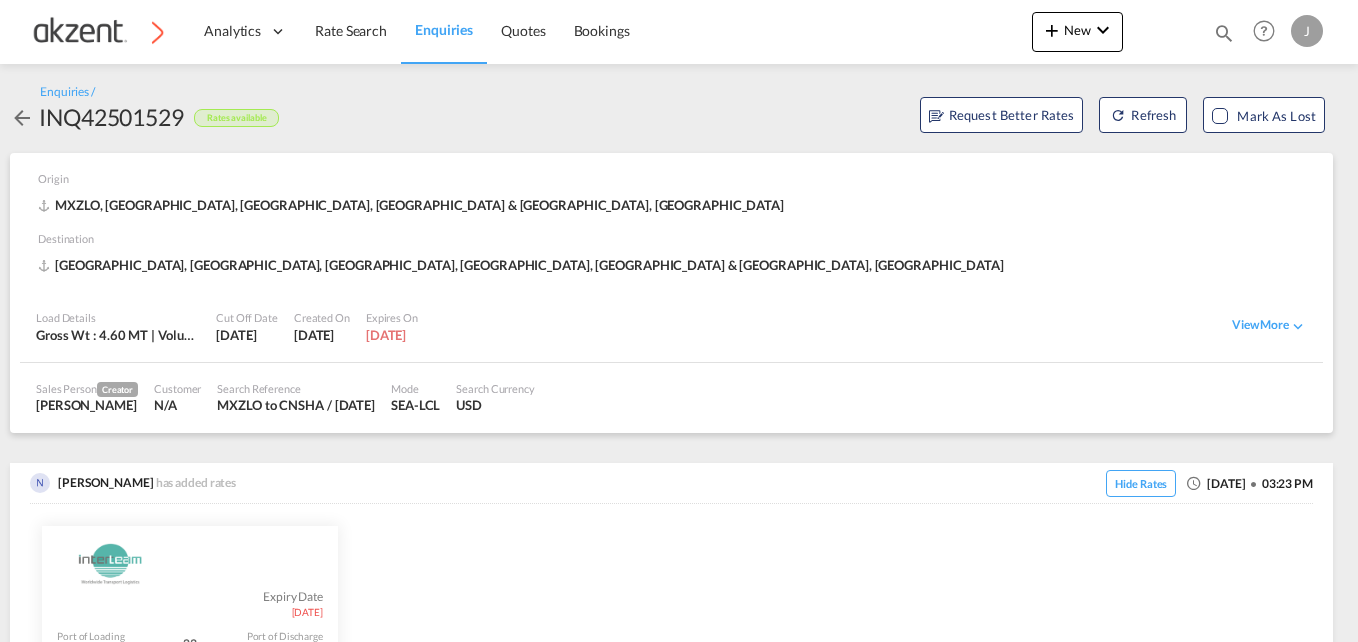 scroll, scrollTop: 0, scrollLeft: 0, axis: both 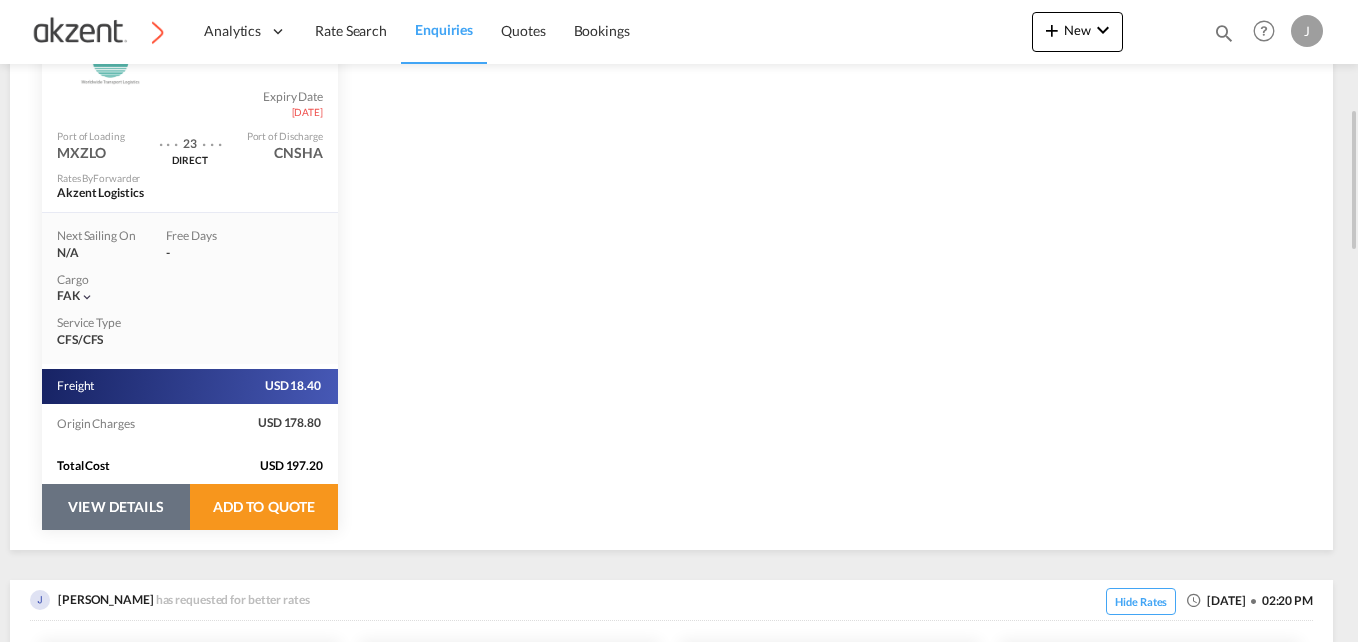 click on "VIEW DETAILS" at bounding box center [116, 507] 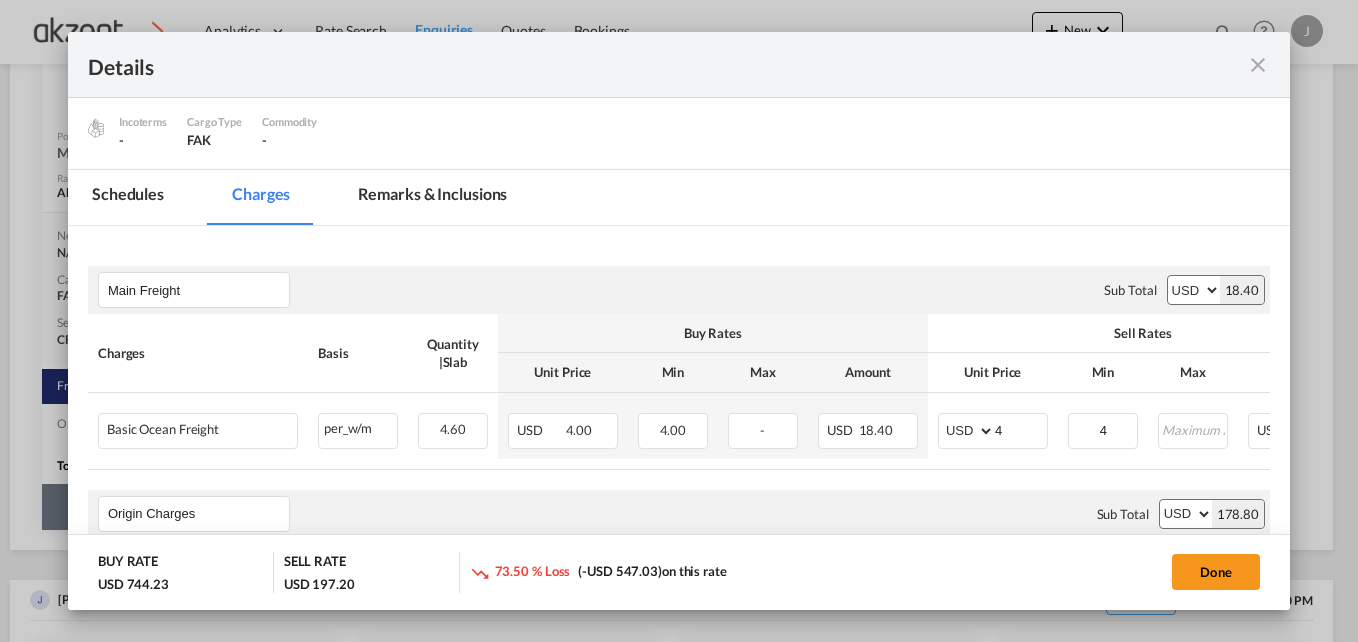 select on "per_shipment" 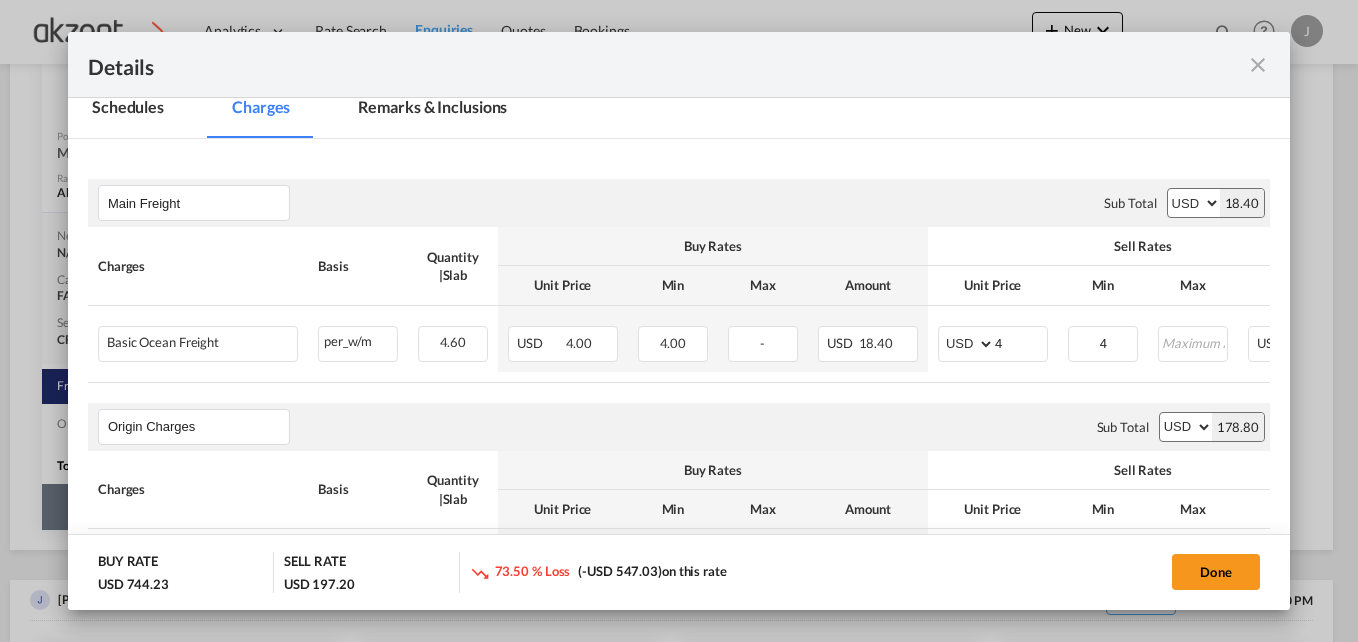 scroll, scrollTop: 400, scrollLeft: 0, axis: vertical 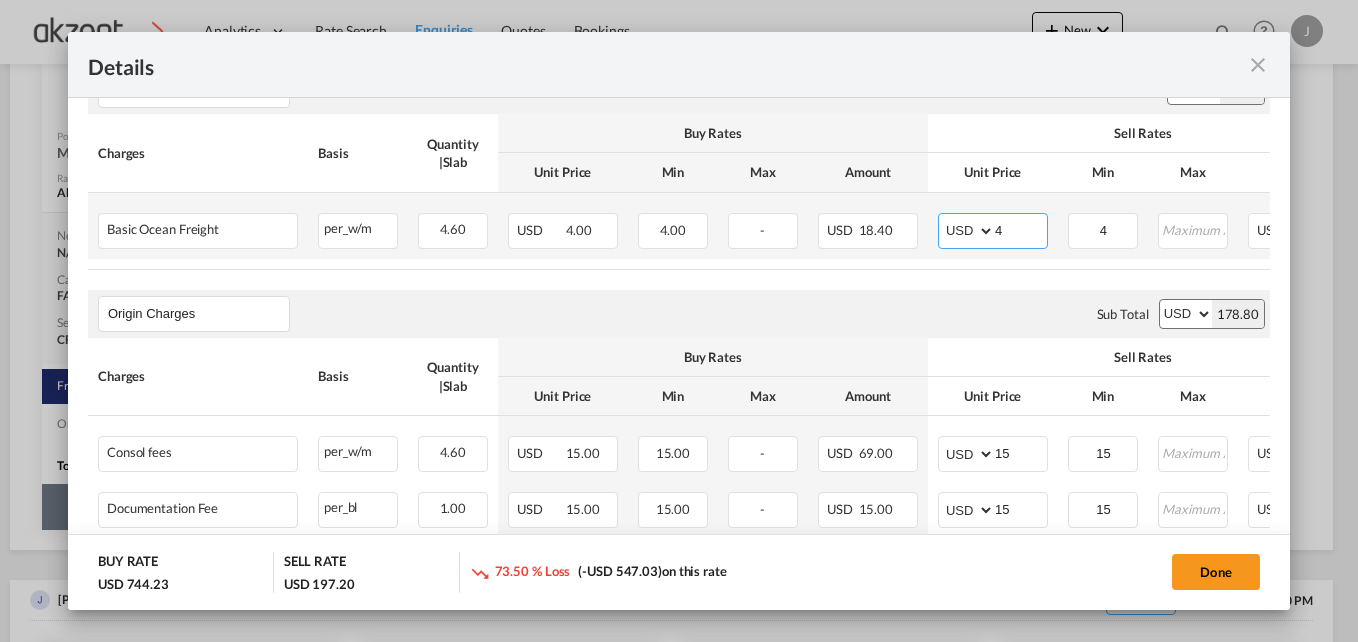click on "4" at bounding box center [1021, 229] 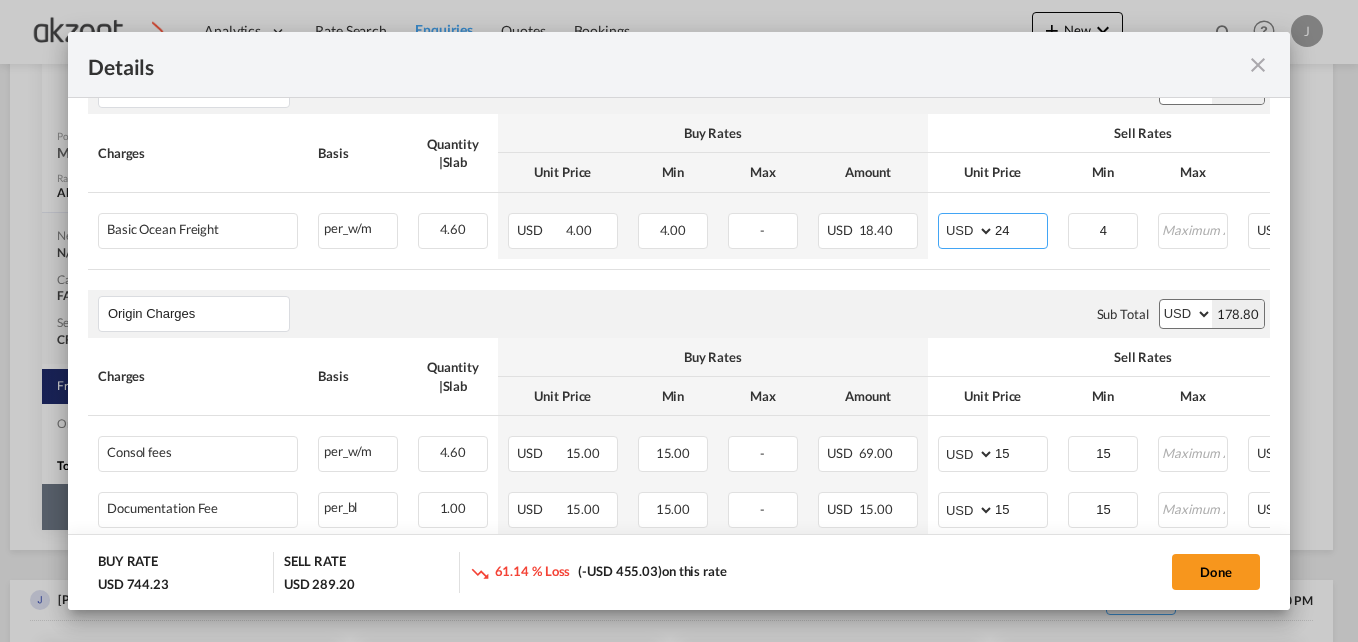 type on "24" 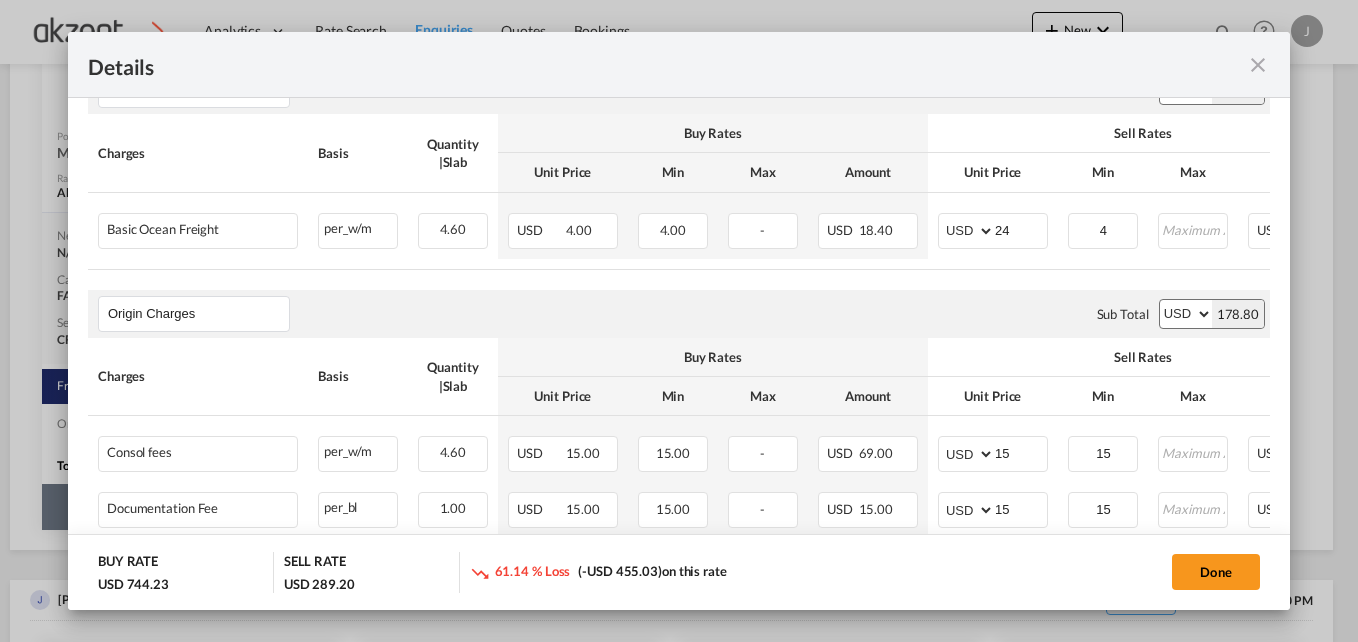 click on "Origin Charges                                                     Please enter leg name
Leg Name Already Exists
Sub Total AED AFN ALL AMD ANG AOA ARS AUD AWG AZN BAM BBD BDT BGN BHD BIF BMD BND [PERSON_NAME] BRL BSD BTN BWP BYN BZD CAD CDF CHF CLP CNY COP CRC CUC CUP CVE CZK DJF DKK DOP DZD EGP ERN ETB EUR FJD FKP FOK GBP GEL GGP GHS GIP GMD GNF GTQ GYD HKD HNL HRK HTG HUF IDR ILS IMP INR IQD IRR ISK JMD JOD JPY KES KGS KHR KID KMF KRW KWD KYD KZT LAK LBP LKR LRD LSL LYD MAD MDL MGA MKD MMK MNT MOP MRU MUR MVR MWK MXN MYR MZN NAD NGN NIO NOK NPR NZD OMR PAB PEN PGK PHP PKR PLN PYG QAR [PERSON_NAME] RSD RUB RWF SAR SBD SCR SDG SEK SGD SHP SLL SOS SRD SSP STN SYP SZL THB TJS TMT TND TOP TRY TTD TVD TWD TZS UAH UGX USD UYU UZS VES VND VUV WST XAF XCD XDR XOF XPF YER ZAR ZMW 178.80" at bounding box center [679, 314] 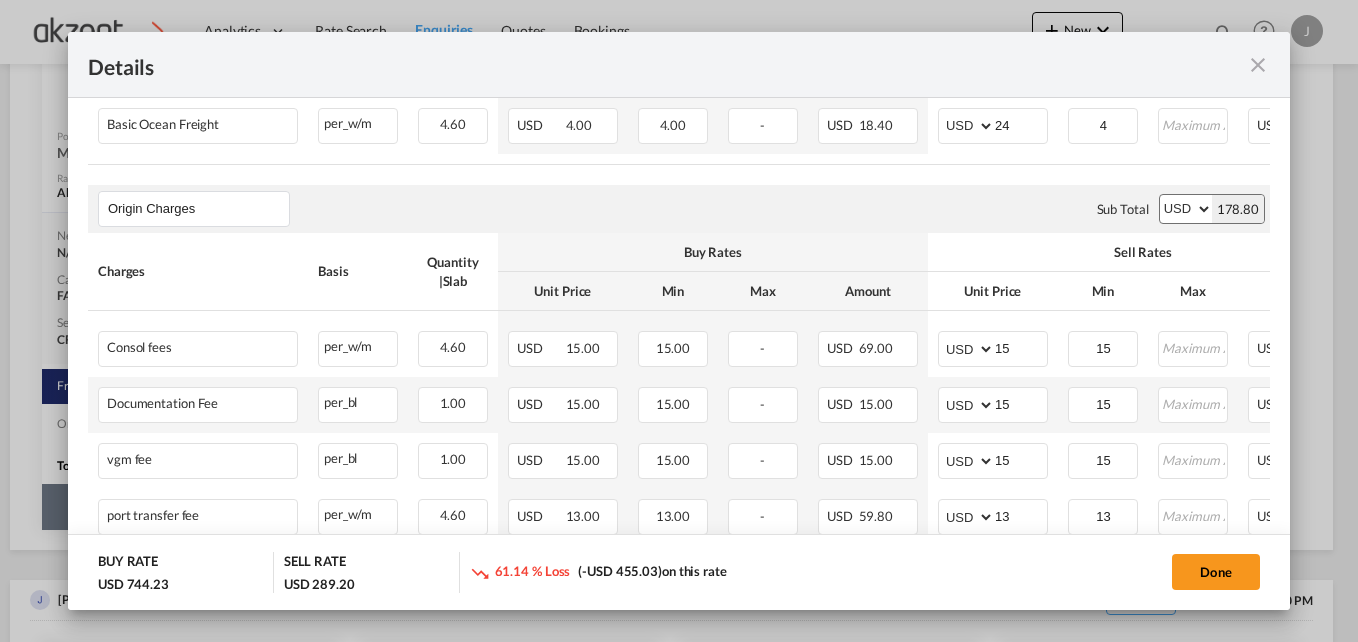scroll, scrollTop: 600, scrollLeft: 0, axis: vertical 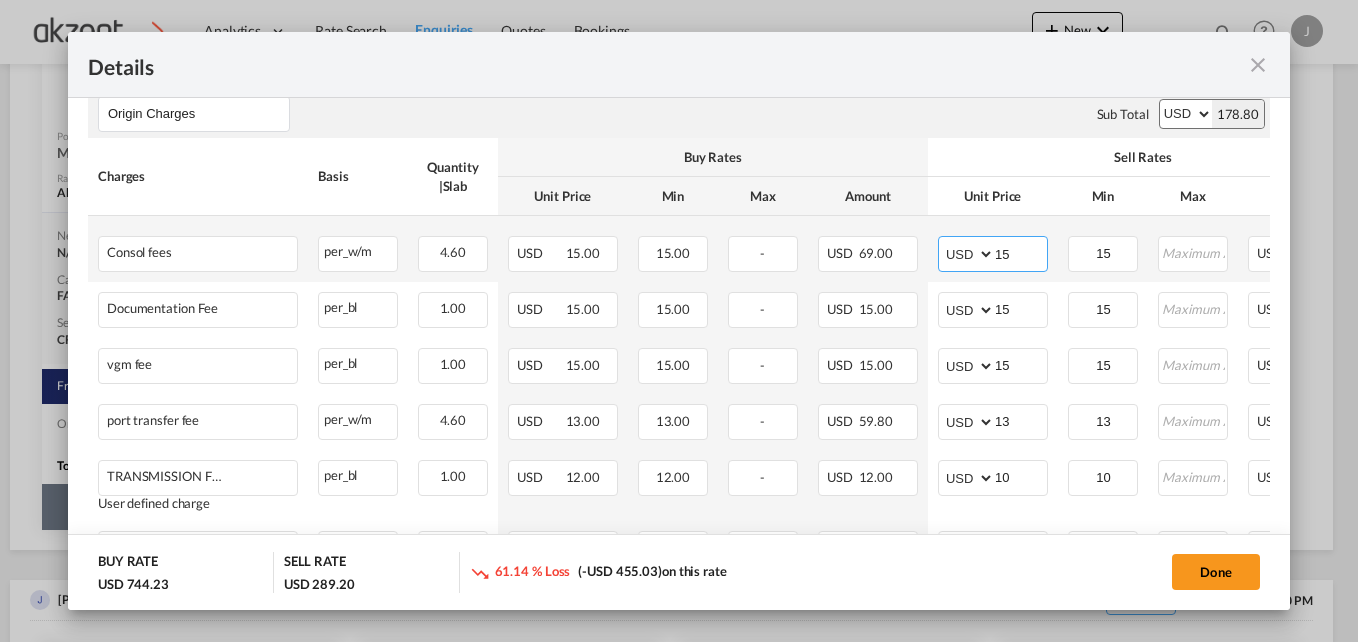 click on "15" at bounding box center [1021, 252] 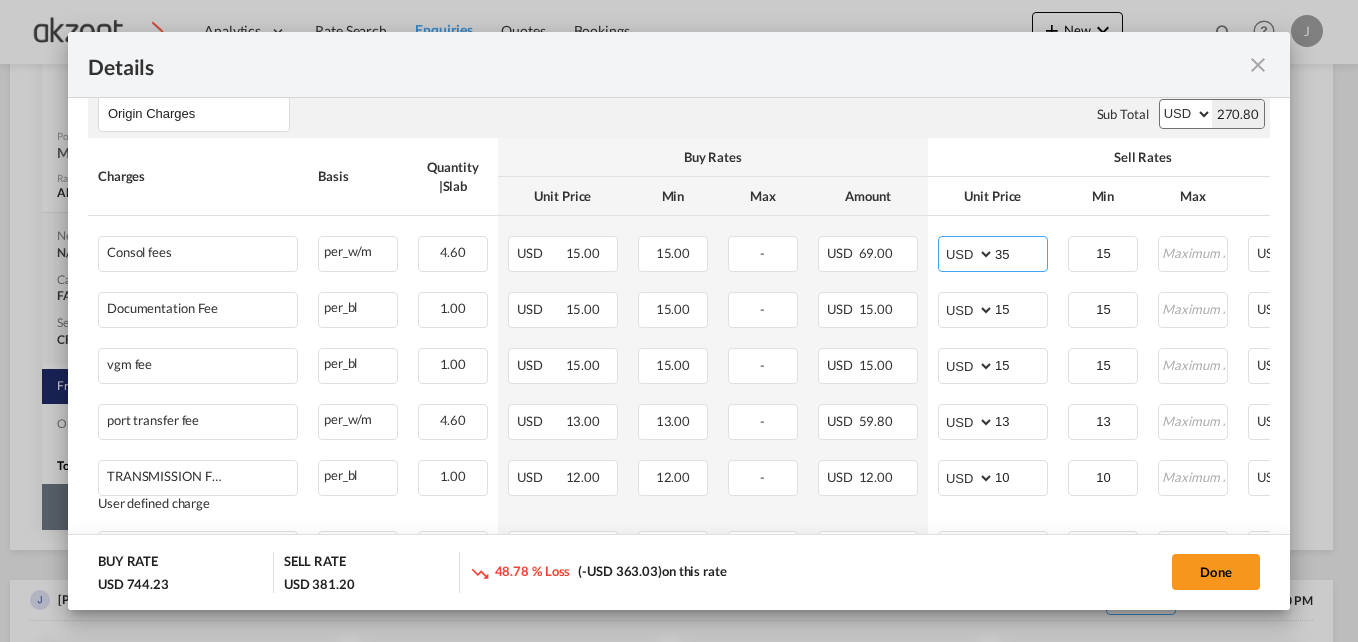 type on "35" 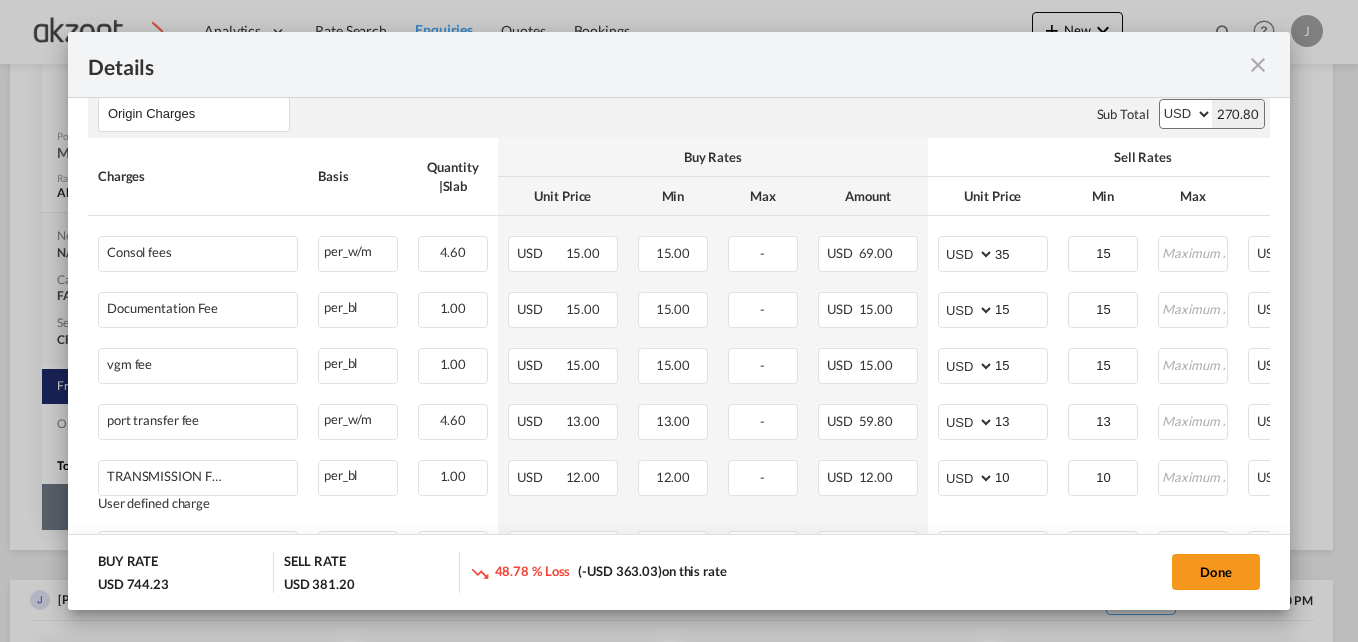 click on "Sell Rates" at bounding box center (1143, -67) 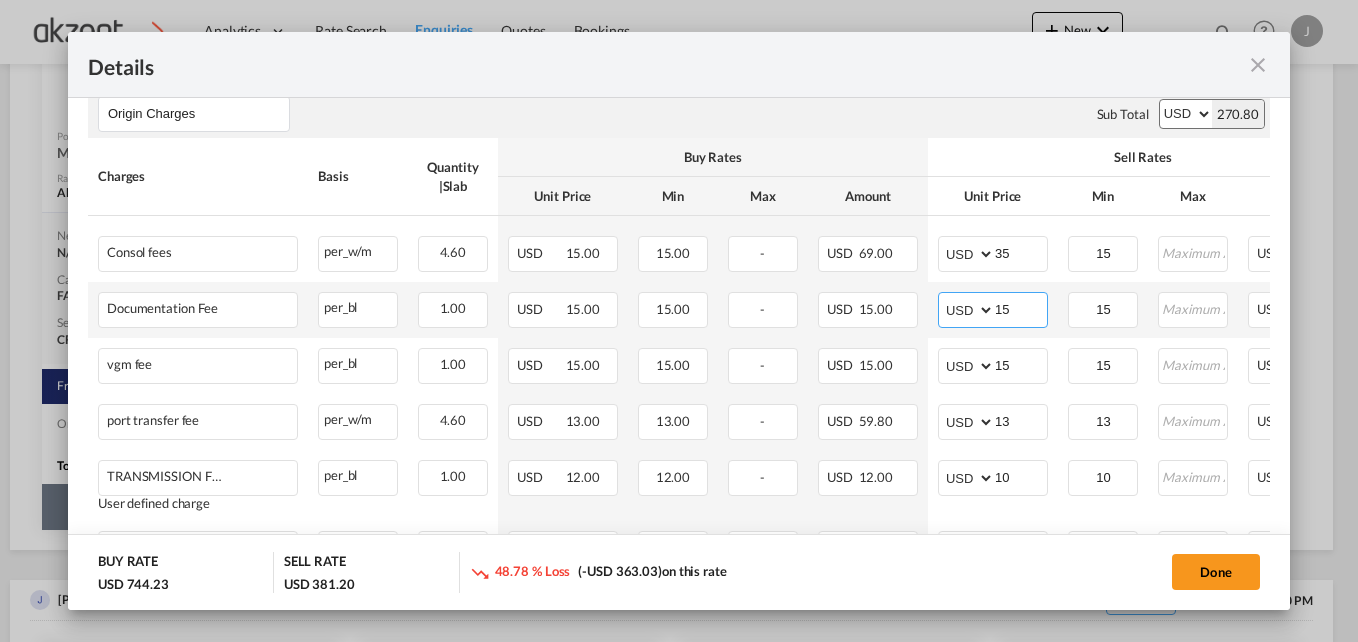 click on "15" at bounding box center [1021, 308] 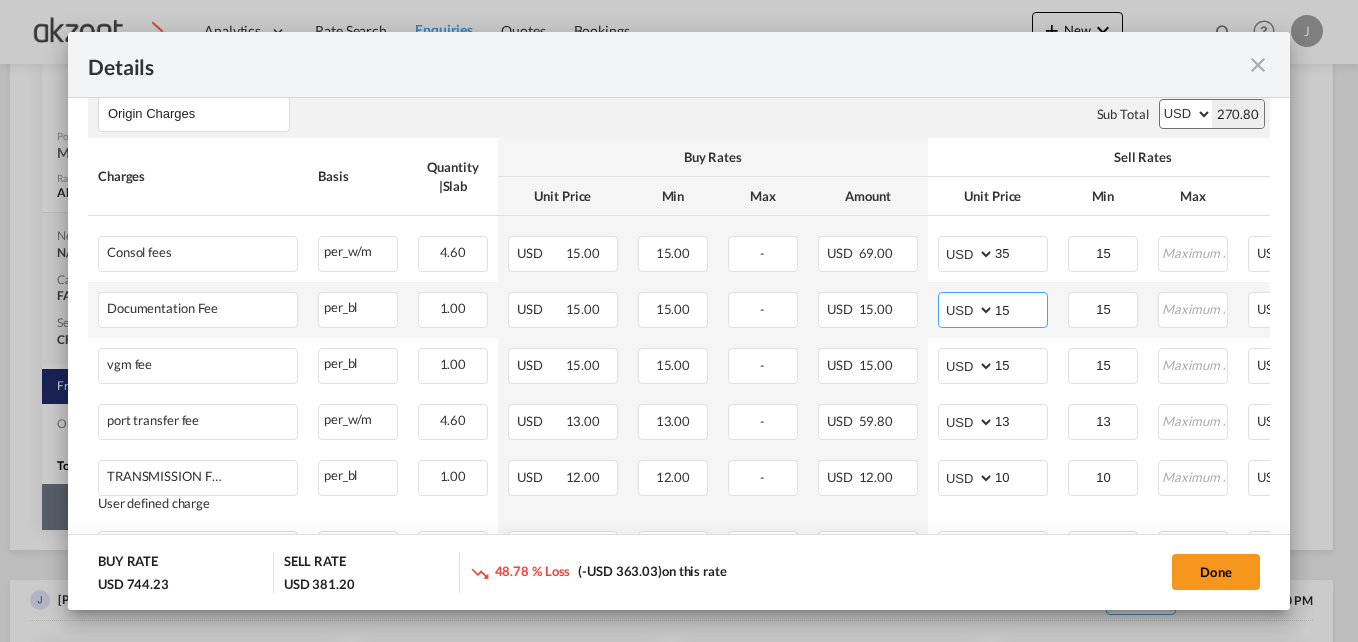type on "1" 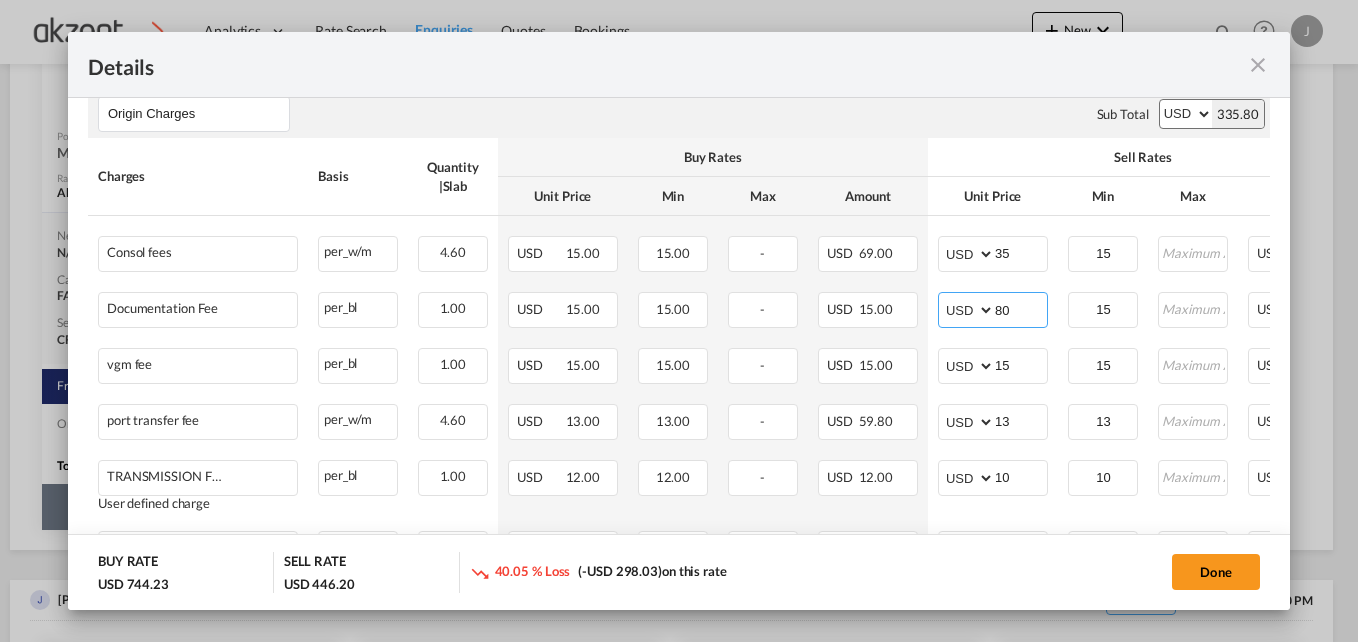 type on "80" 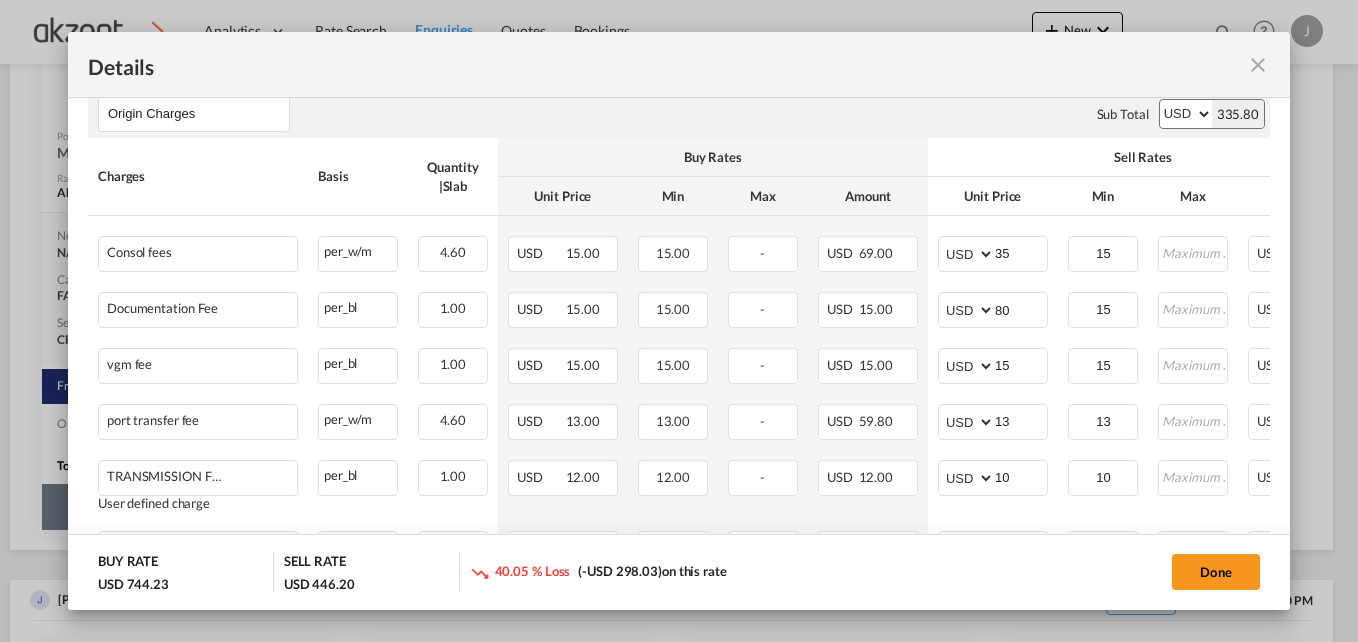 click on "Sell Rates" at bounding box center (1143, -67) 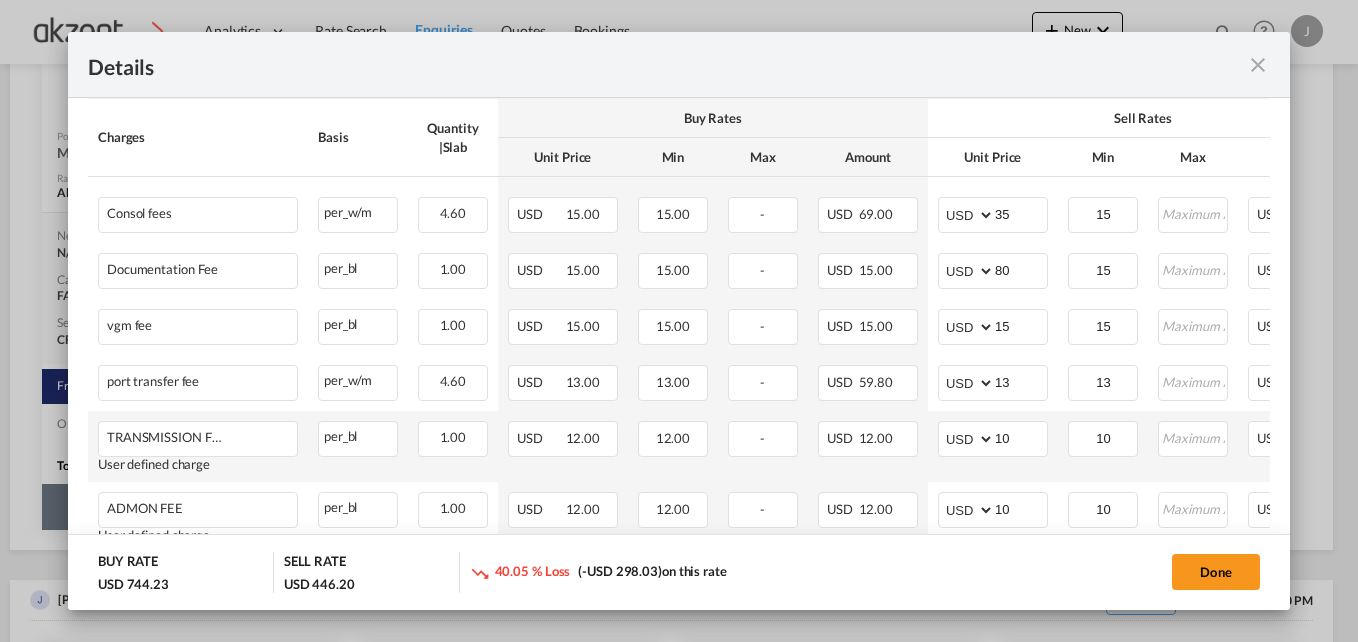 scroll, scrollTop: 700, scrollLeft: 0, axis: vertical 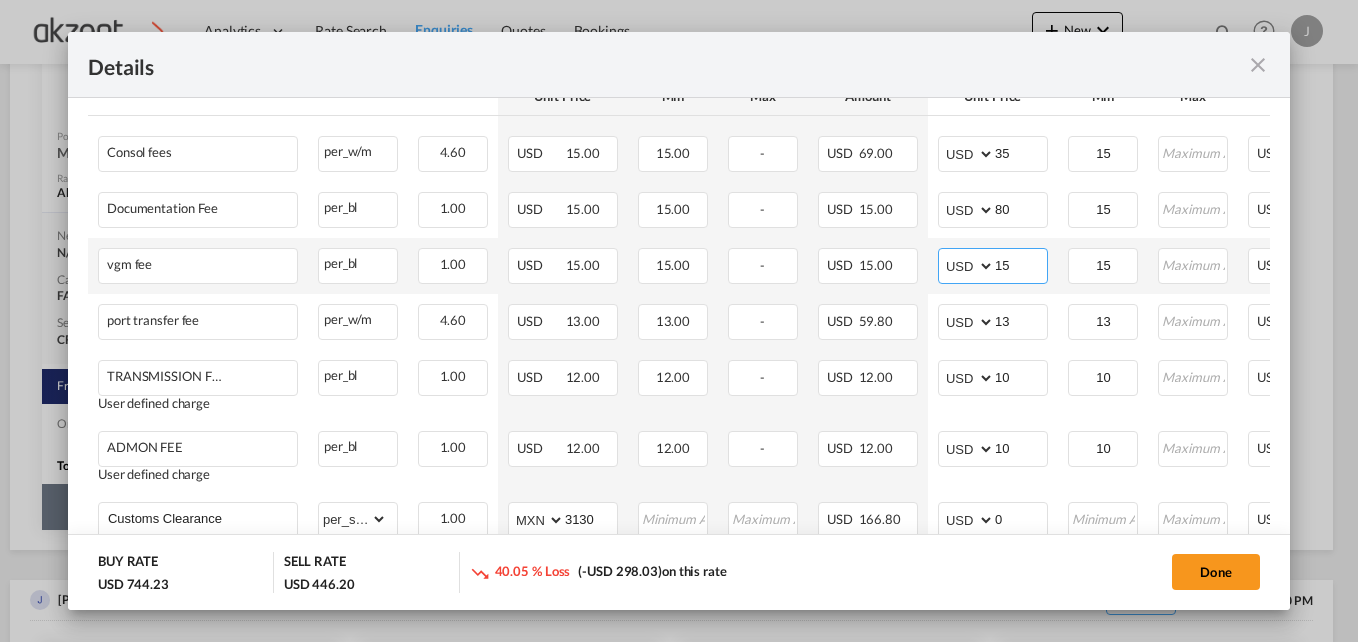 click on "15" at bounding box center [1021, 264] 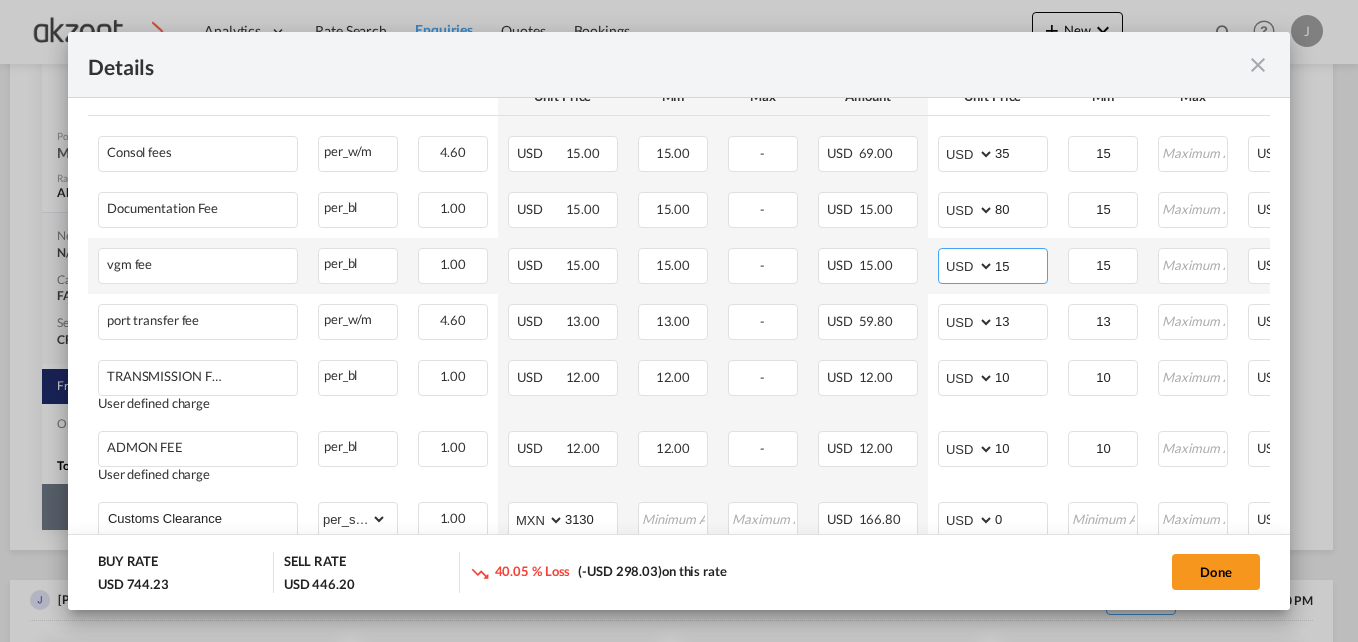 type on "1" 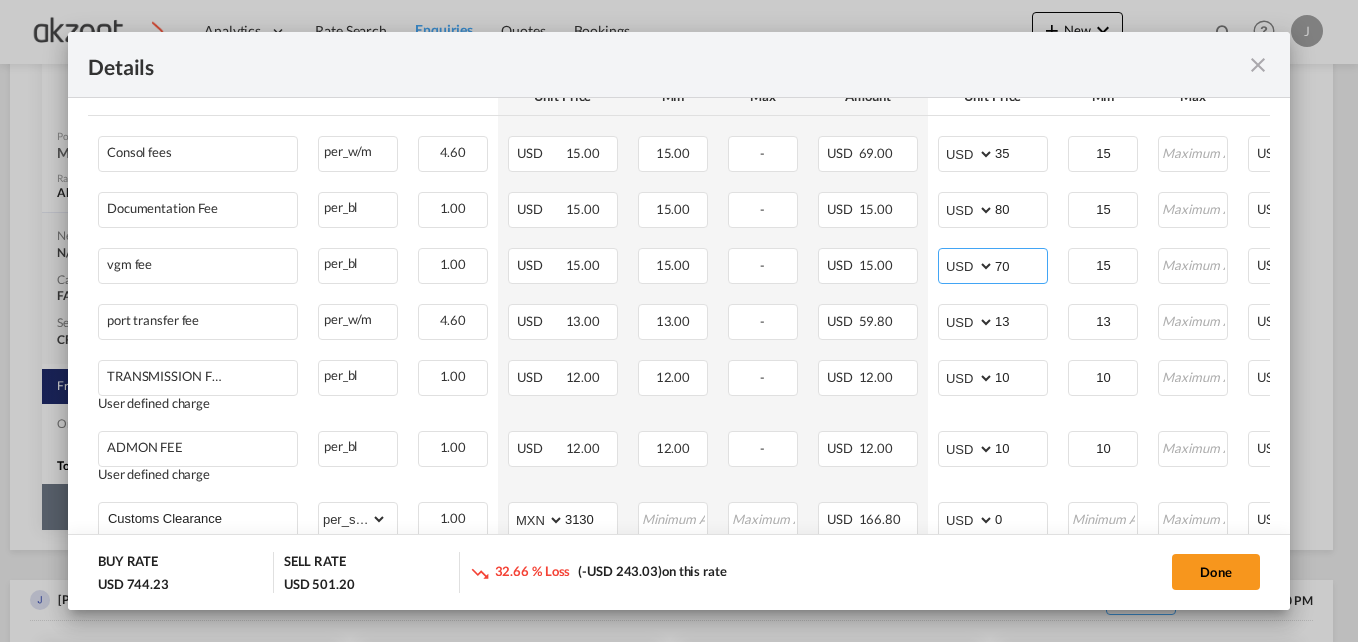 type on "70" 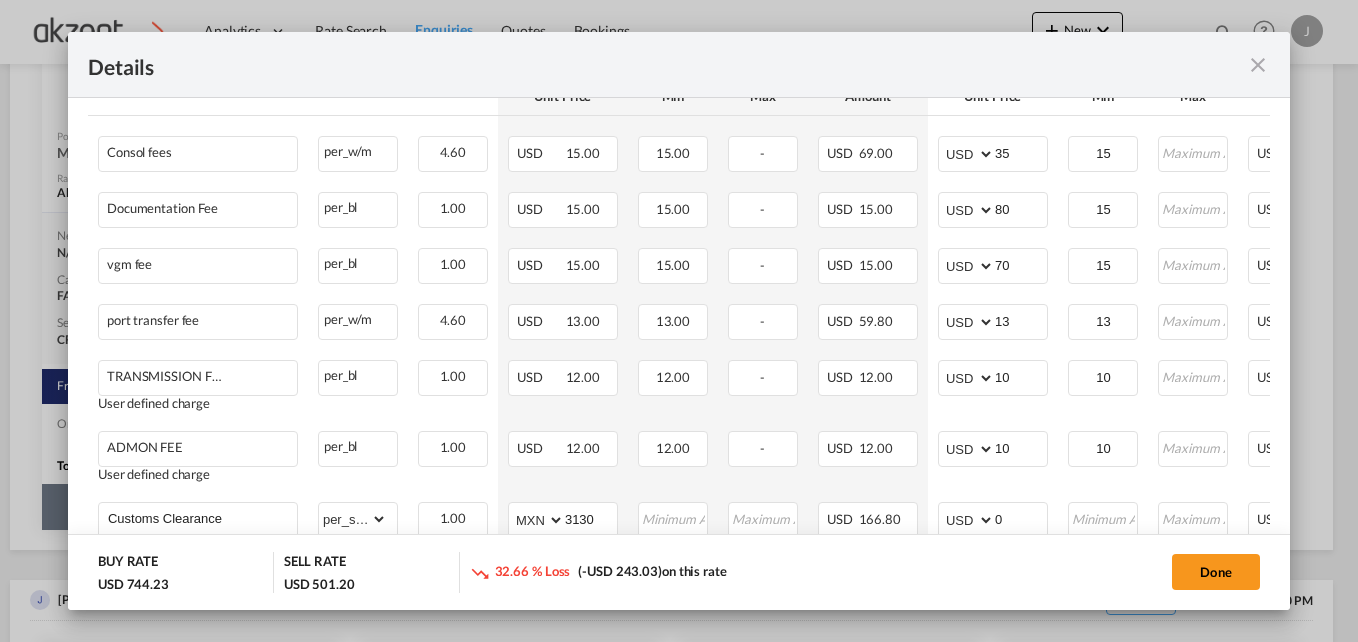 click on "Done" 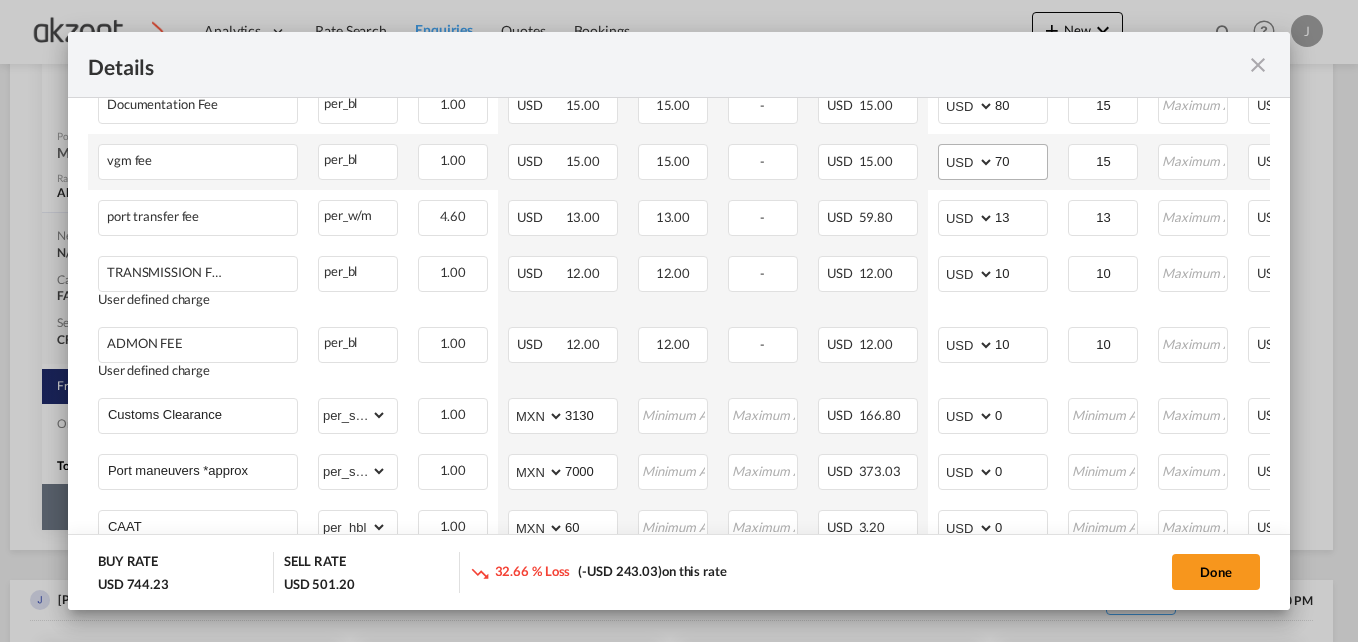 scroll, scrollTop: 700, scrollLeft: 0, axis: vertical 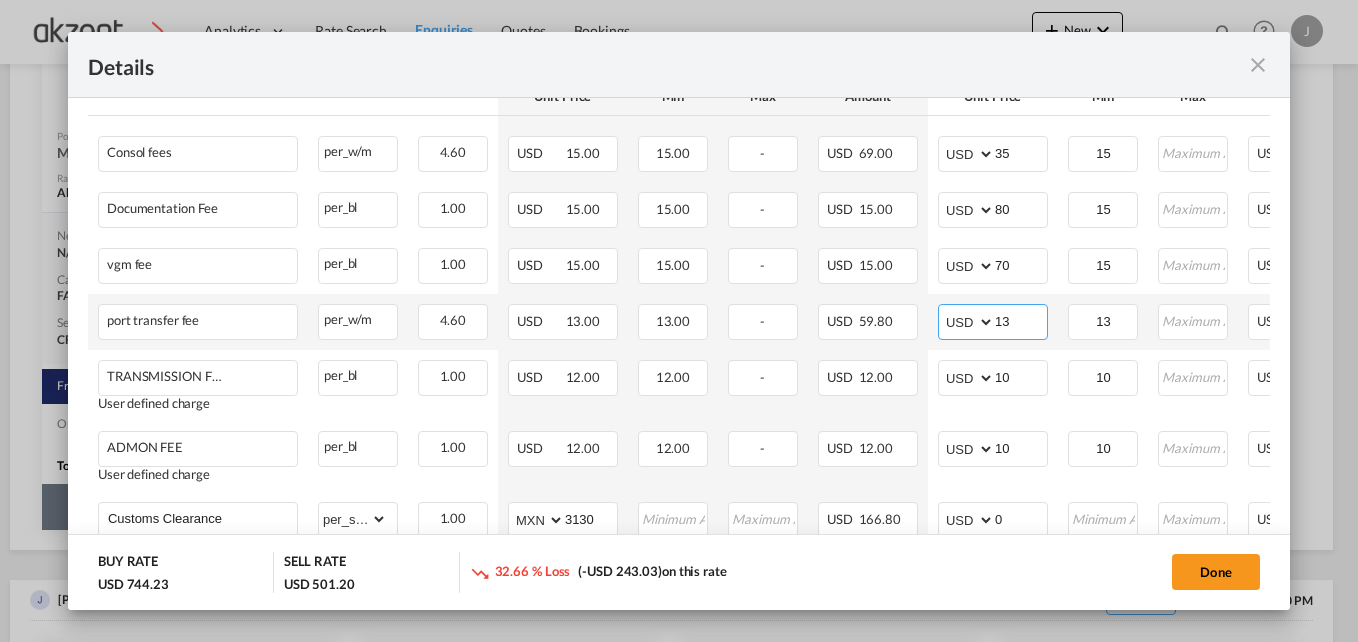 click on "13" at bounding box center (1021, 320) 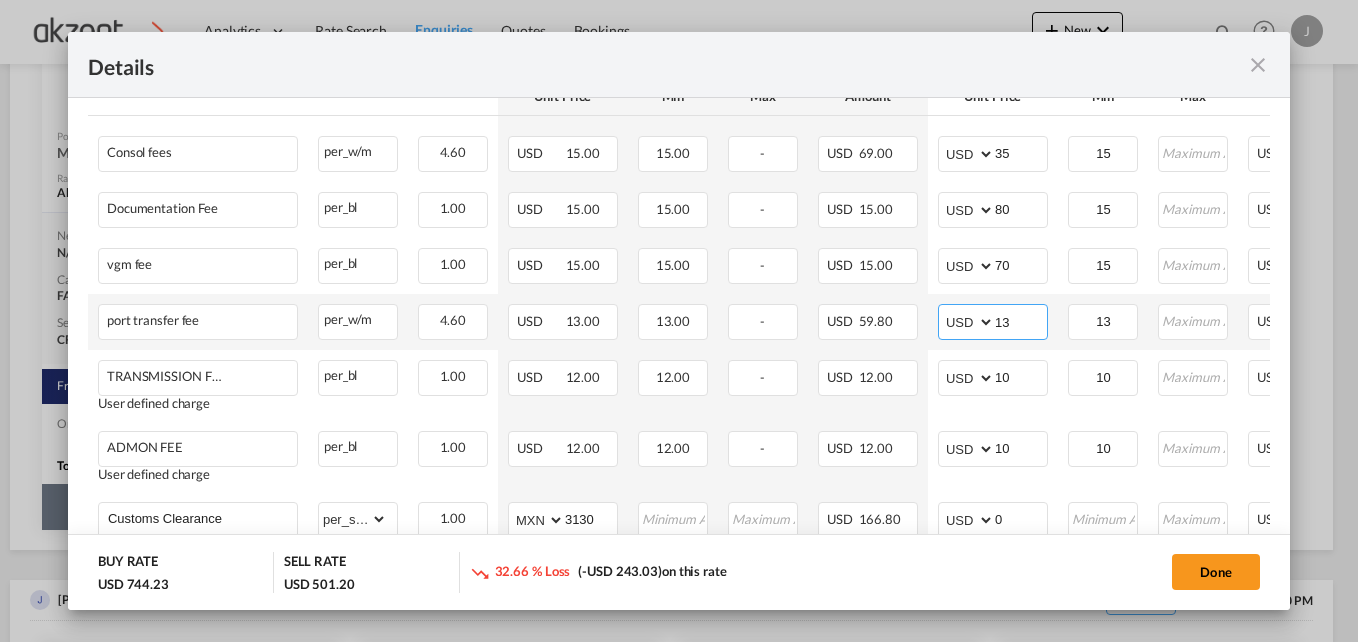 type on "1" 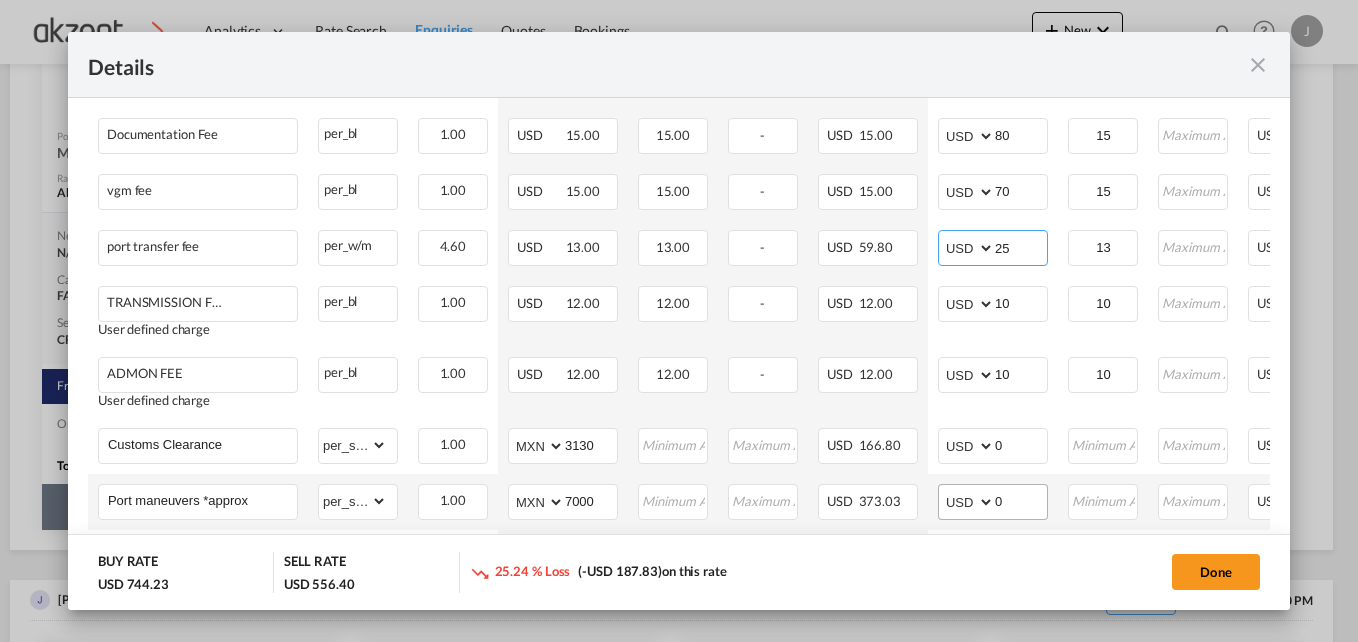 scroll, scrollTop: 900, scrollLeft: 0, axis: vertical 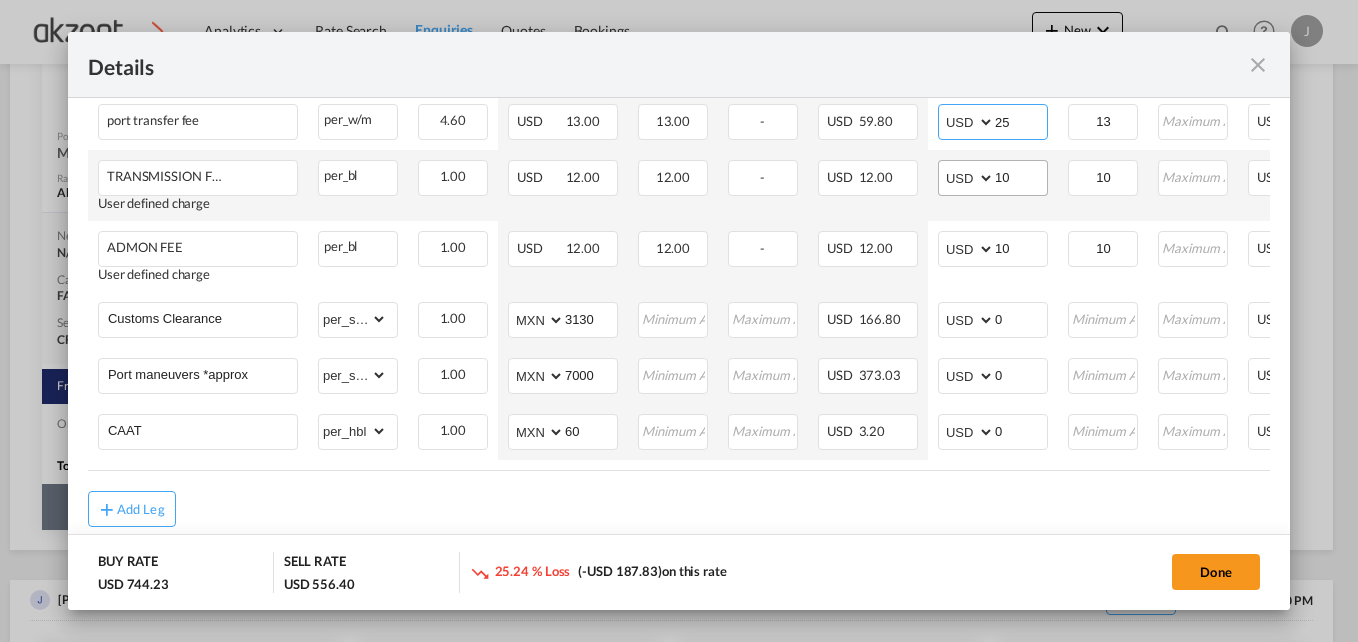 type on "25" 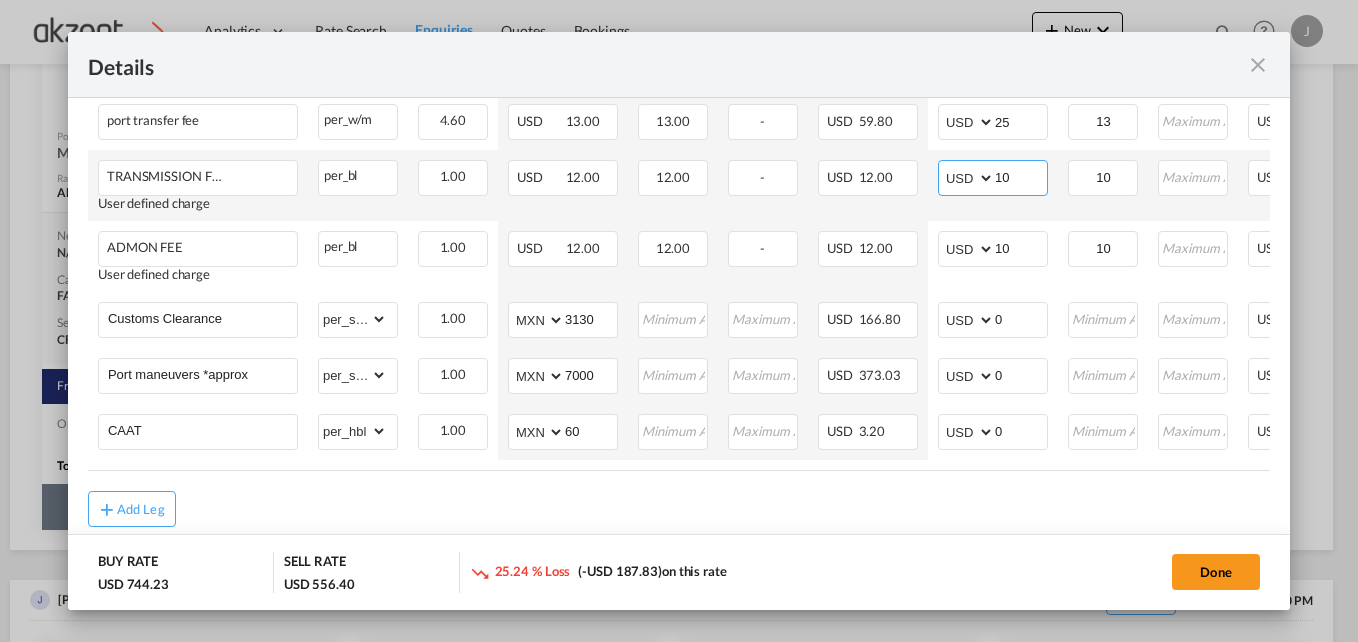 click on "10" at bounding box center (1021, 176) 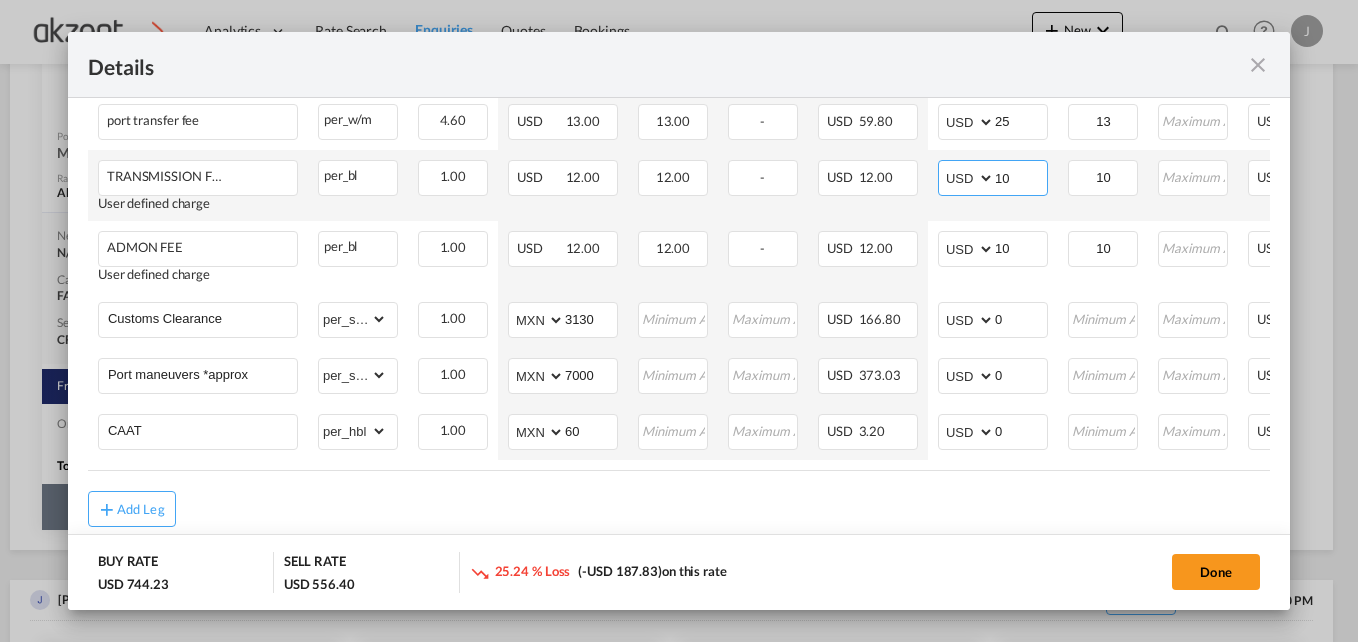 type on "1" 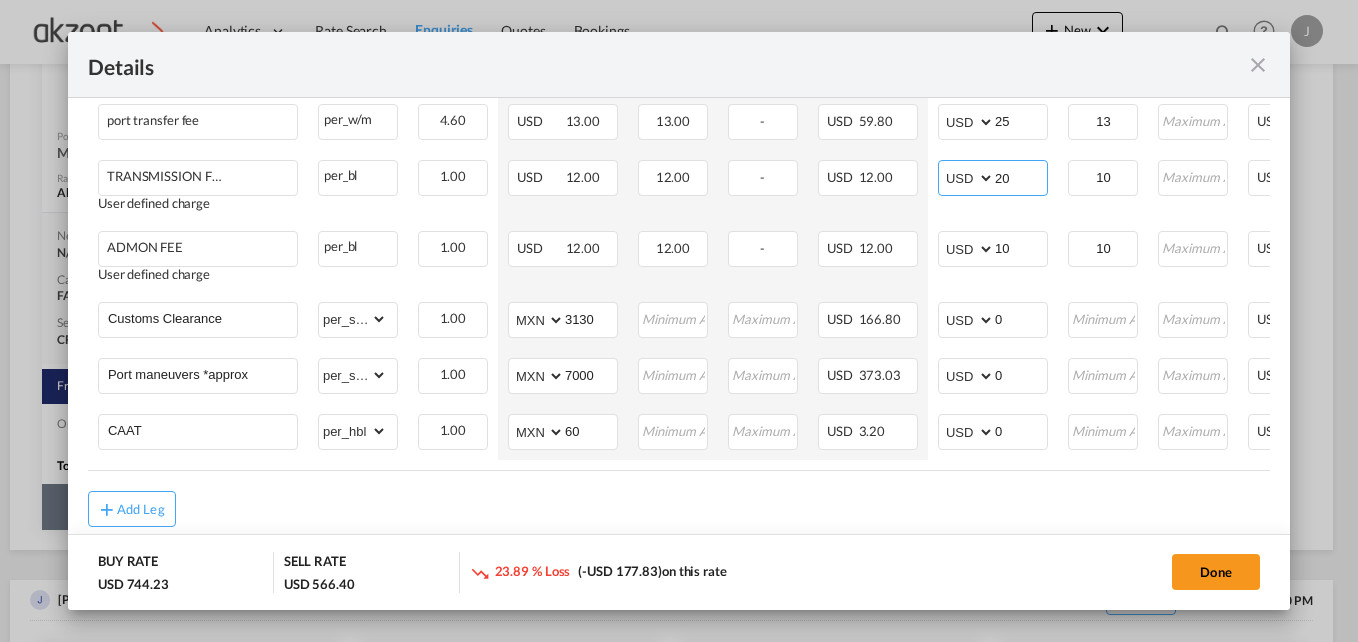 type on "20" 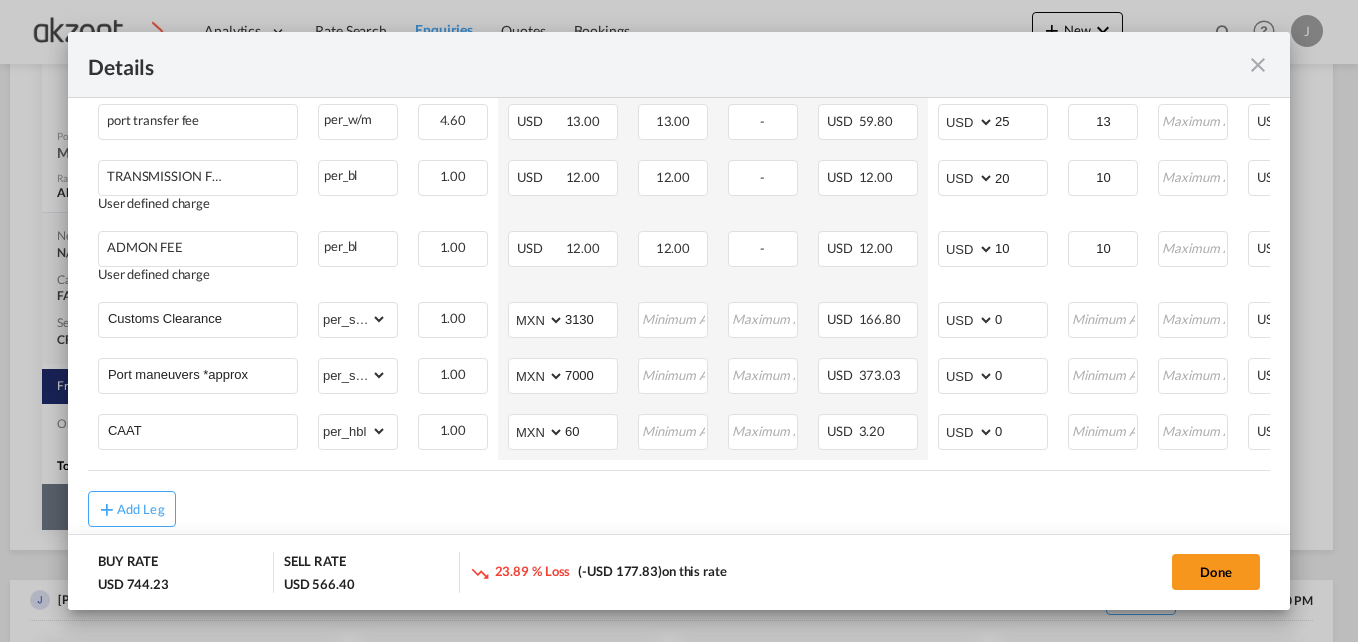click on "Done" 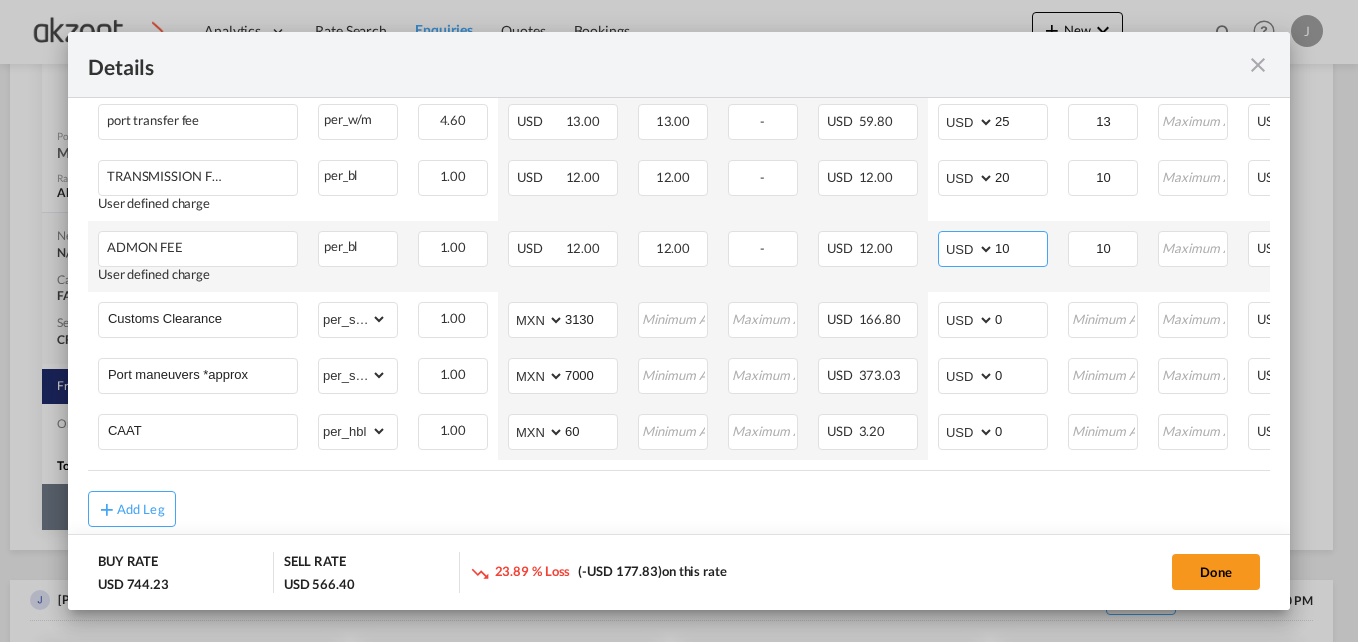 click on "10" at bounding box center [1021, 247] 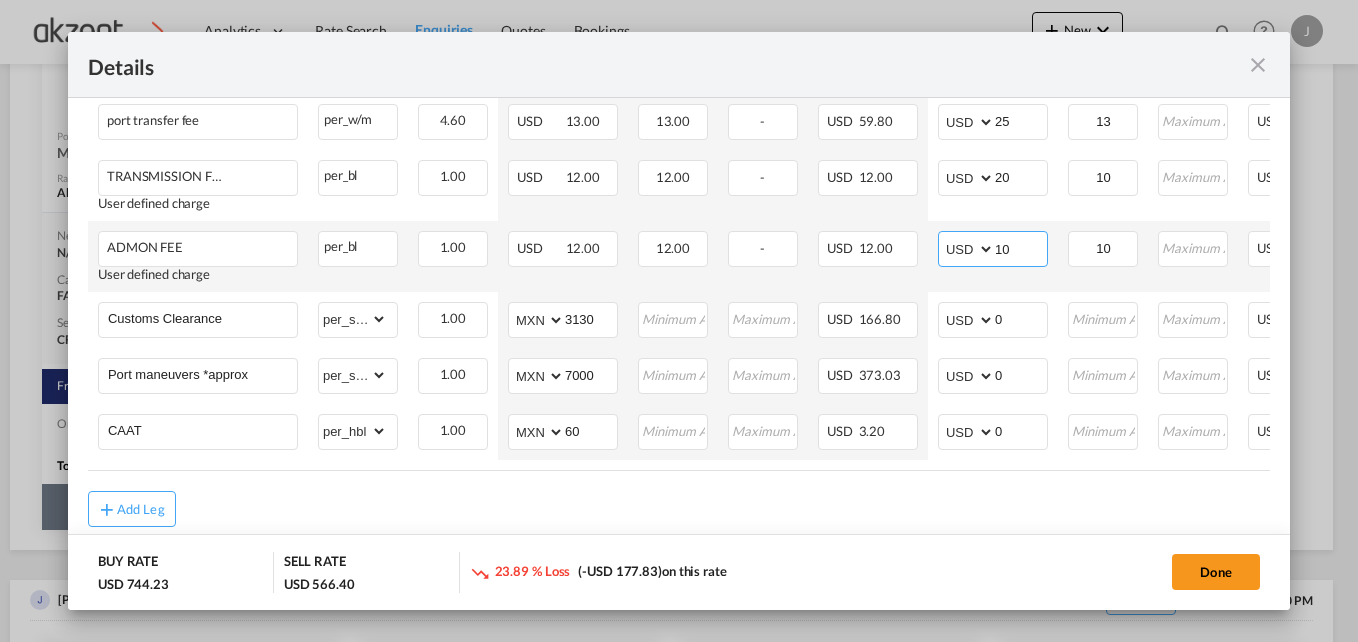 type on "1" 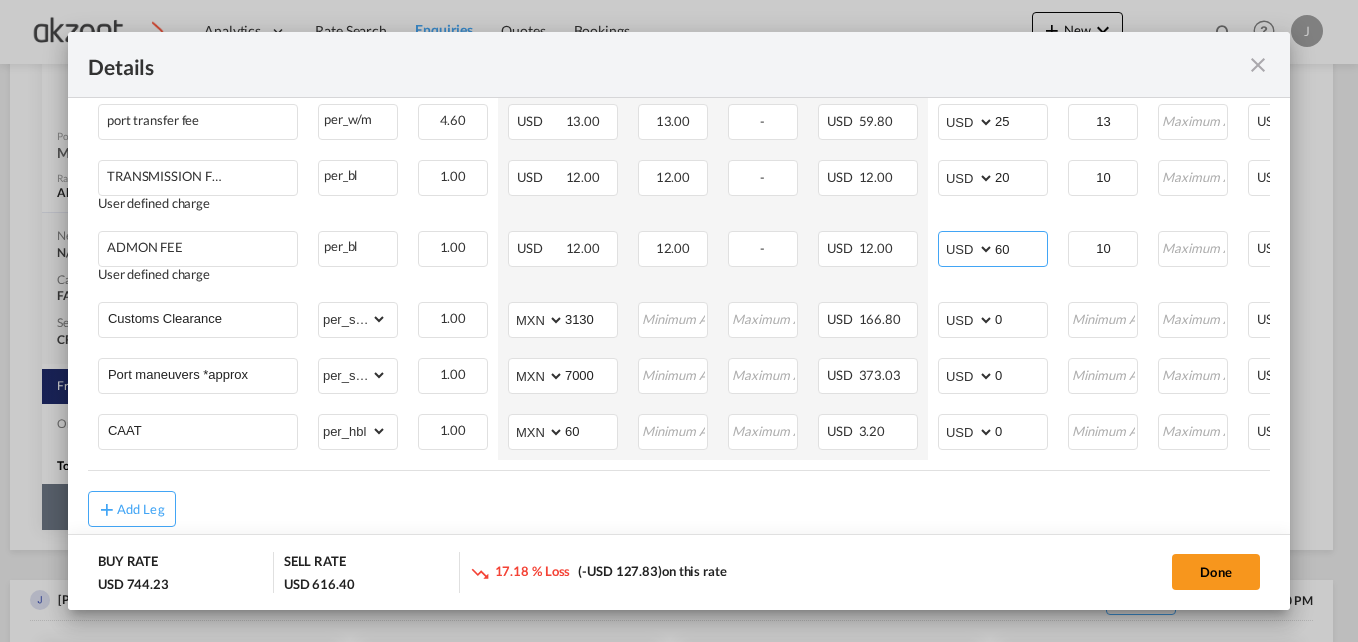 type on "60" 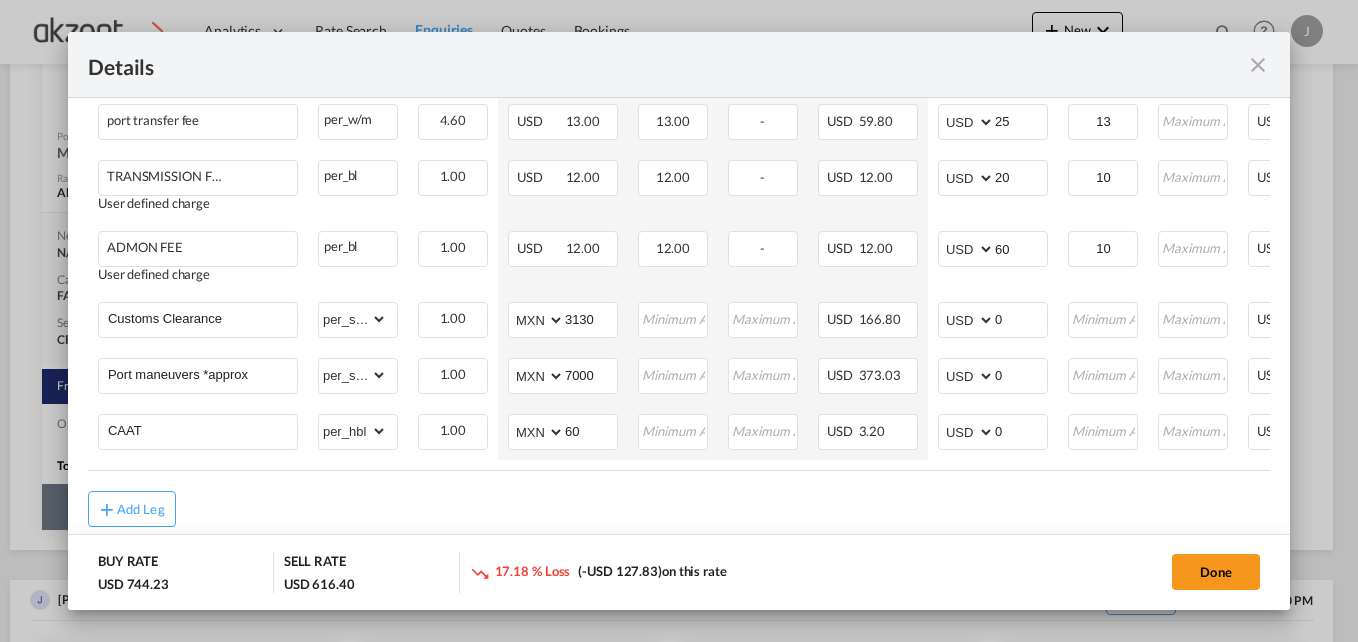 click on "Done" 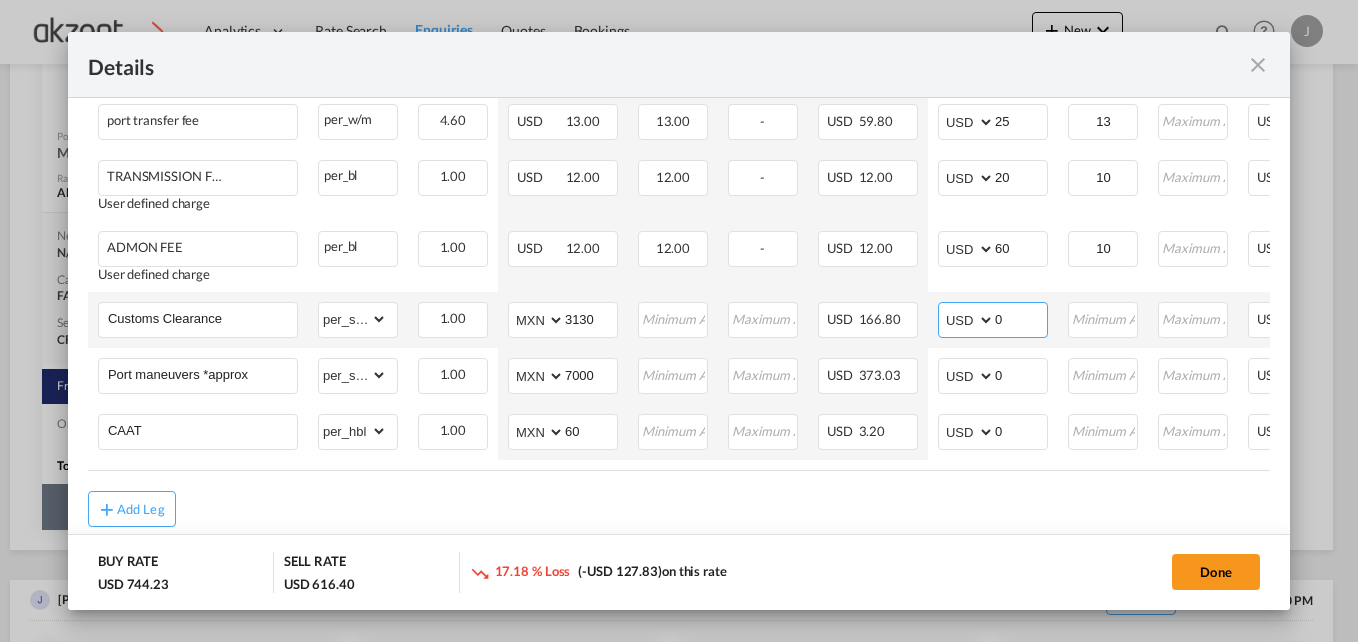 click on "0" at bounding box center [1021, 318] 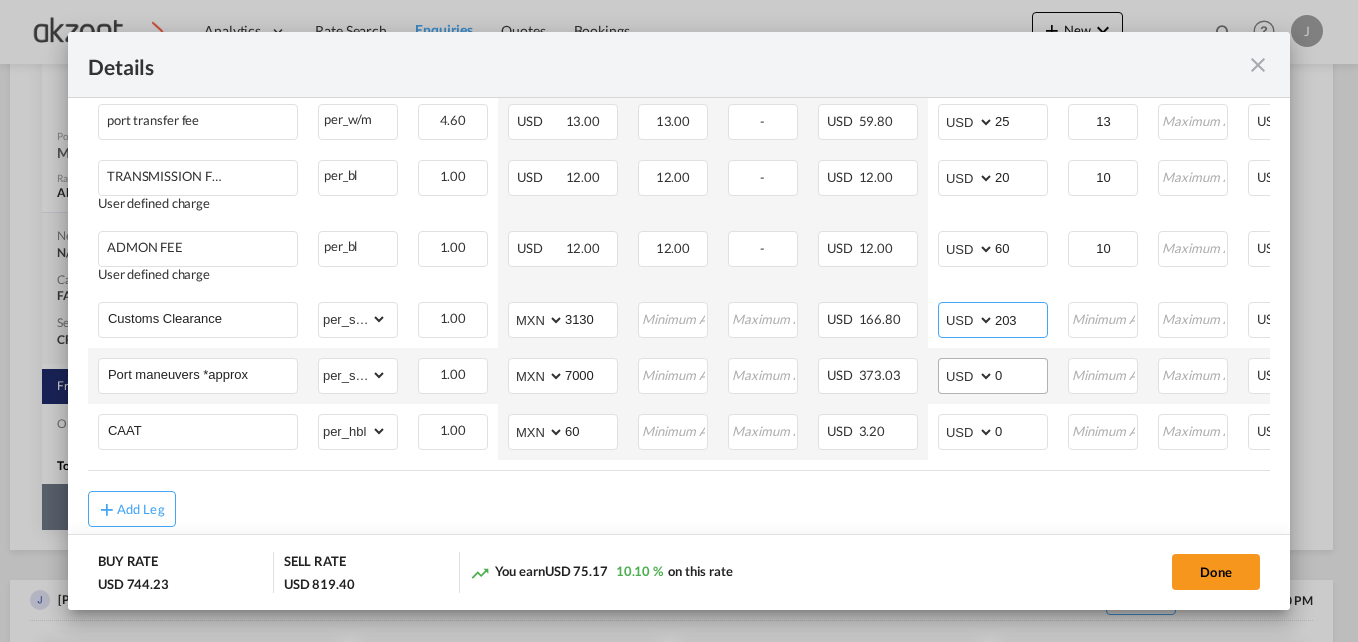 type on "203" 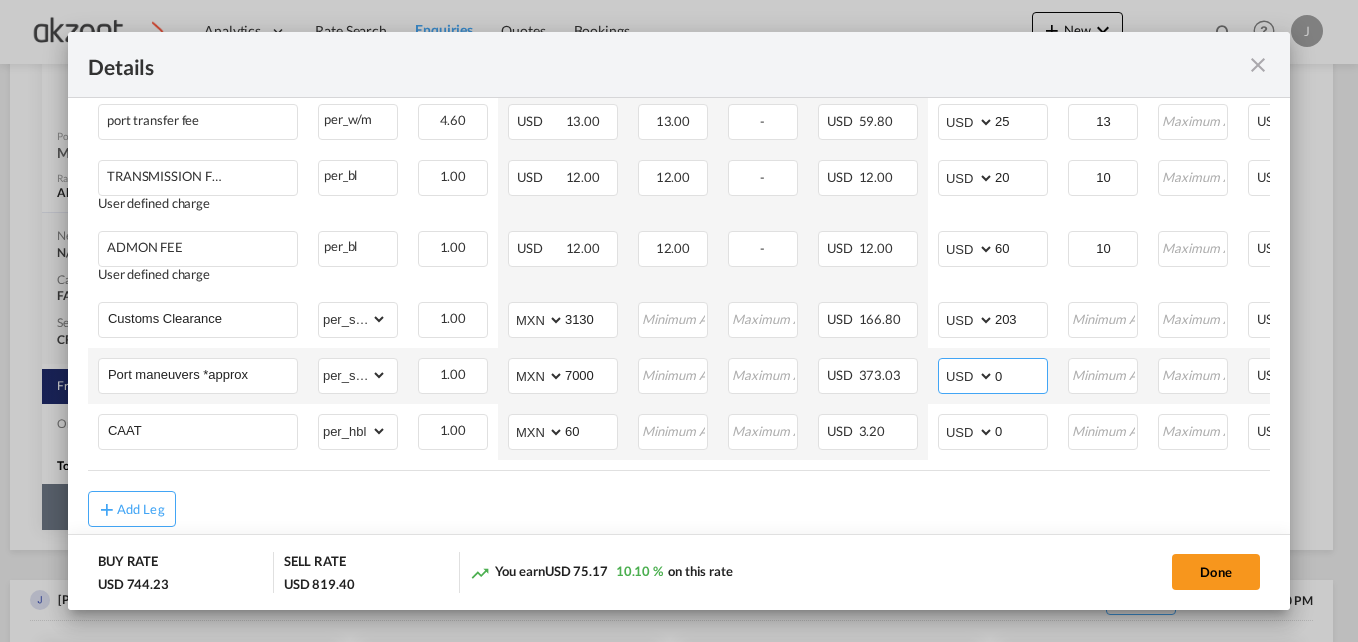 click on "0" at bounding box center (1021, 374) 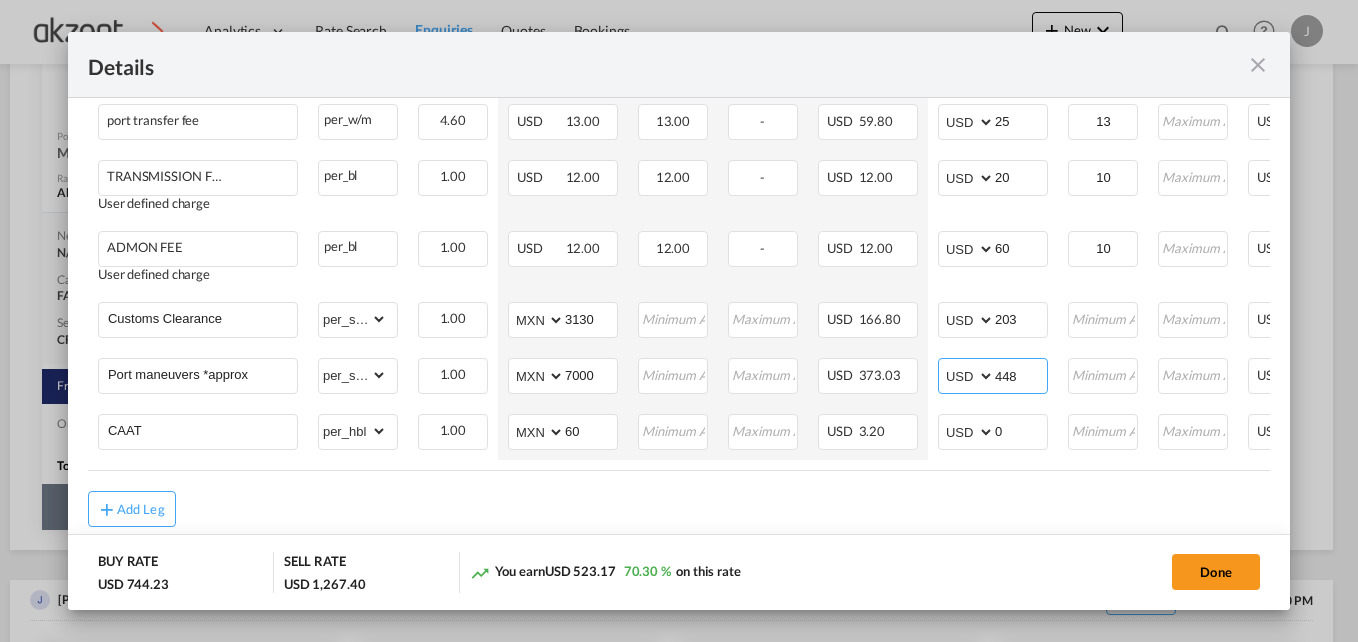 type on "448" 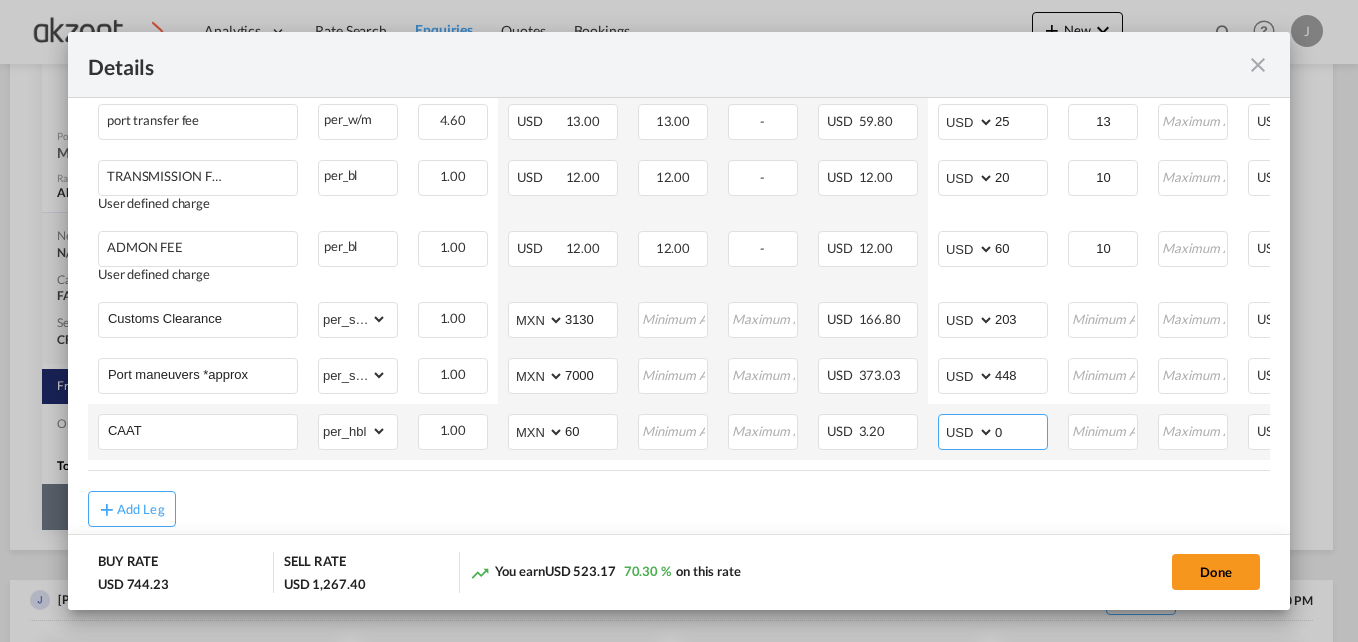 click on "0" at bounding box center (1021, 430) 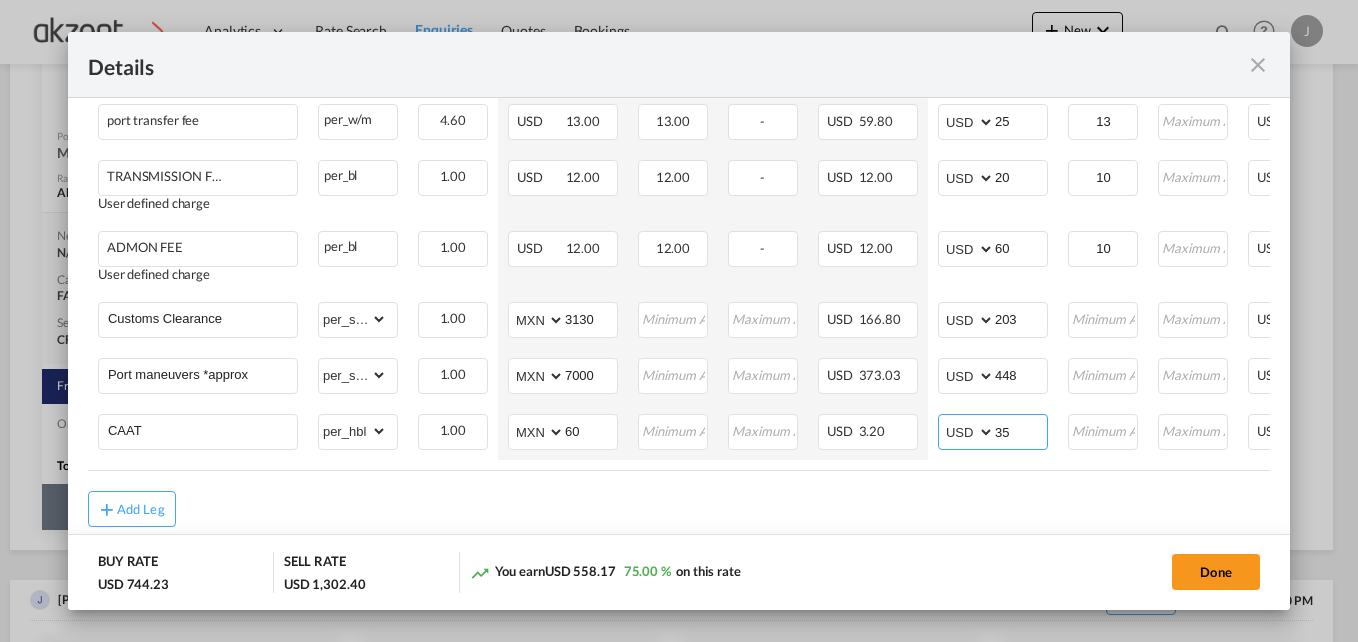 type on "35" 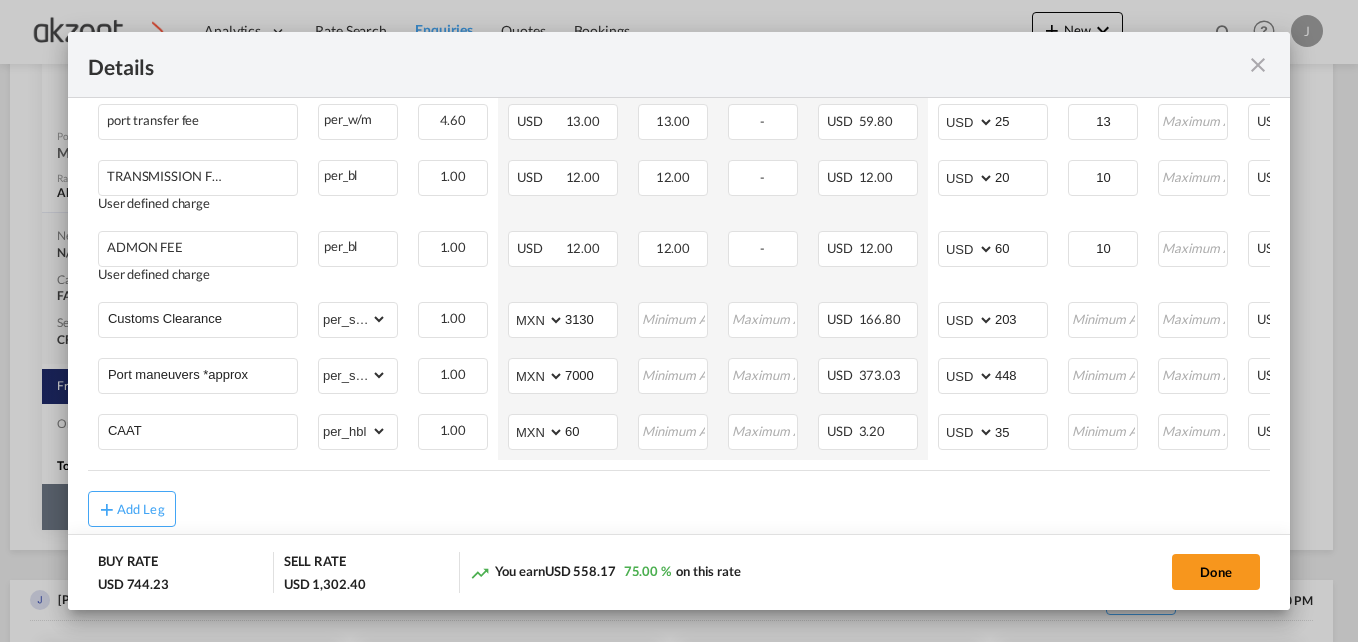 click on "Add Leg" at bounding box center (679, 509) 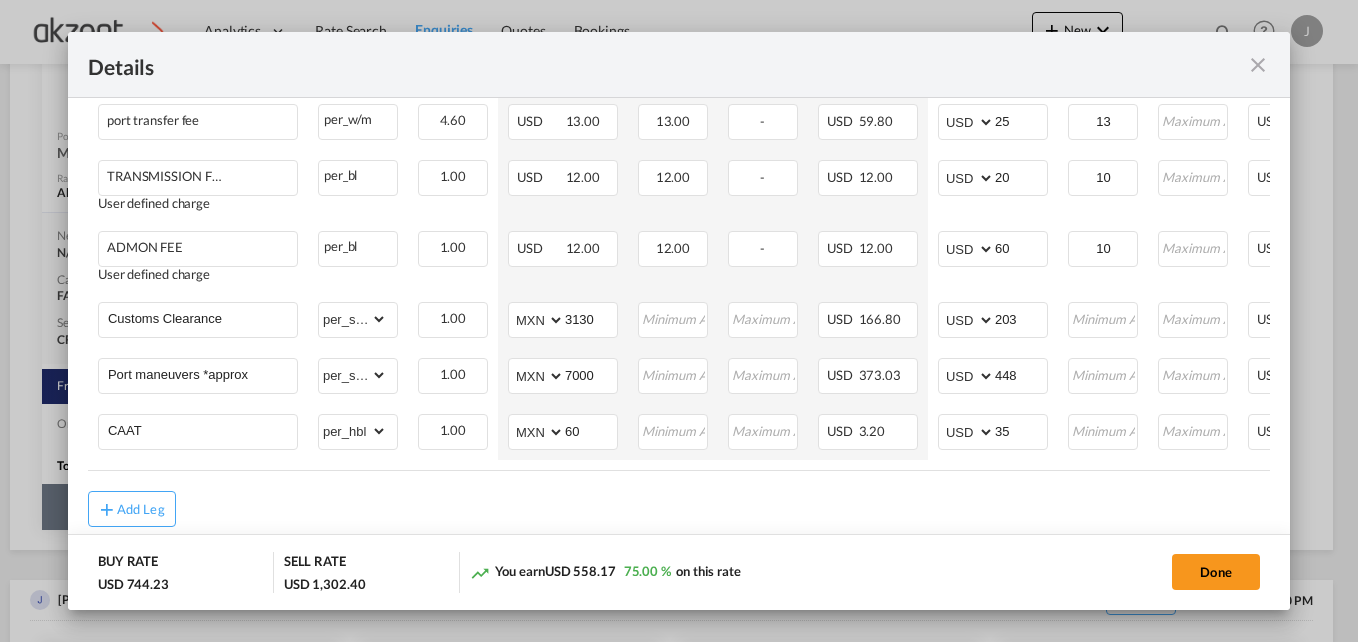 scroll, scrollTop: 0, scrollLeft: 250, axis: horizontal 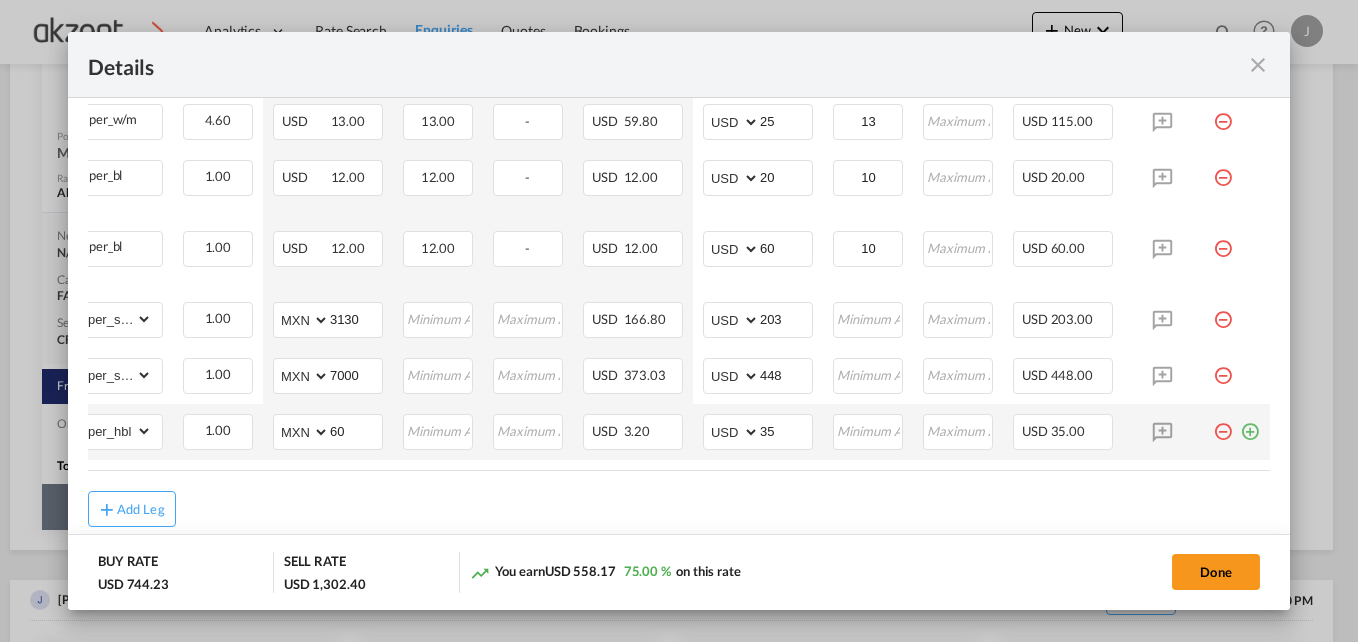 click at bounding box center [1250, 424] 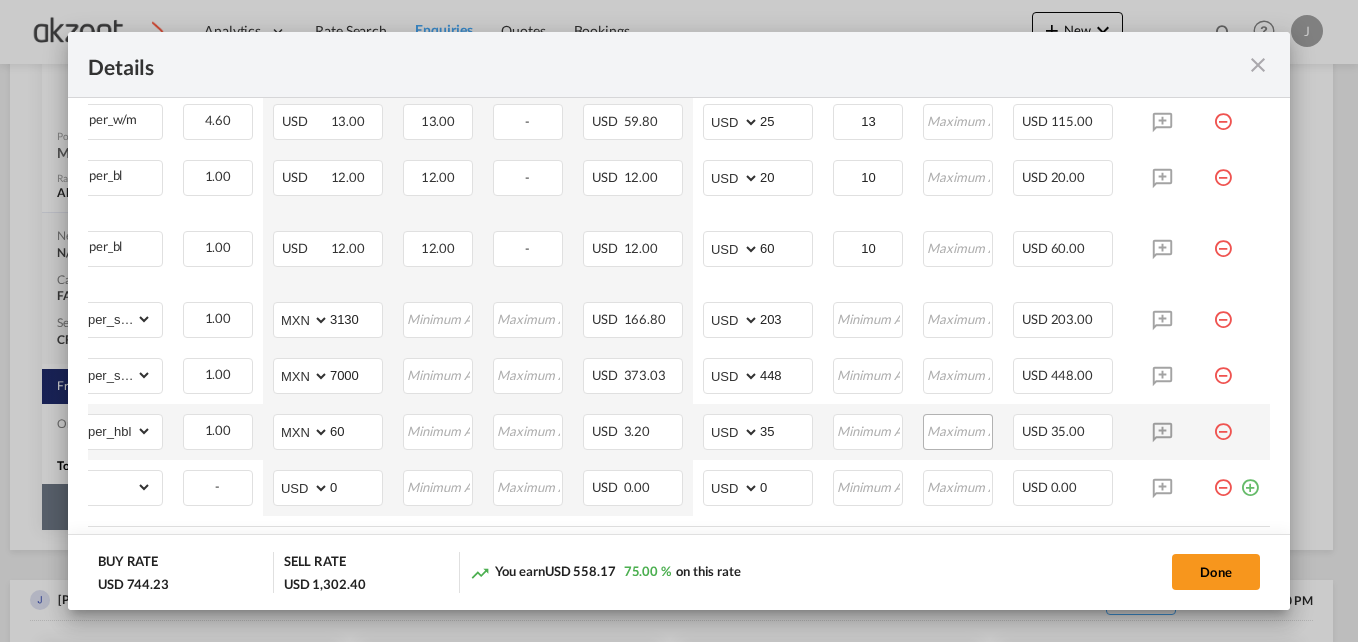 scroll, scrollTop: 0, scrollLeft: 0, axis: both 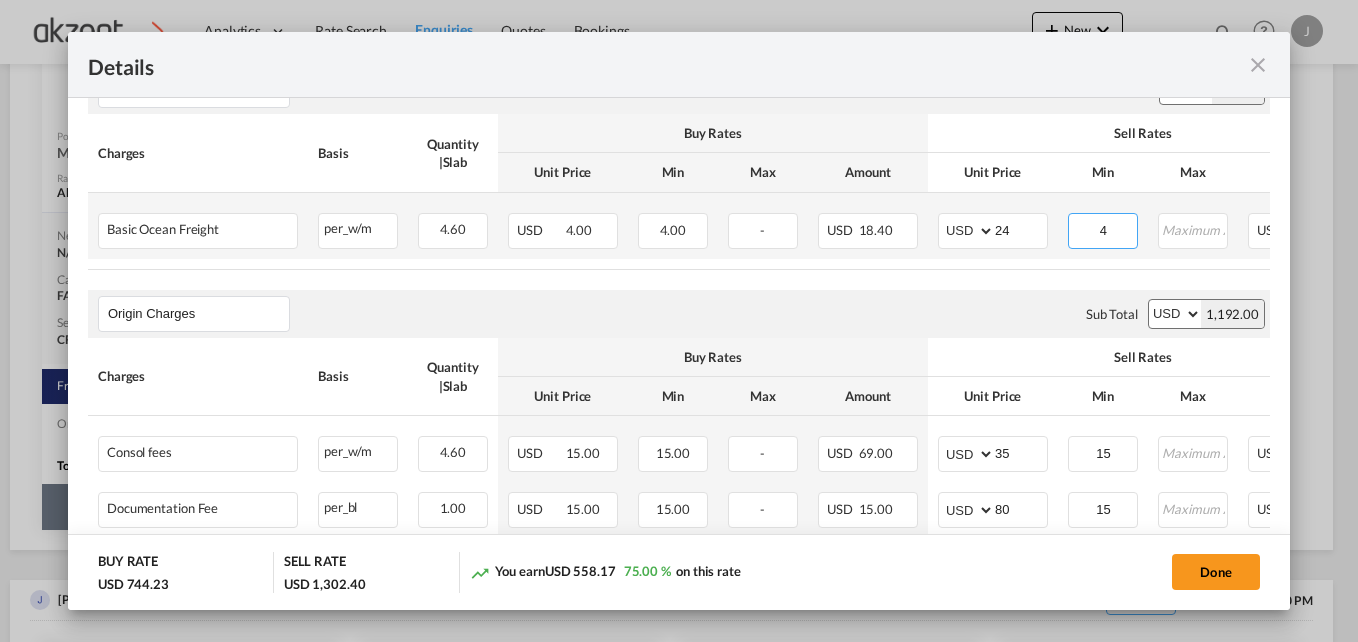 click on "4" at bounding box center (1103, 229) 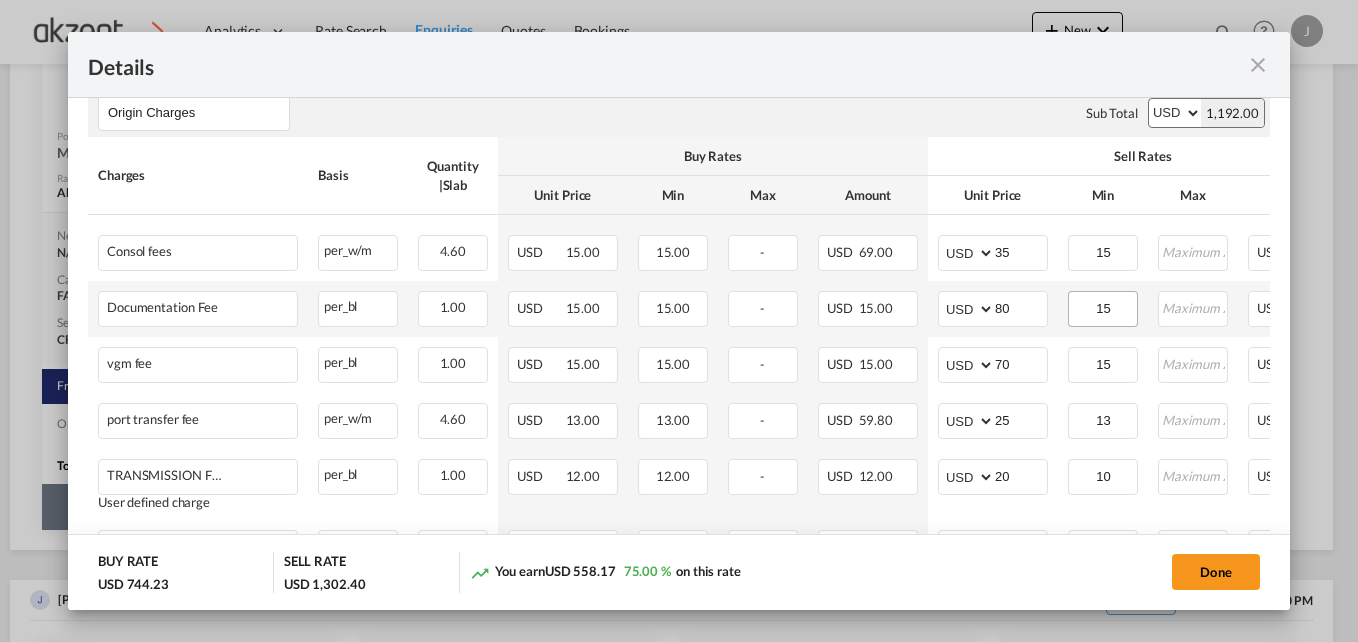 scroll, scrollTop: 700, scrollLeft: 0, axis: vertical 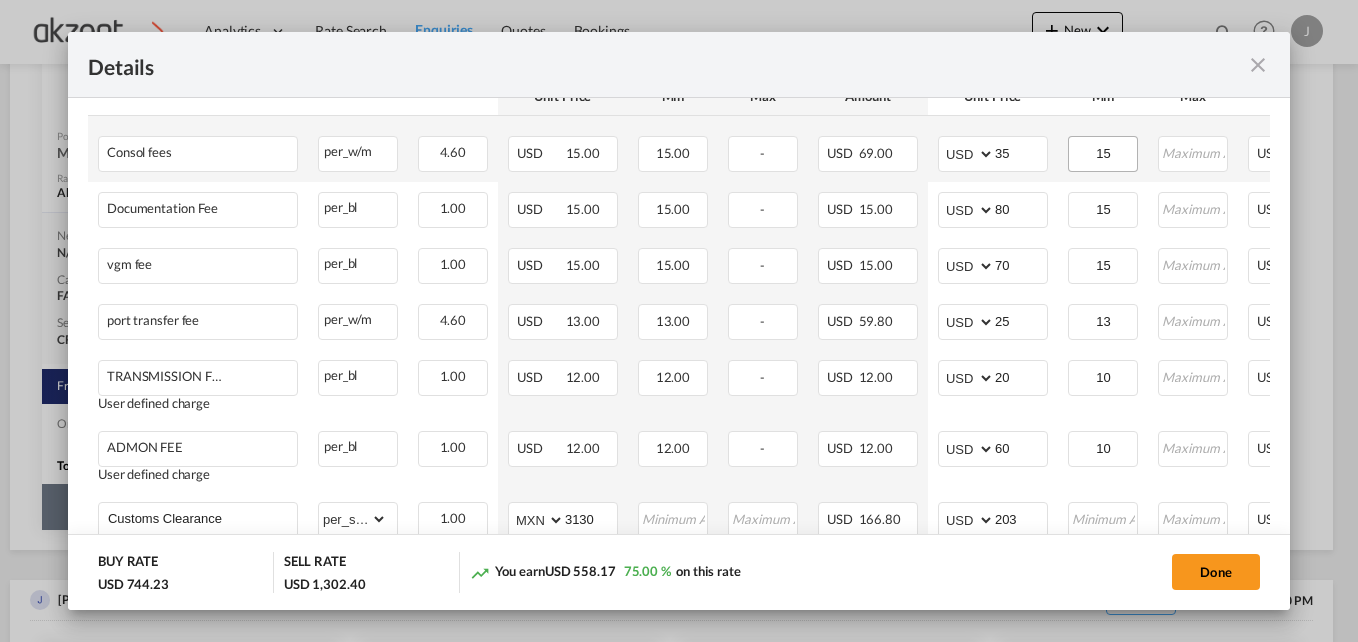 type 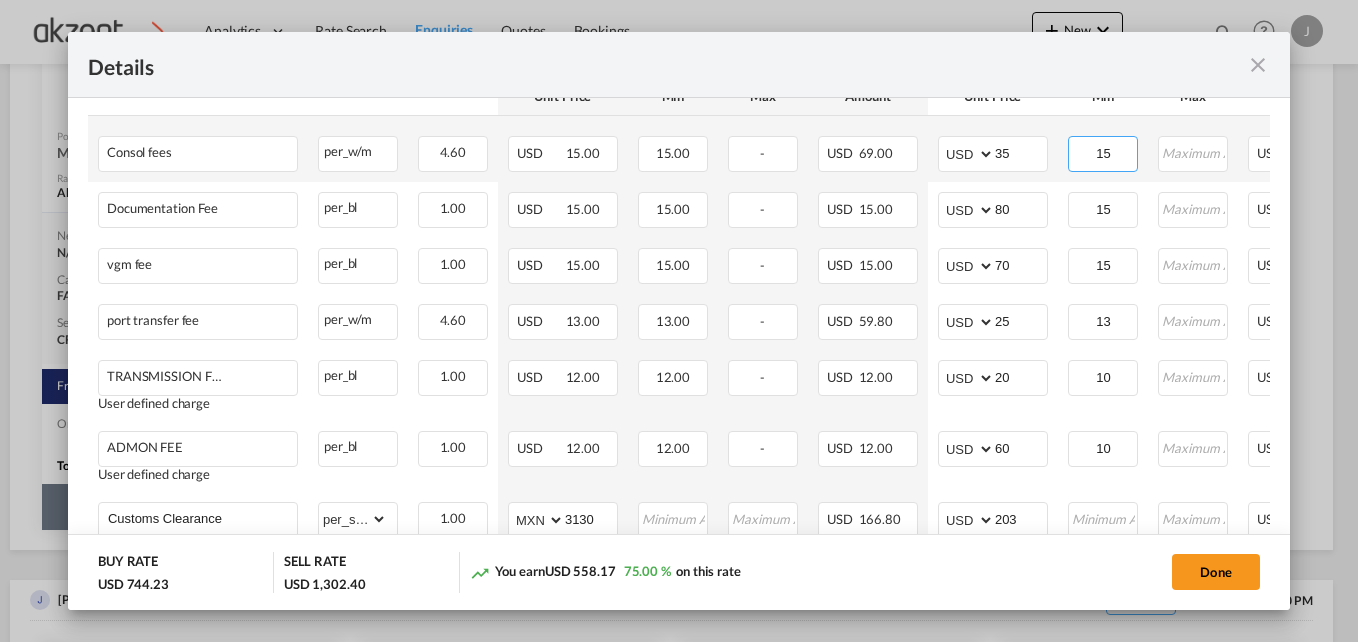 click on "15" at bounding box center (1103, 152) 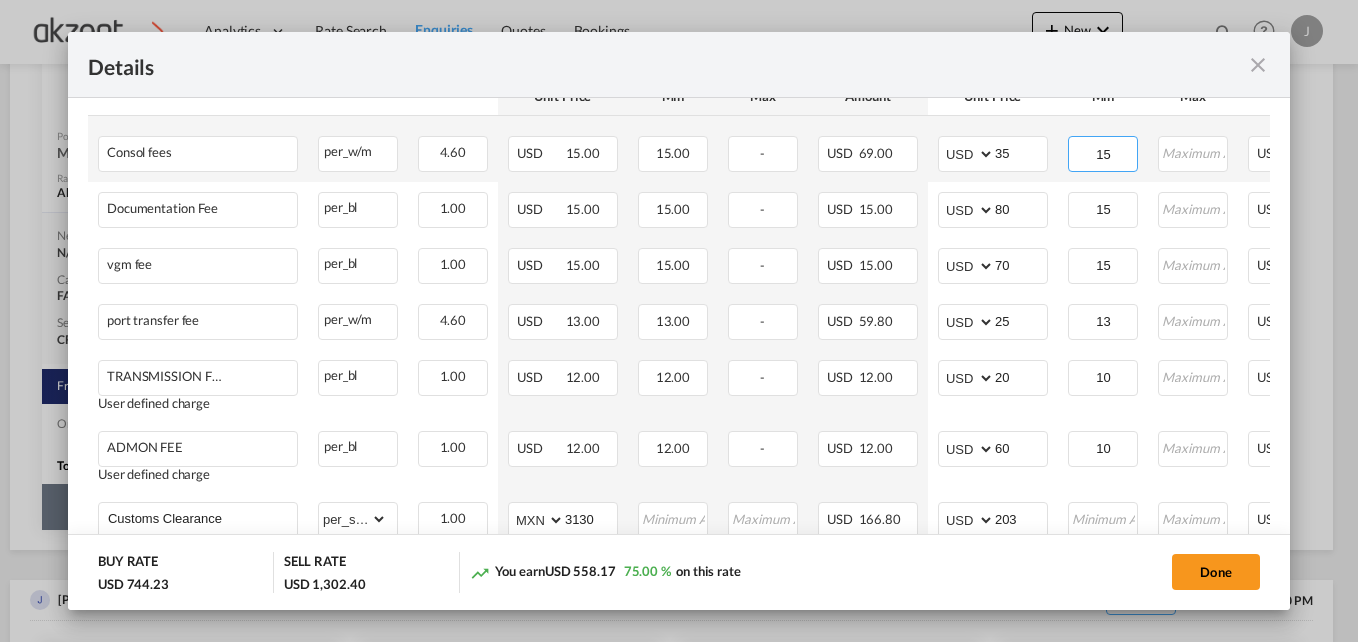 type on "1" 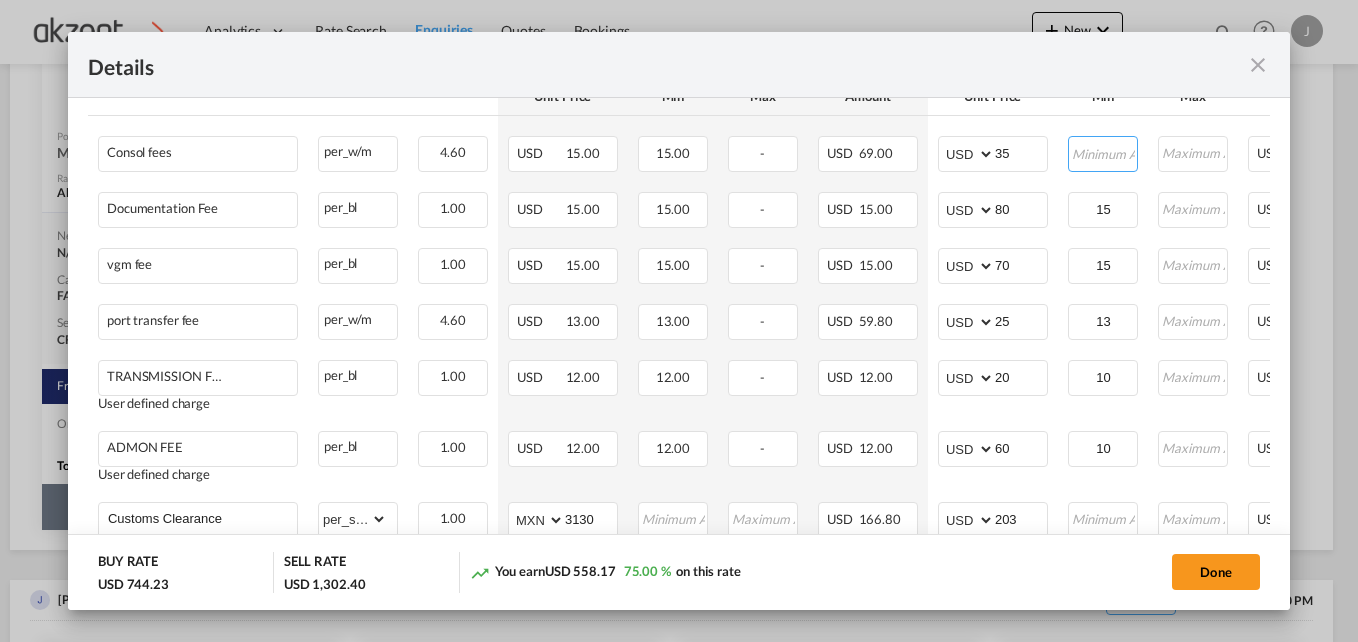 type 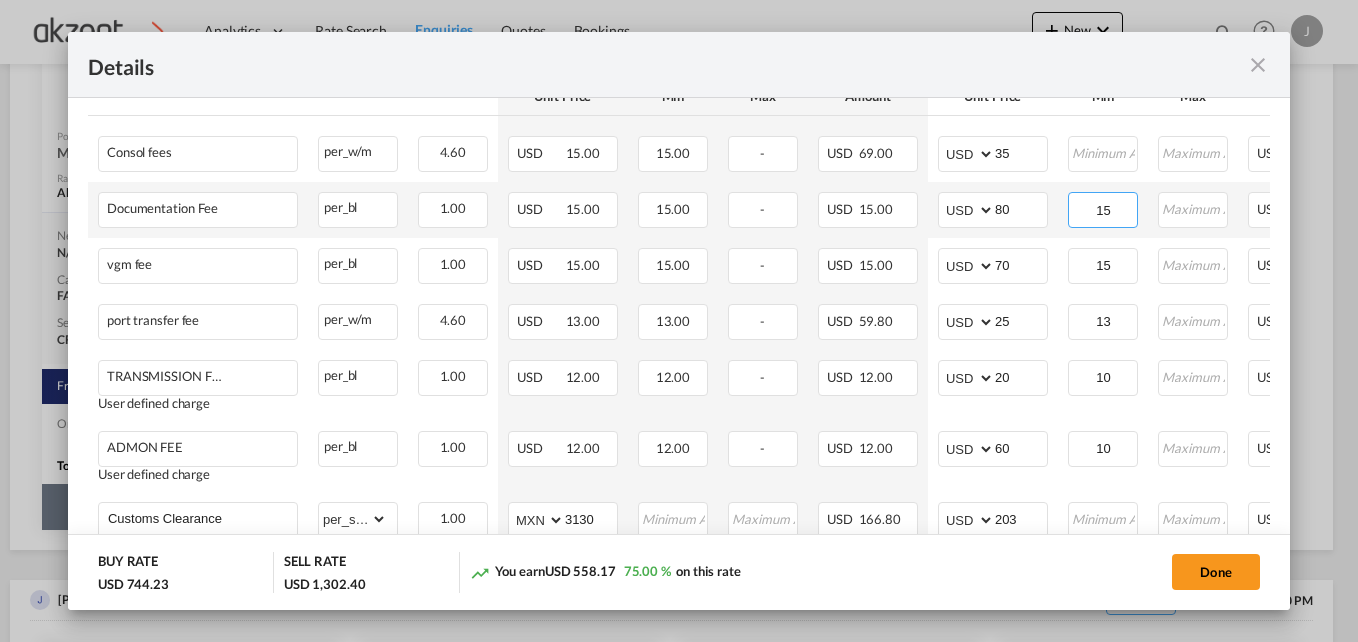 click on "15" at bounding box center [1103, 208] 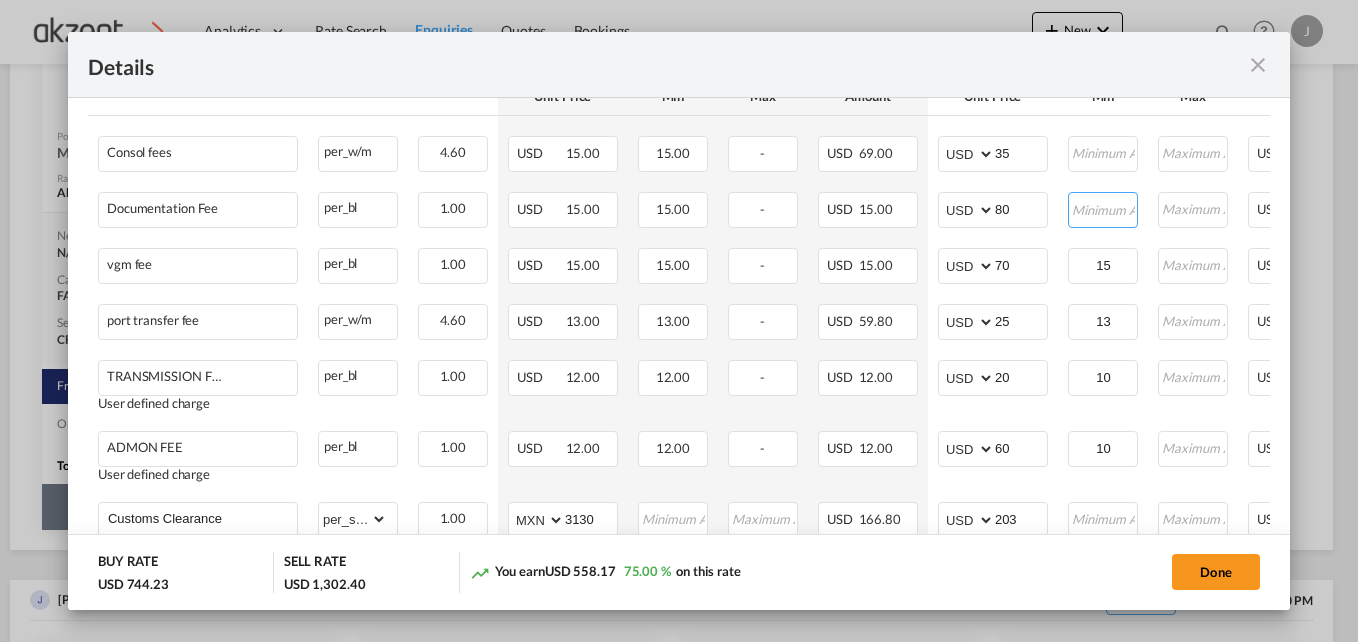 type 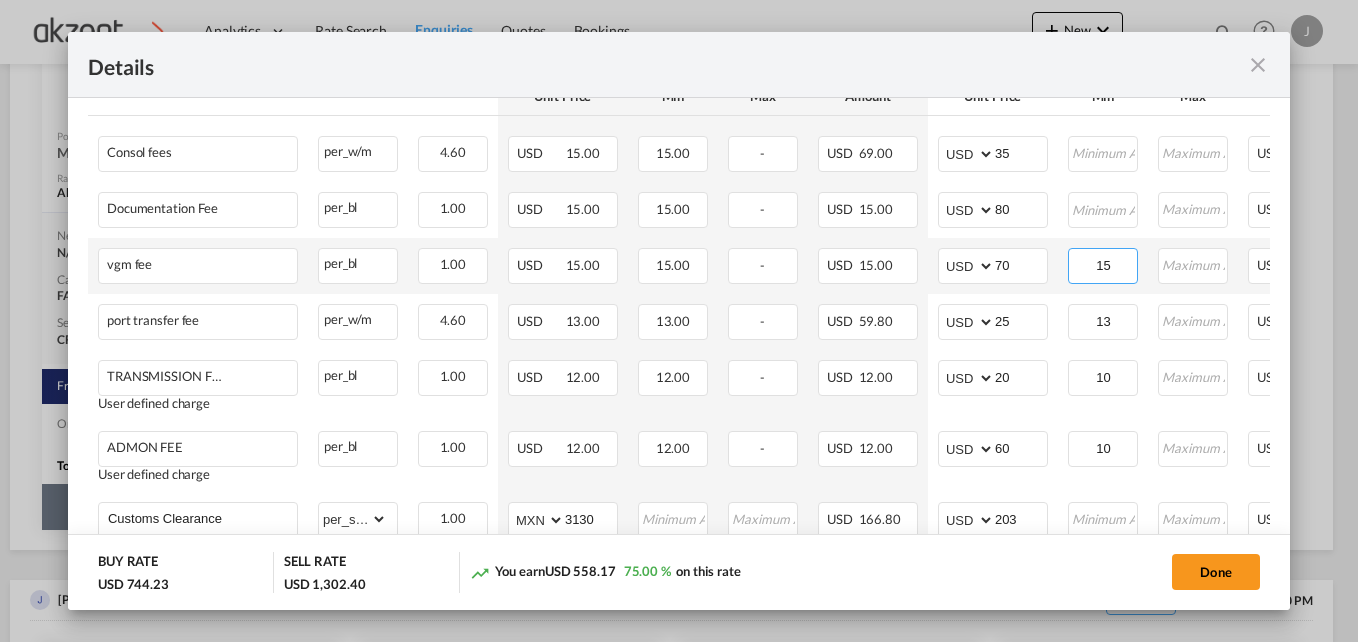 click on "15" at bounding box center [1103, 264] 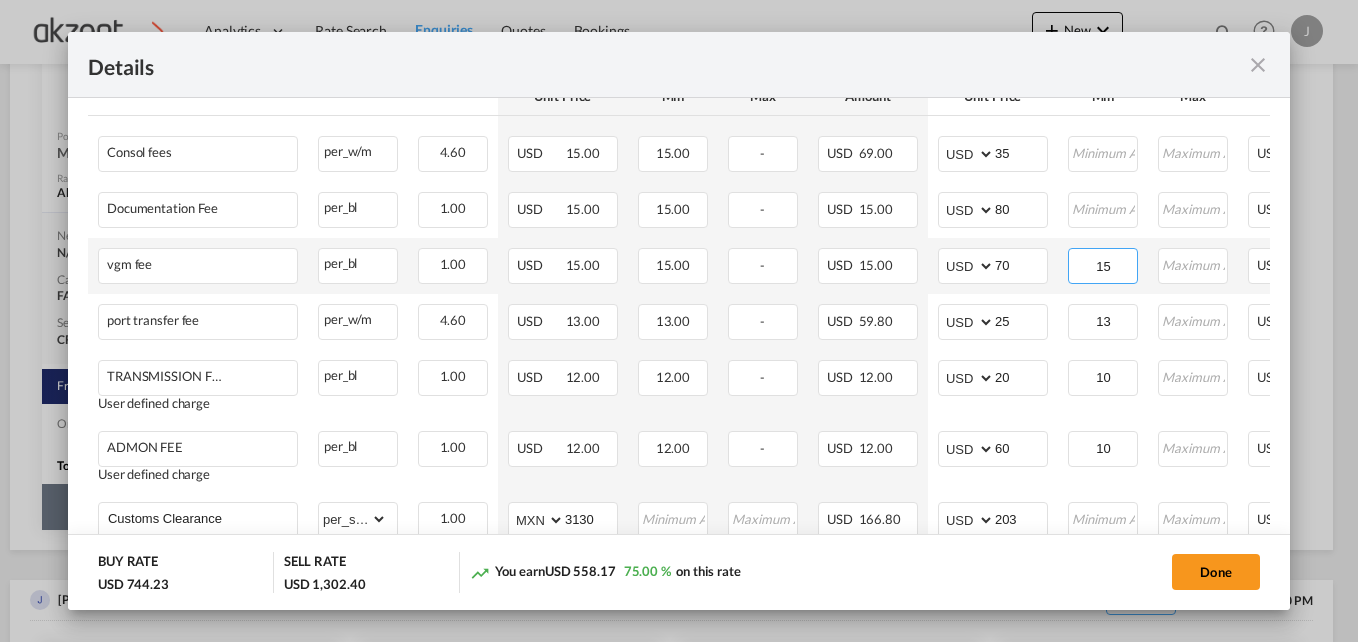 type on "1" 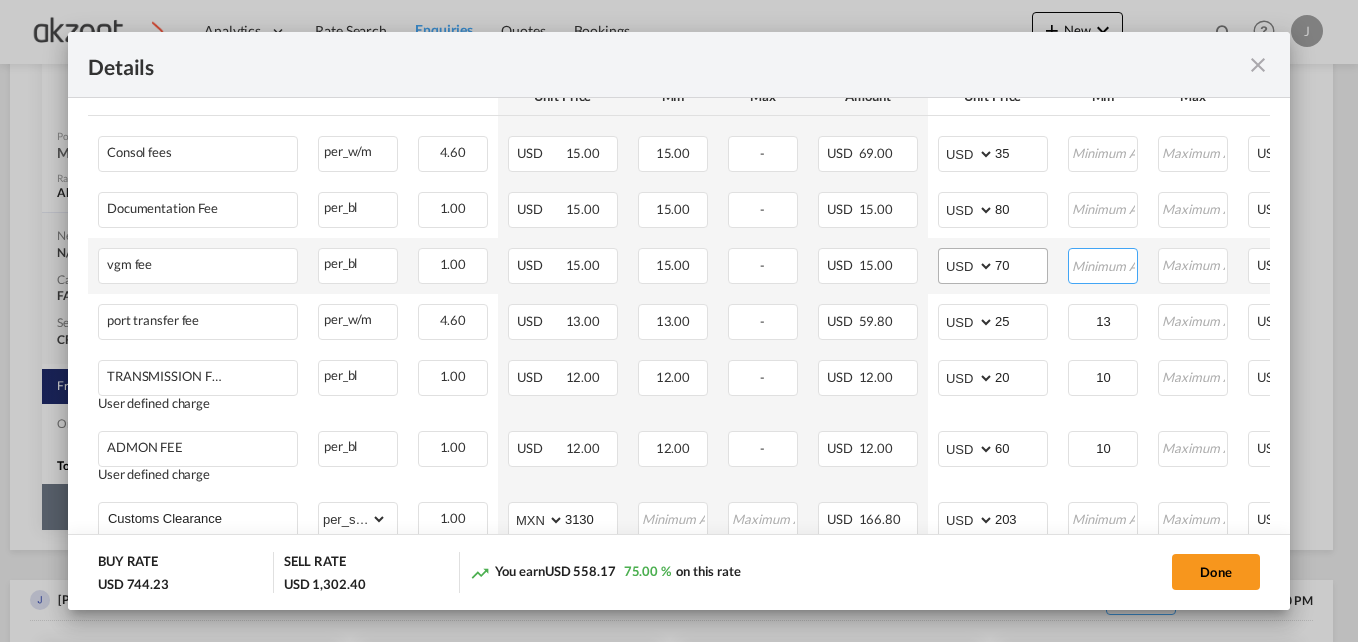 type 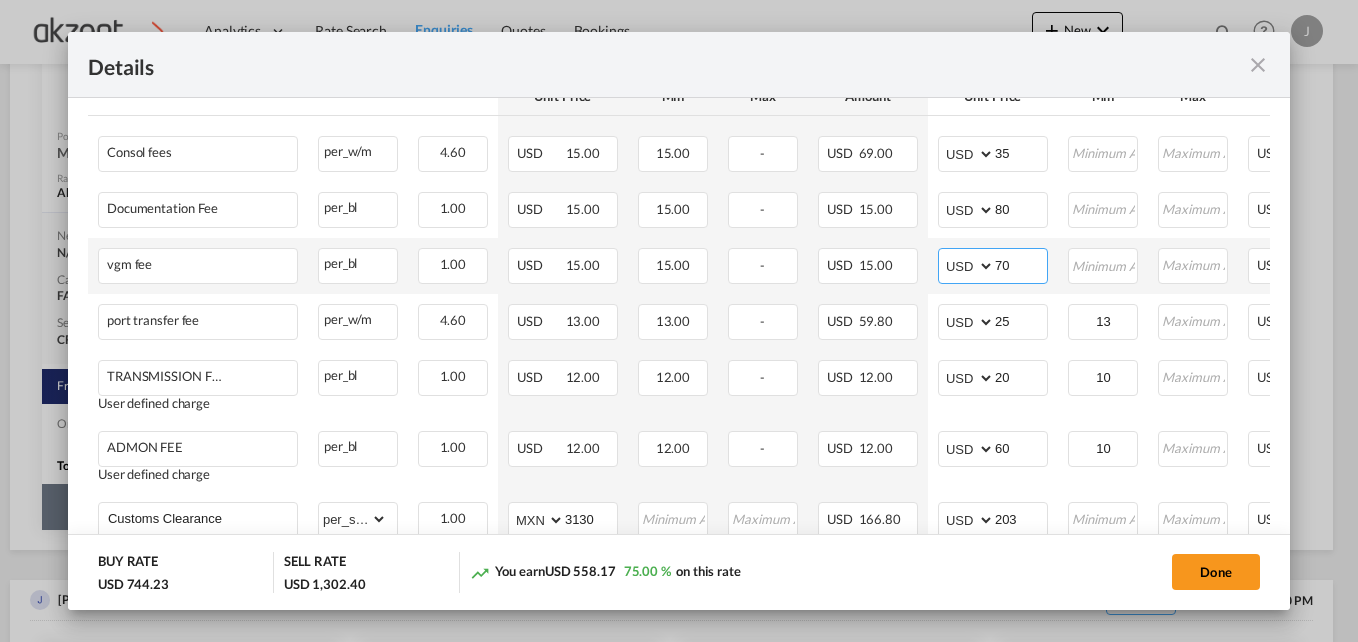 click on "70" at bounding box center (1021, 264) 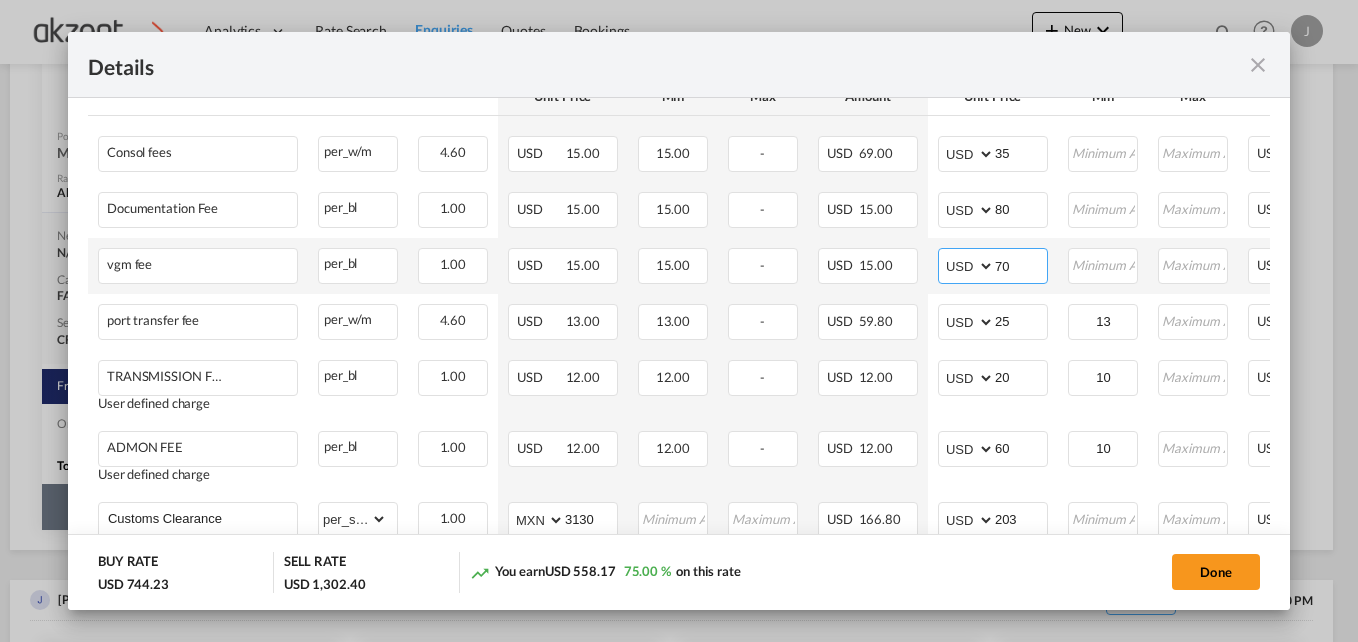 type on "7" 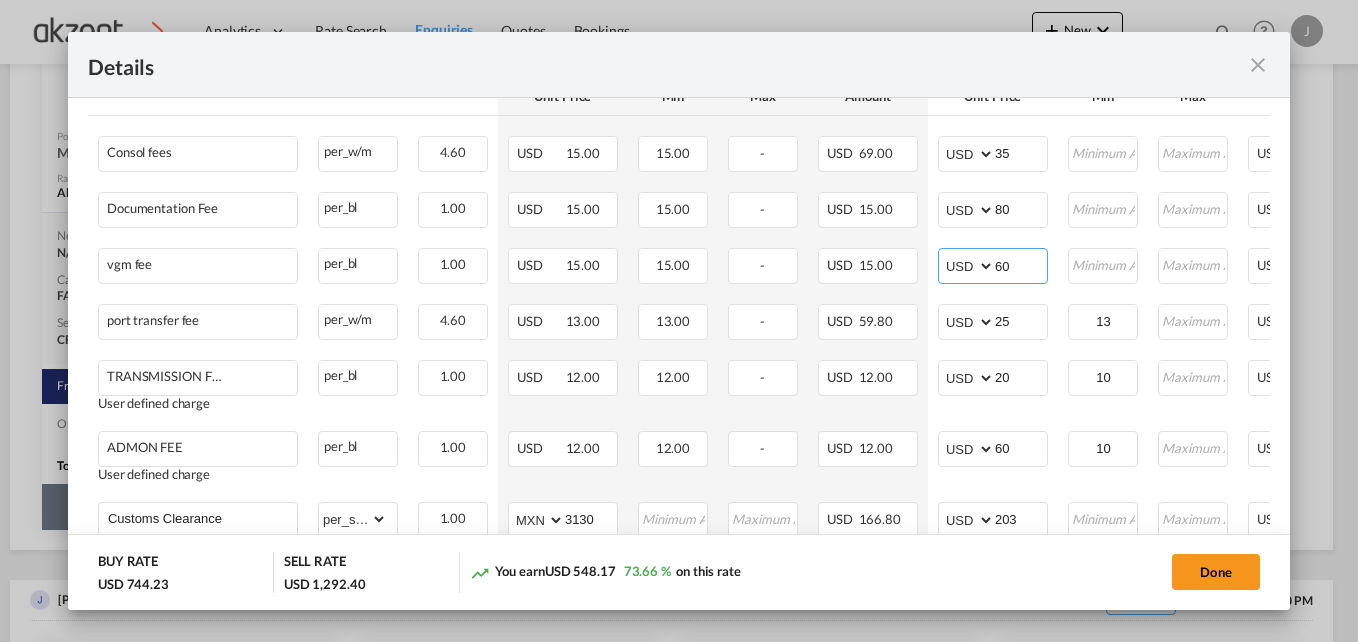 type on "60" 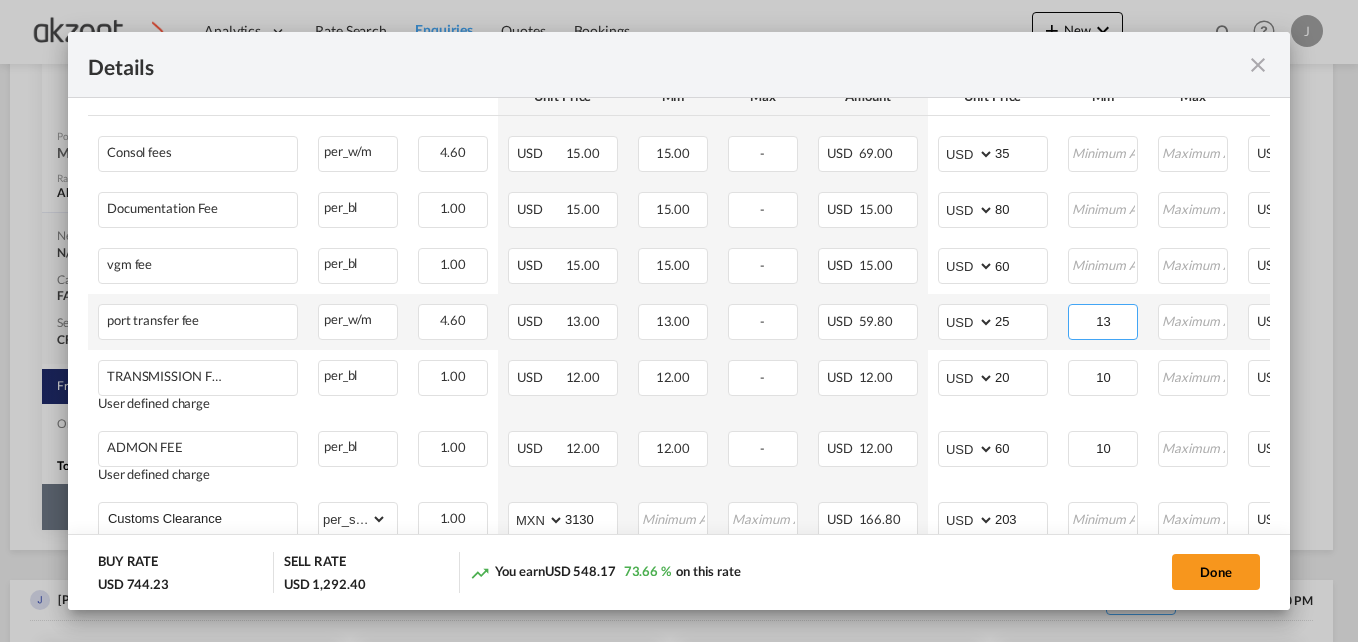 drag, startPoint x: 1123, startPoint y: 325, endPoint x: 1108, endPoint y: 326, distance: 15.033297 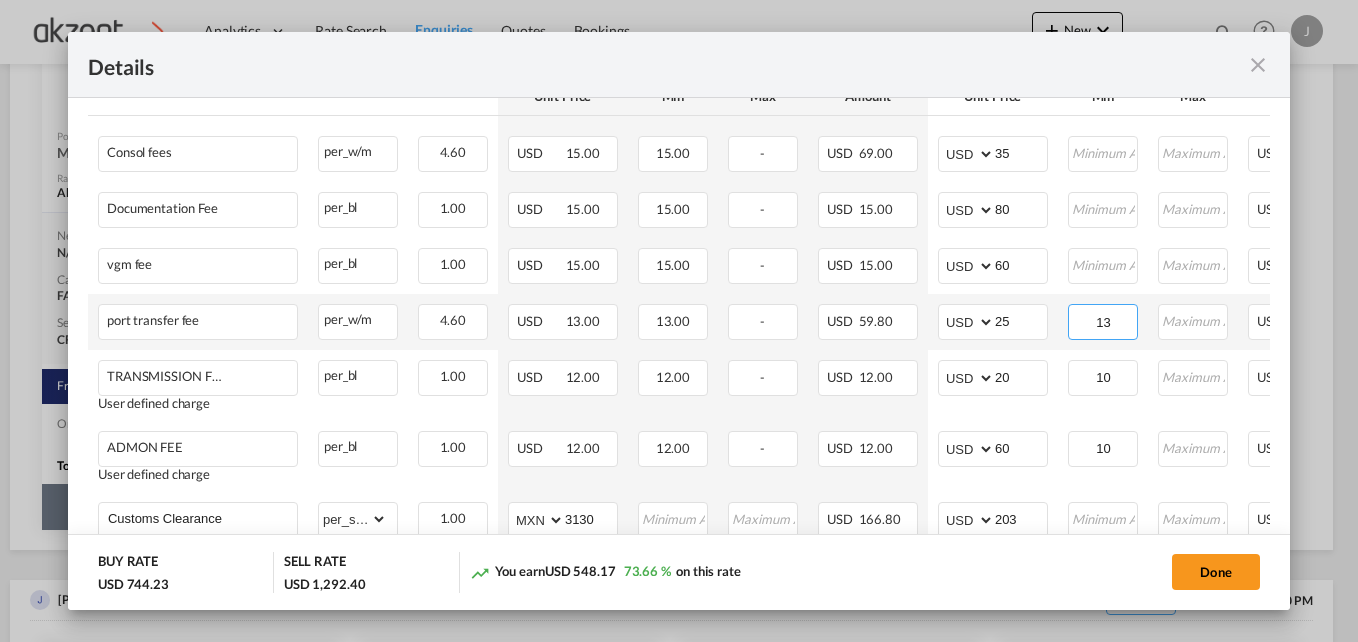 type on "1" 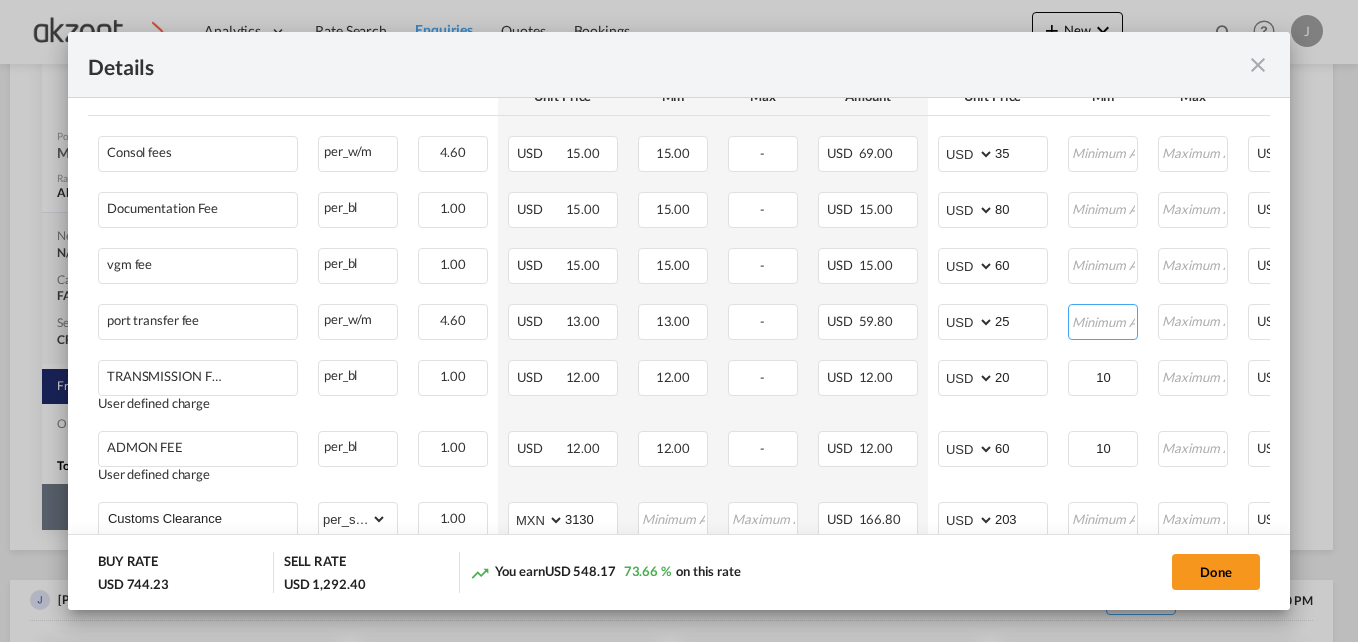 type 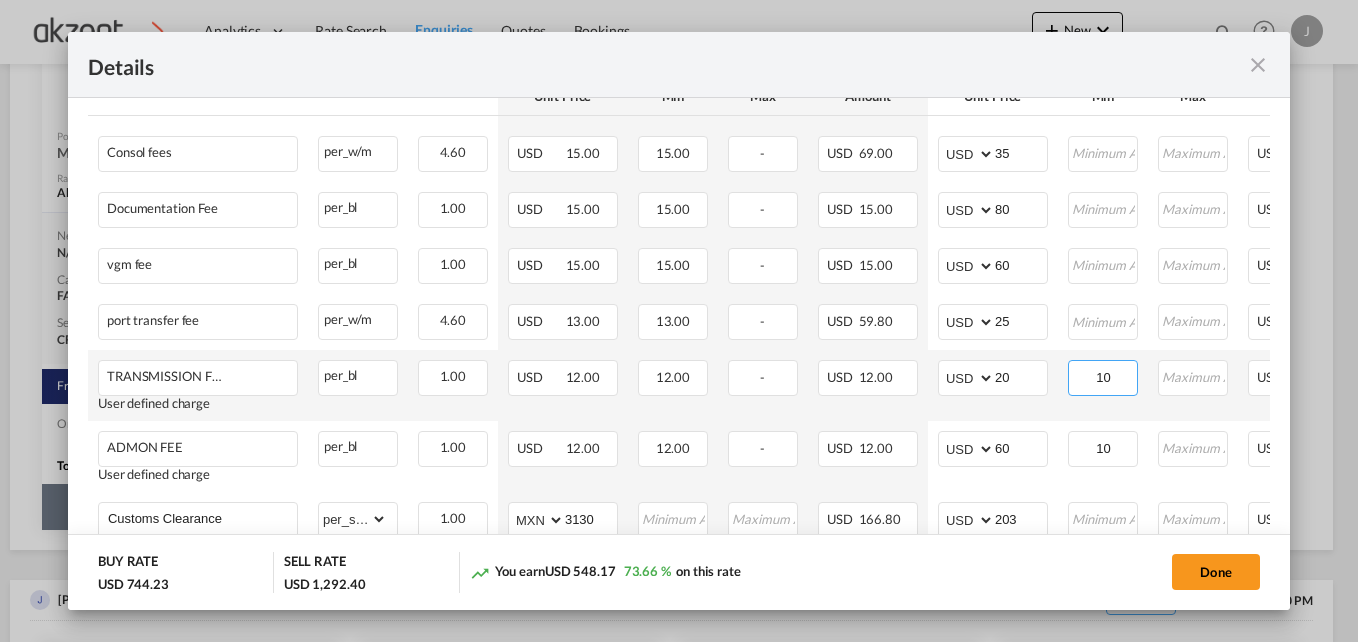 click on "10" at bounding box center [1103, 376] 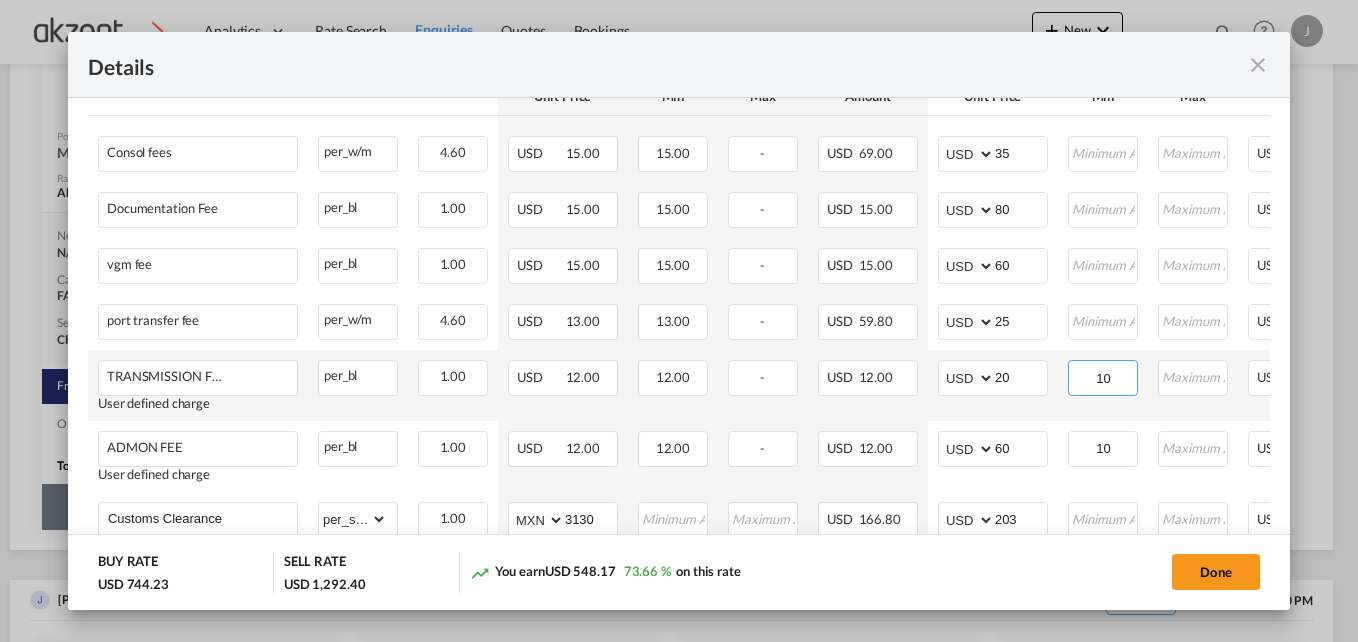 type on "1" 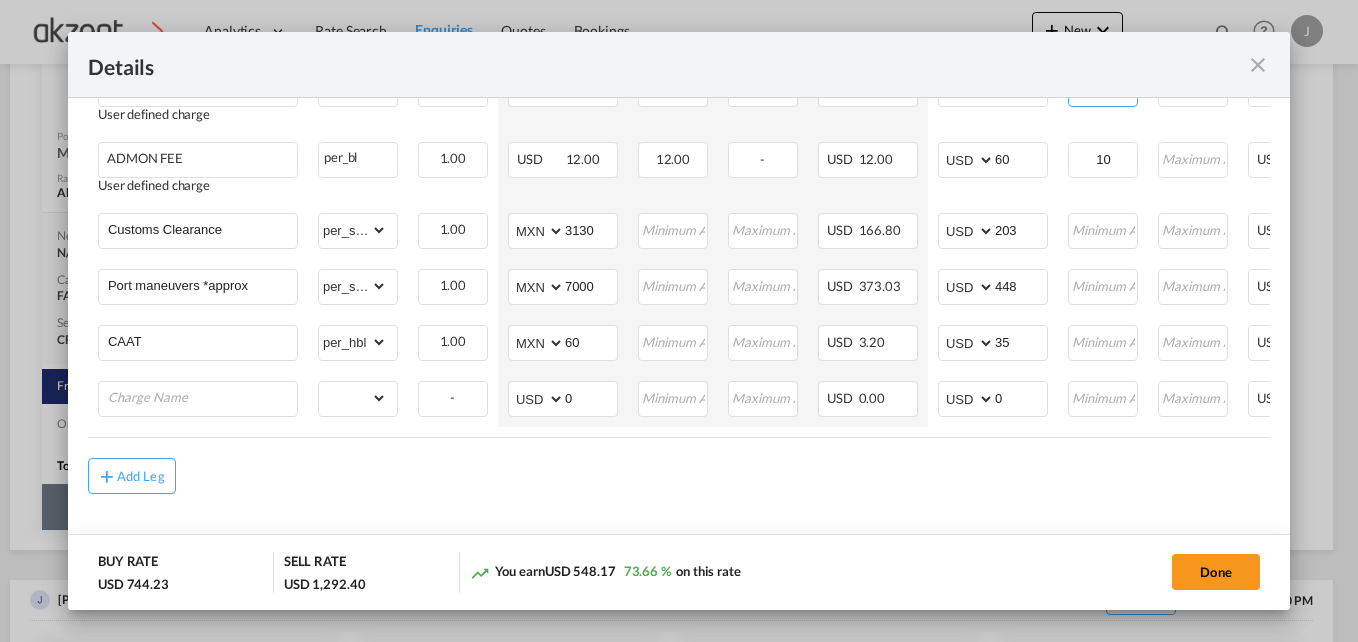 scroll, scrollTop: 1000, scrollLeft: 0, axis: vertical 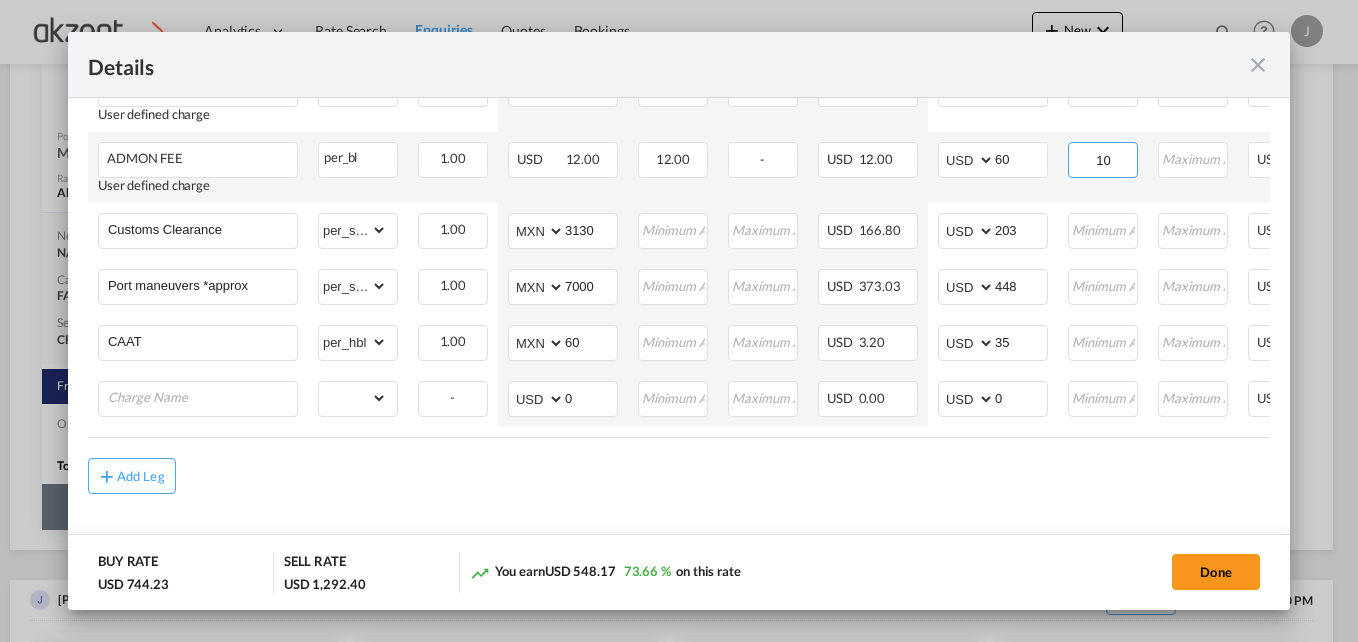 click on "10" at bounding box center (1103, 158) 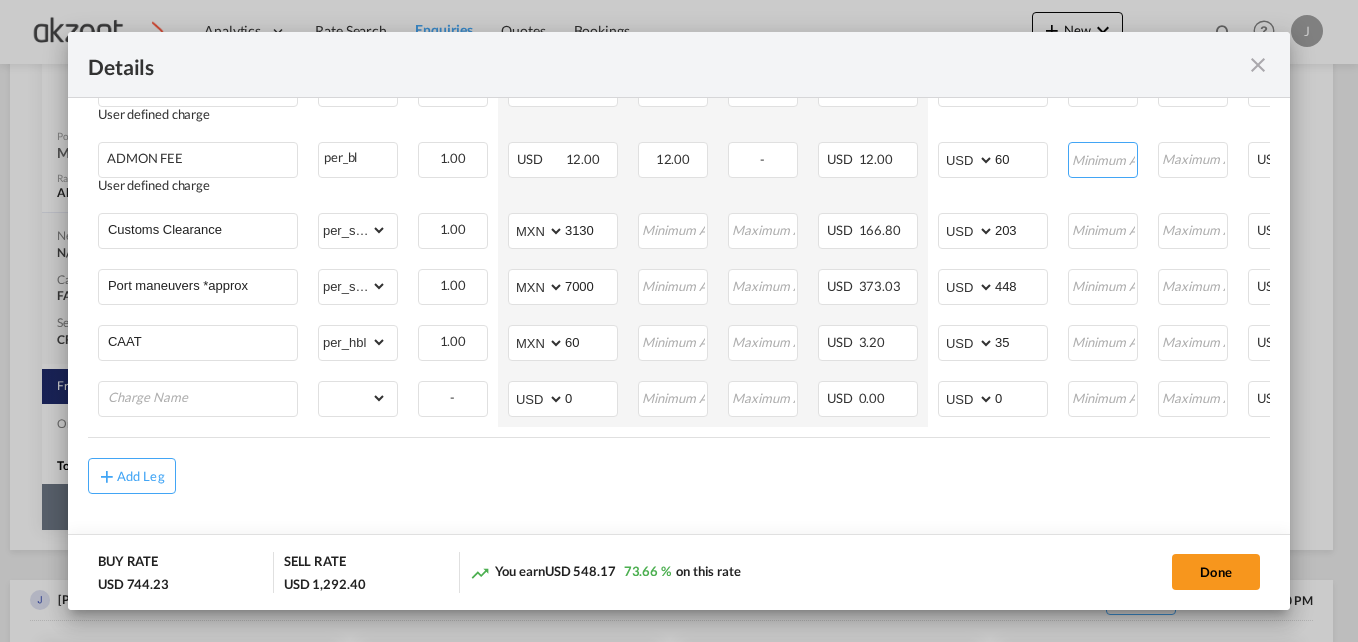 type 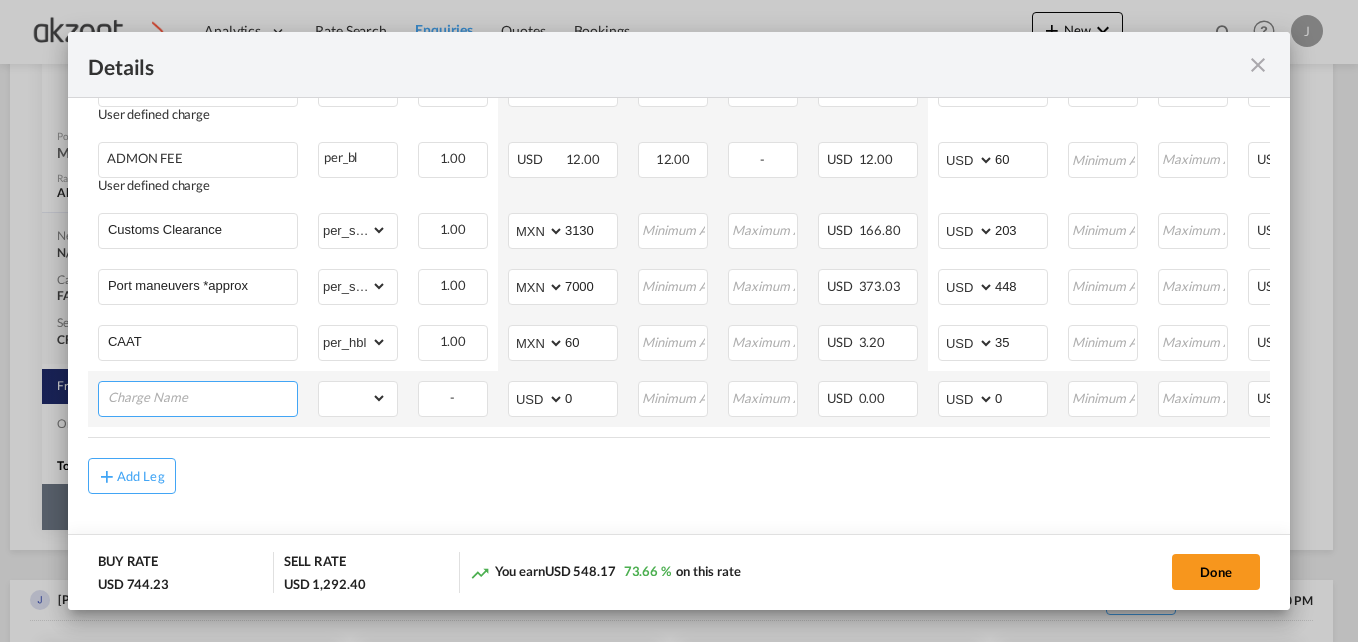 click at bounding box center (202, 397) 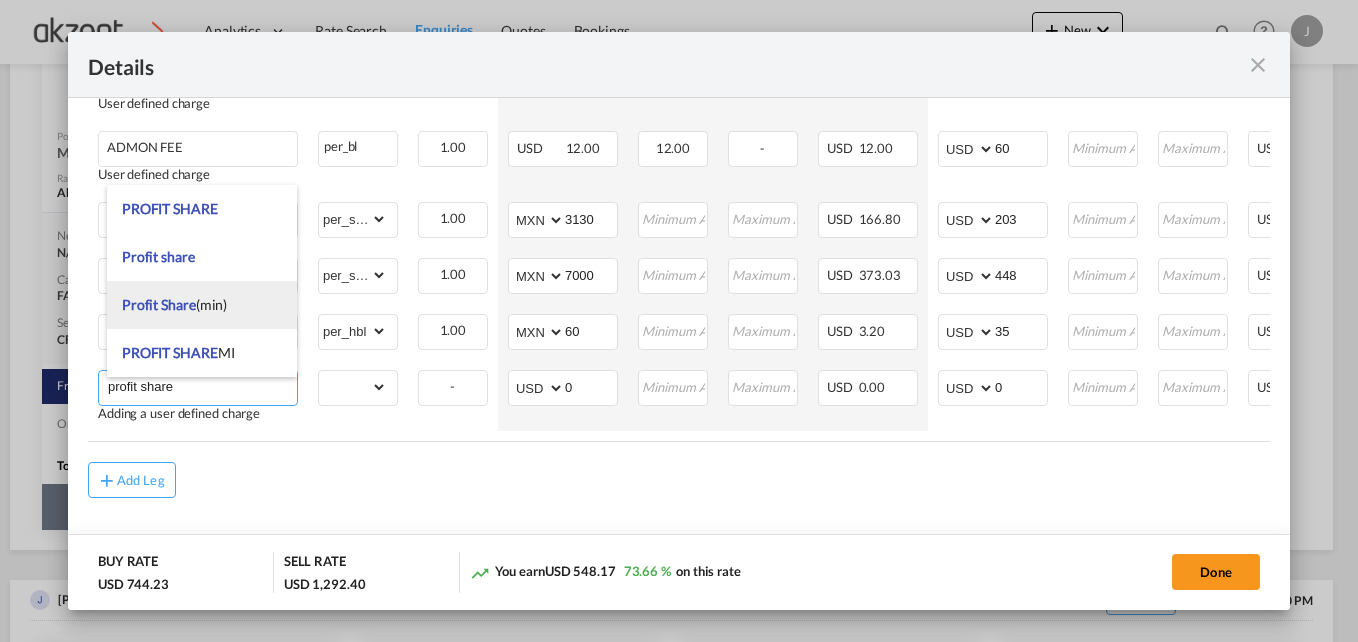 click on "Profit Share  (min)" at bounding box center (202, 305) 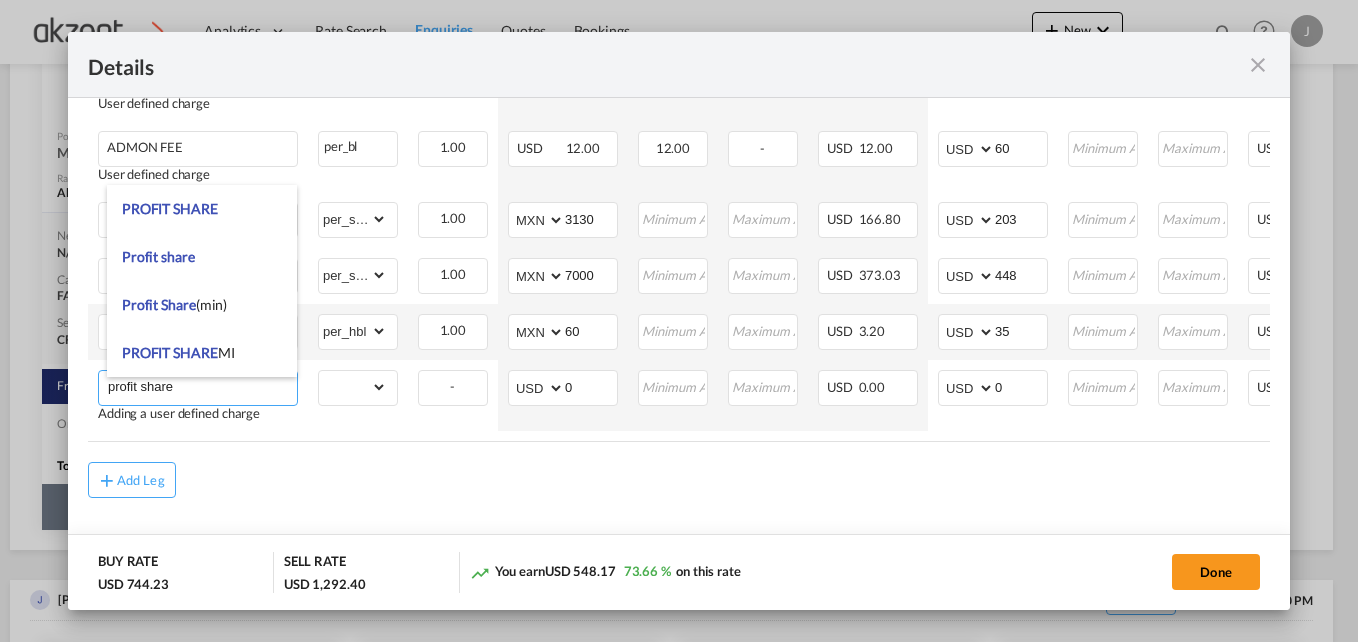 type on "Profit Share (min)" 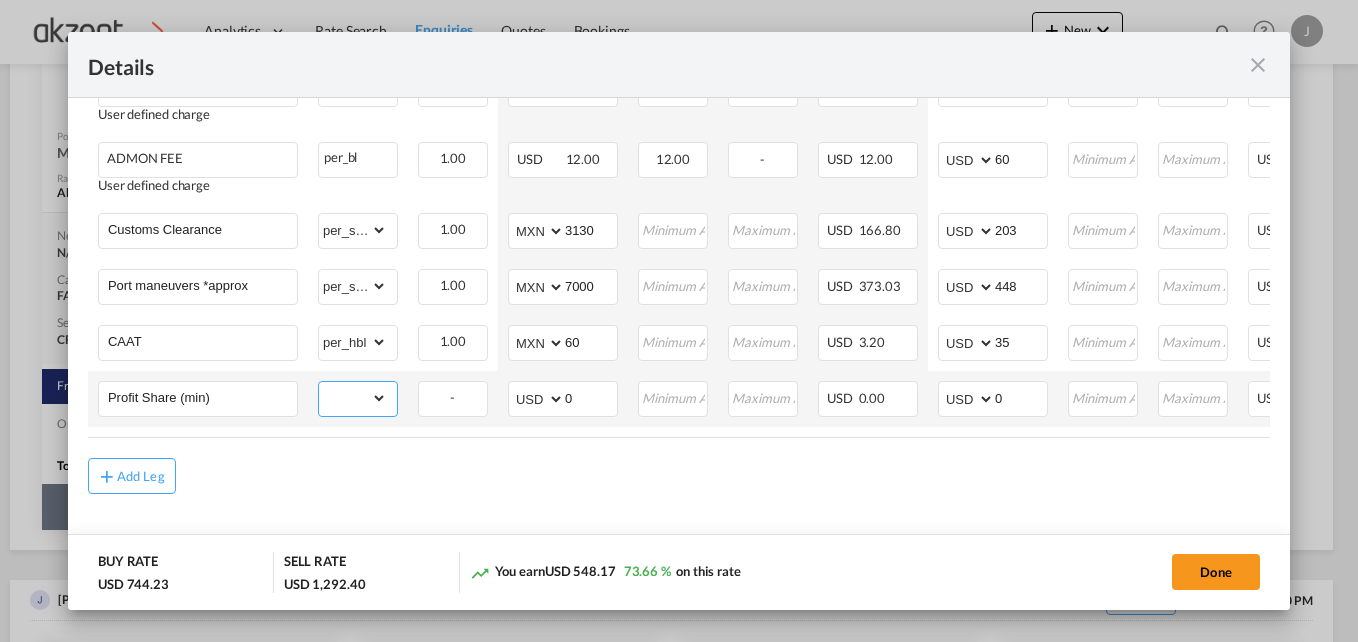 click on "gross_weight
volumetric_weight
per_shipment
per_bl
per_km
per_hawb
per_kg
flat
per_ton
per_cbm
per_hbl
per_w/m
per_awb
per_sbl
per_quintal
per_doc
N/A
per shipping bill
per_lbs
per_pallet
per_carton
per_vehicle
per_shift
per_invoice
per_package
per_cft
per_day
per_revalidation
% on freight total
per_declaration
per_document
per clearance
MRN" at bounding box center [353, 398] 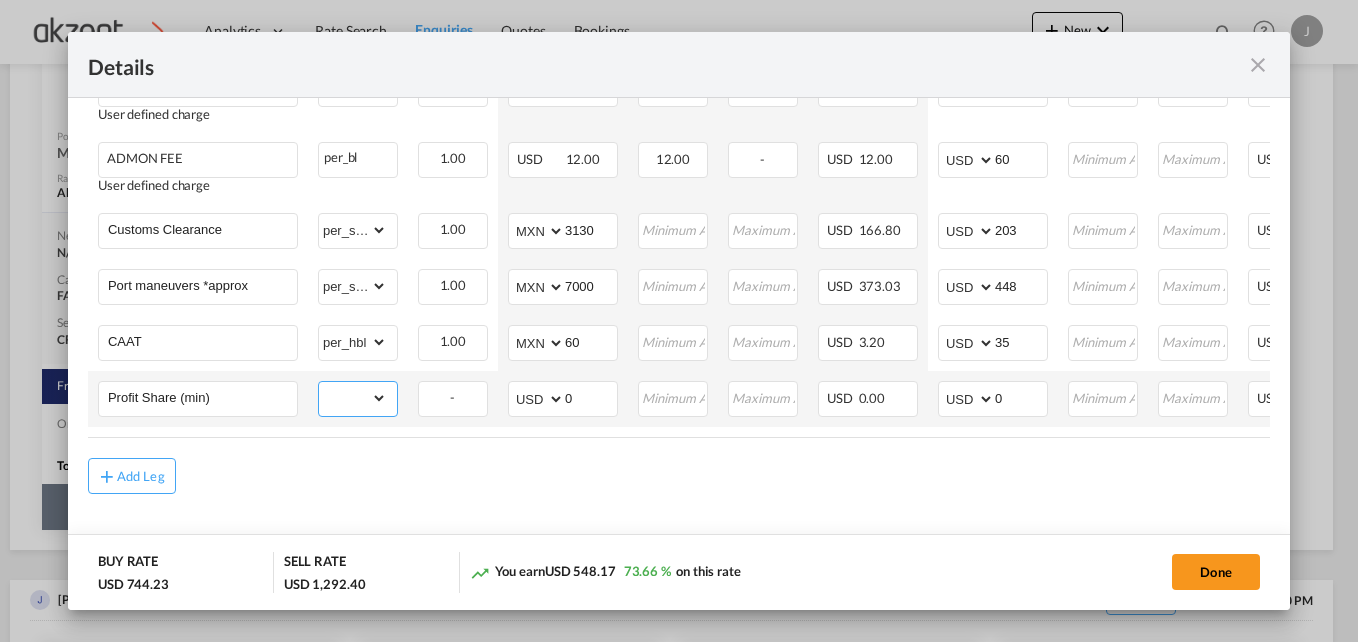 select on "per_shipment" 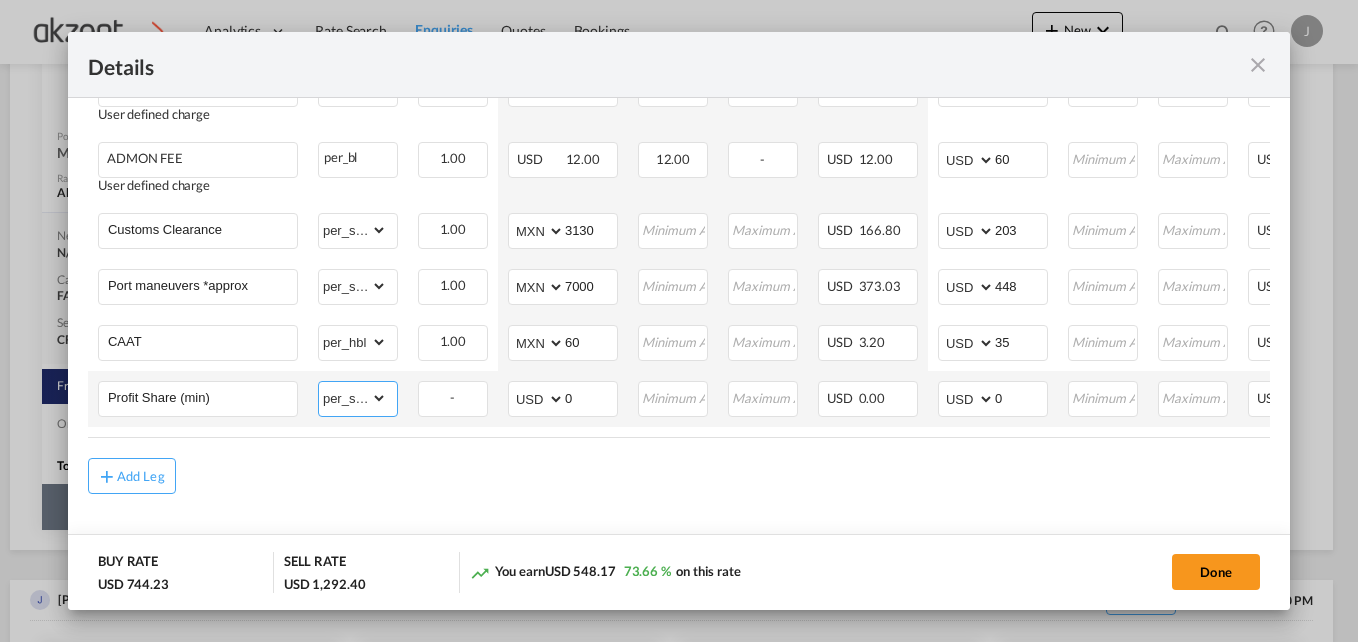 click on "gross_weight
volumetric_weight
per_shipment
per_bl
per_km
per_hawb
per_kg
flat
per_ton
per_cbm
per_hbl
per_w/m
per_awb
per_sbl
per_quintal
per_doc
N/A
per shipping bill
per_lbs
per_pallet
per_carton
per_vehicle
per_shift
per_invoice
per_package
per_cft
per_day
per_revalidation
% on freight total
per_declaration
per_document
per clearance
MRN" at bounding box center [353, 398] 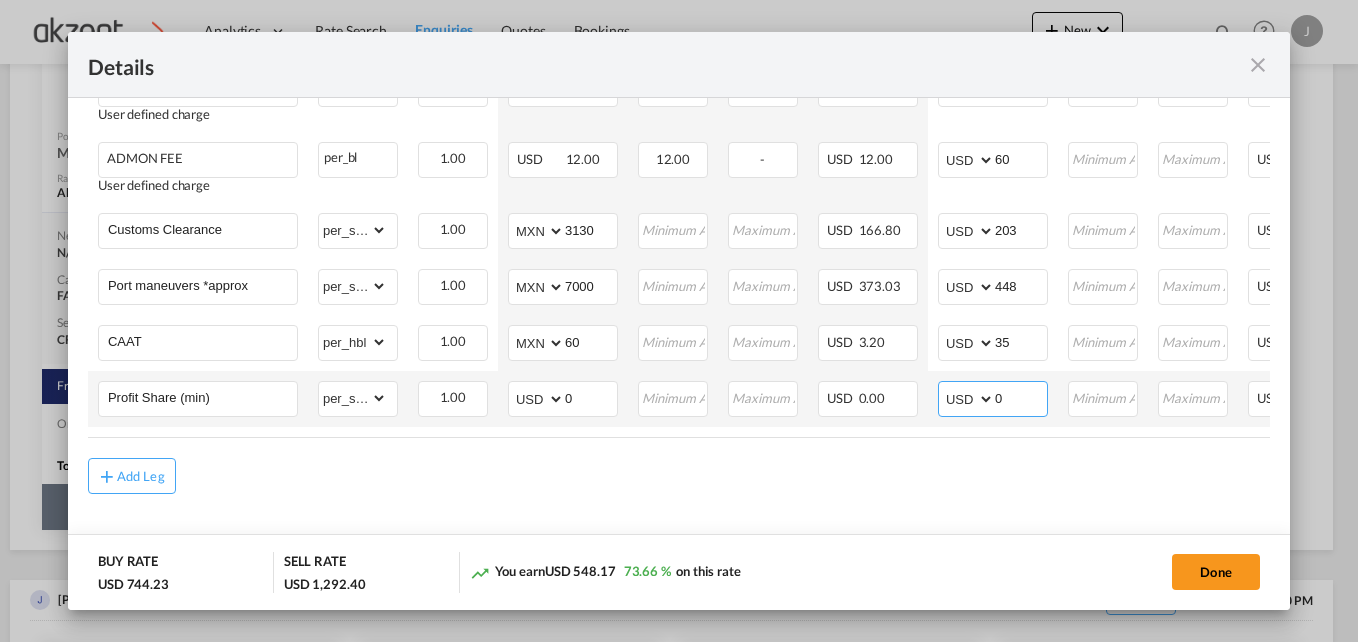 click on "0" at bounding box center [1021, 397] 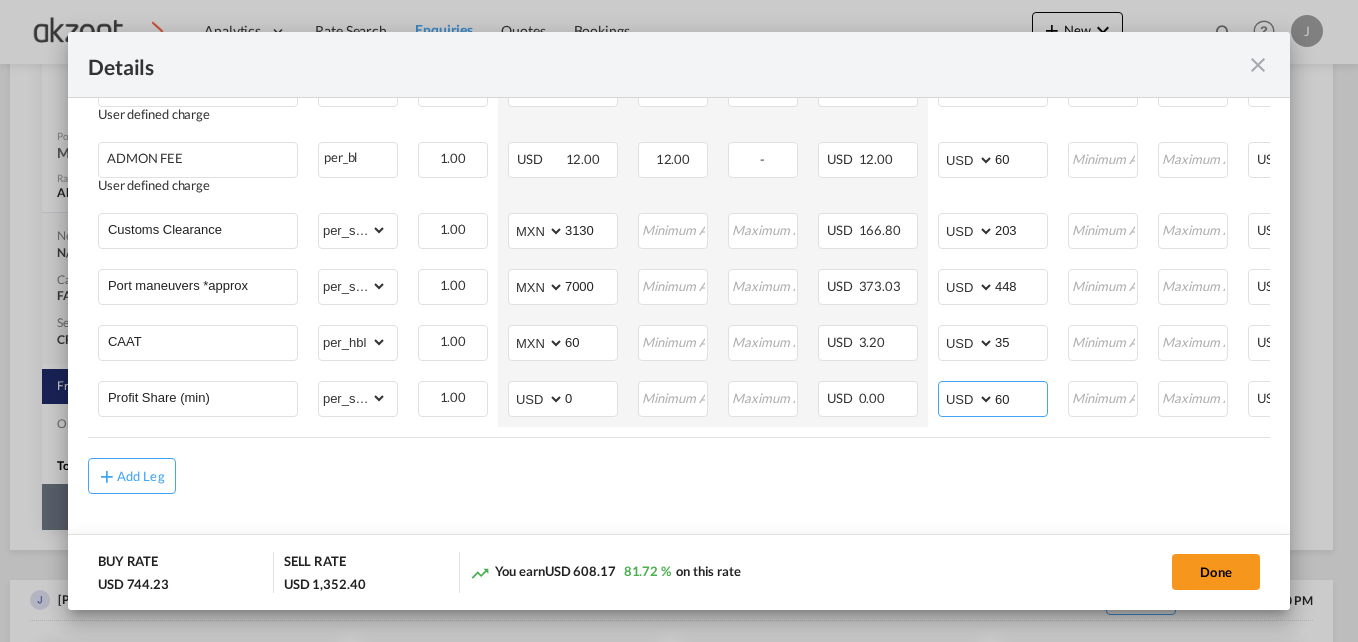 type on "60" 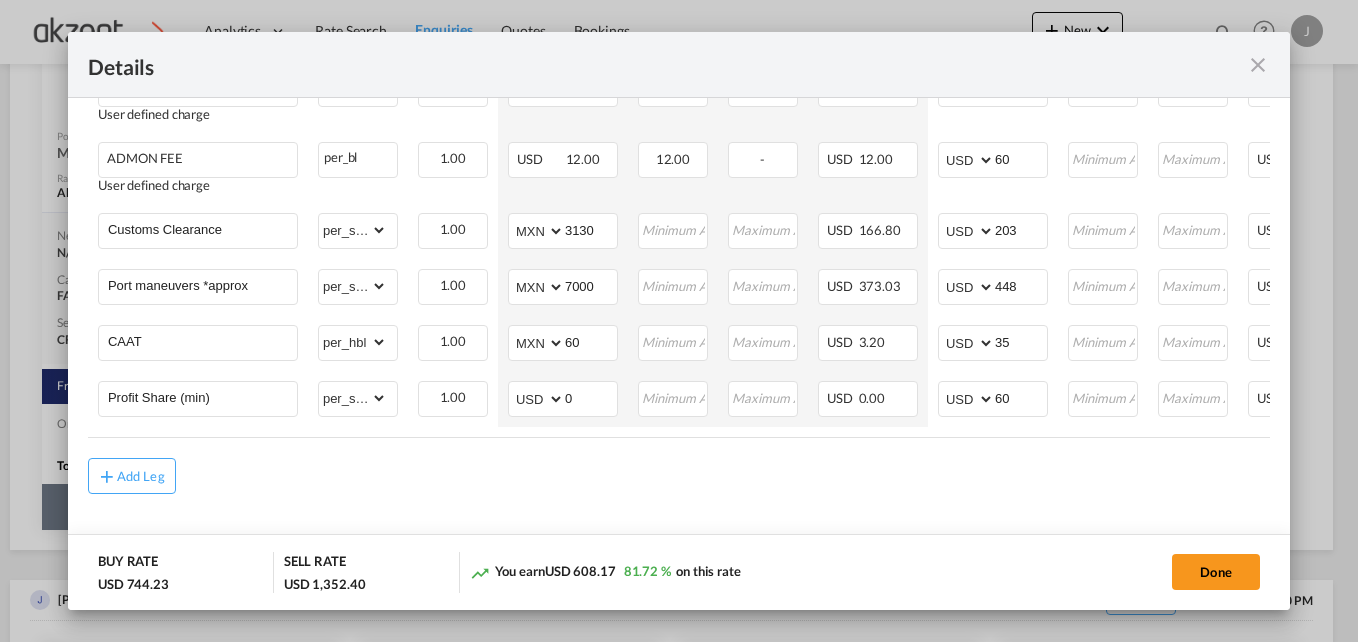 click on "Main Freight                                                     Please enter leg name
Leg Name Already Exists
Sub Total AED AFN ALL AMD ANG AOA ARS AUD AWG AZN BAM BBD BDT BGN BHD BIF BMD BND [PERSON_NAME] BRL BSD BTN BWP BYN BZD CAD CDF CHF CLP CNY COP CRC CUC CUP CVE CZK DJF DKK DOP DZD EGP ERN ETB EUR FJD FKP FOK GBP GEL GGP GHS GIP GMD GNF GTQ GYD HKD HNL HRK HTG HUF IDR ILS IMP INR IQD IRR ISK JMD JOD JPY KES KGS KHR KID KMF KRW KWD KYD KZT LAK LBP LKR LRD LSL LYD MAD MDL MGA MKD MMK MNT MOP MRU MUR MVR MWK MXN MYR MZN NAD NGN NIO NOK NPR NZD OMR PAB PEN PGK PHP PKR PLN PYG QAR [PERSON_NAME] RSD RUB RWF SAR SBD SCR SDG SEK SGD SHP SLL SOS SRD SSP STN SYP SZL THB TJS TMT TND TOP TRY TTD TVD TWD TZS UAH UGX USD UYU UZS VES VND VUV WST XAF XCD XDR XOF XPF YER ZAR ZMW 110.40 Charges Basis Quantity
|  Slab
Buy Rates Sell Rates Comments
Action Unit Price Min Max Amount Unit Price Min Max Amount
Basic Ocean Freight
Please Enter
Already Exists
per_w/m   Please Select 4.60" at bounding box center [679, 8] 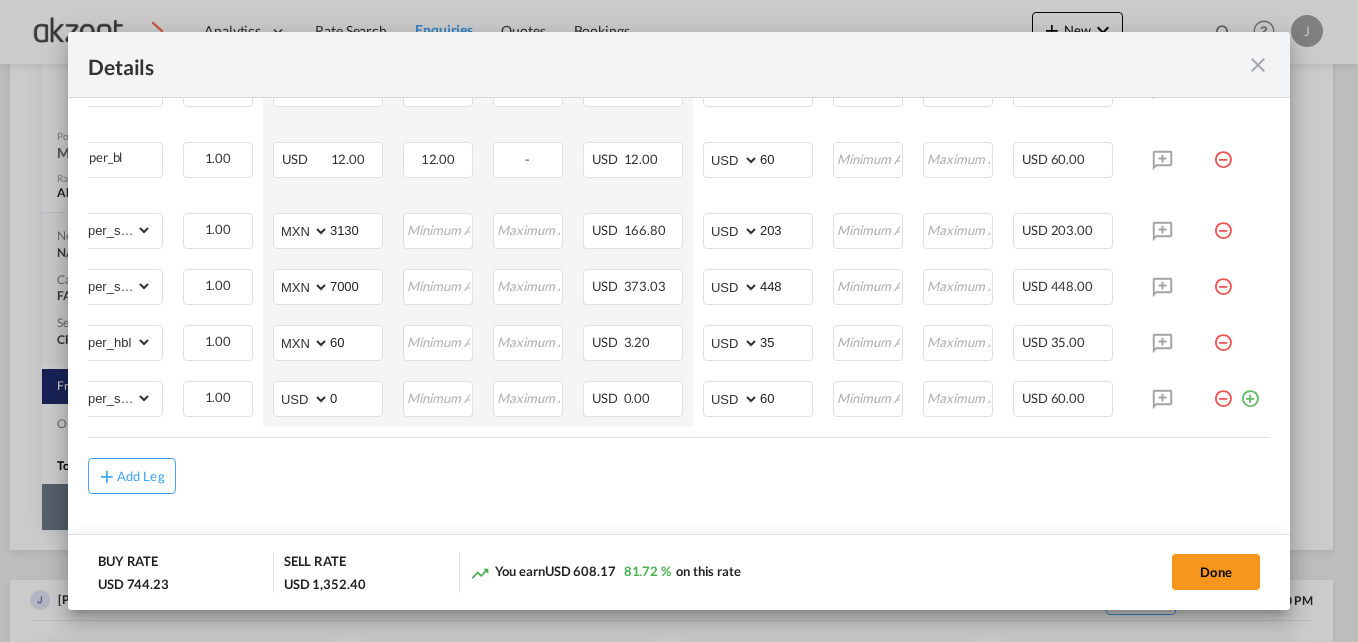 click at bounding box center (1250, 391) 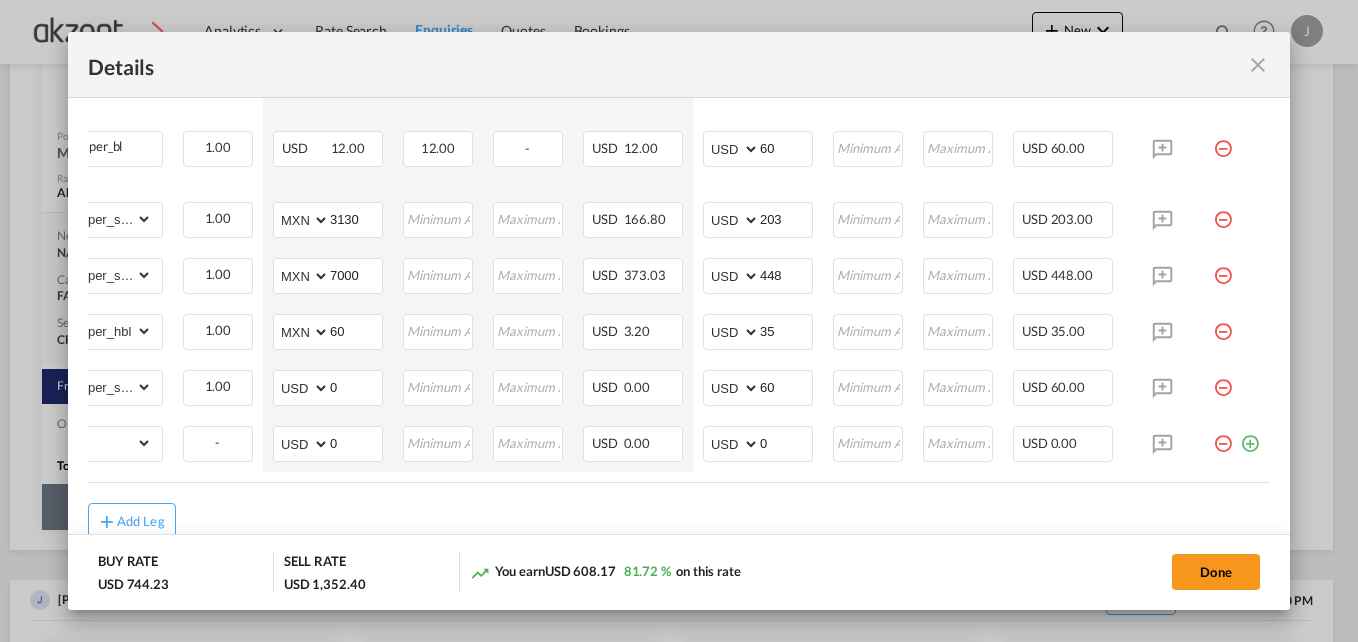 scroll, scrollTop: 0, scrollLeft: 0, axis: both 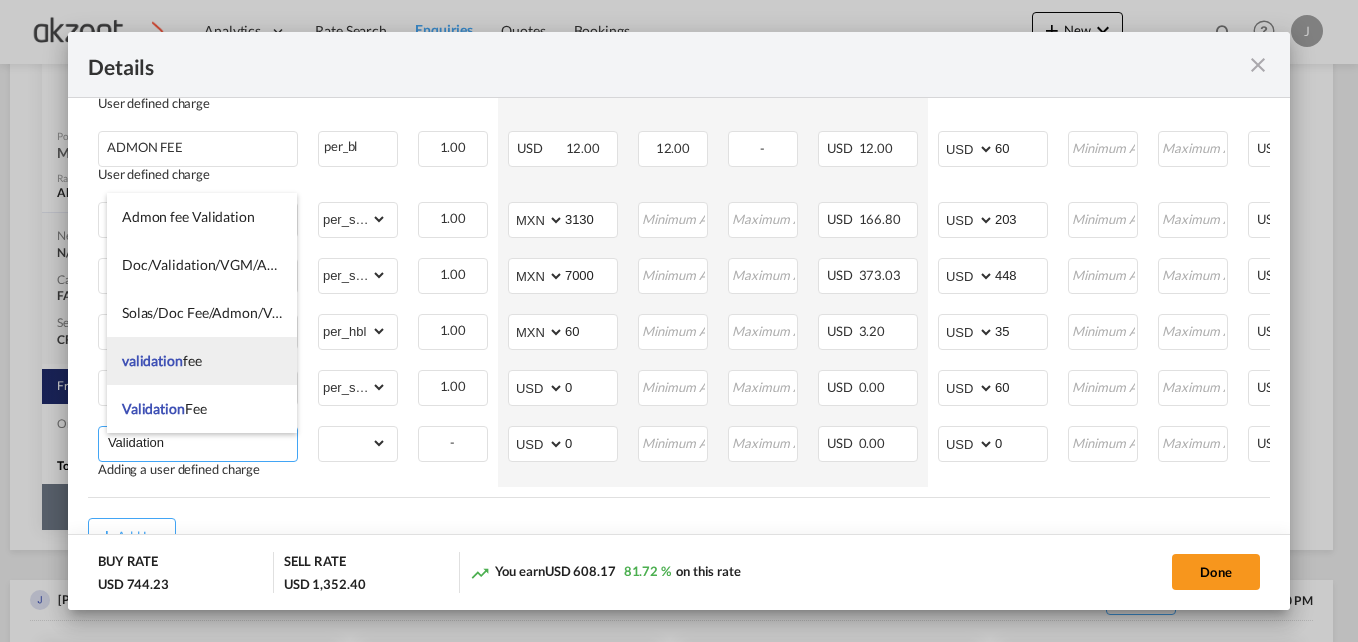 click on "validation  fee" at bounding box center (162, 360) 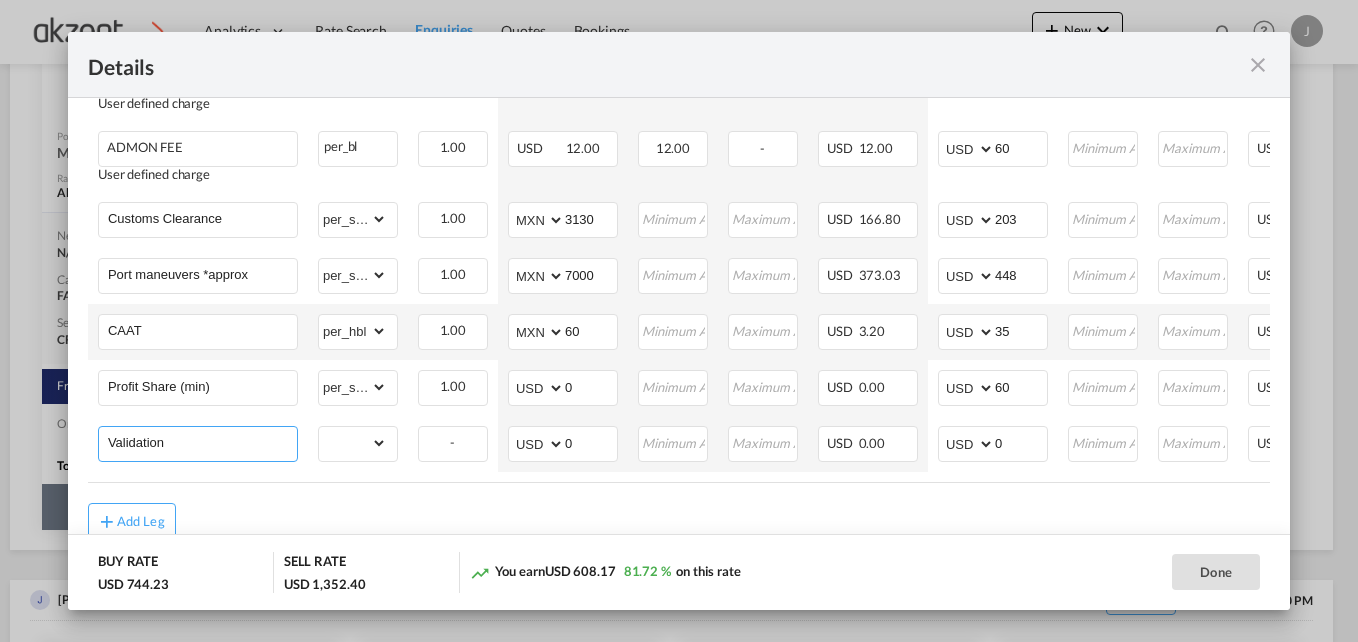 type on "validation fee" 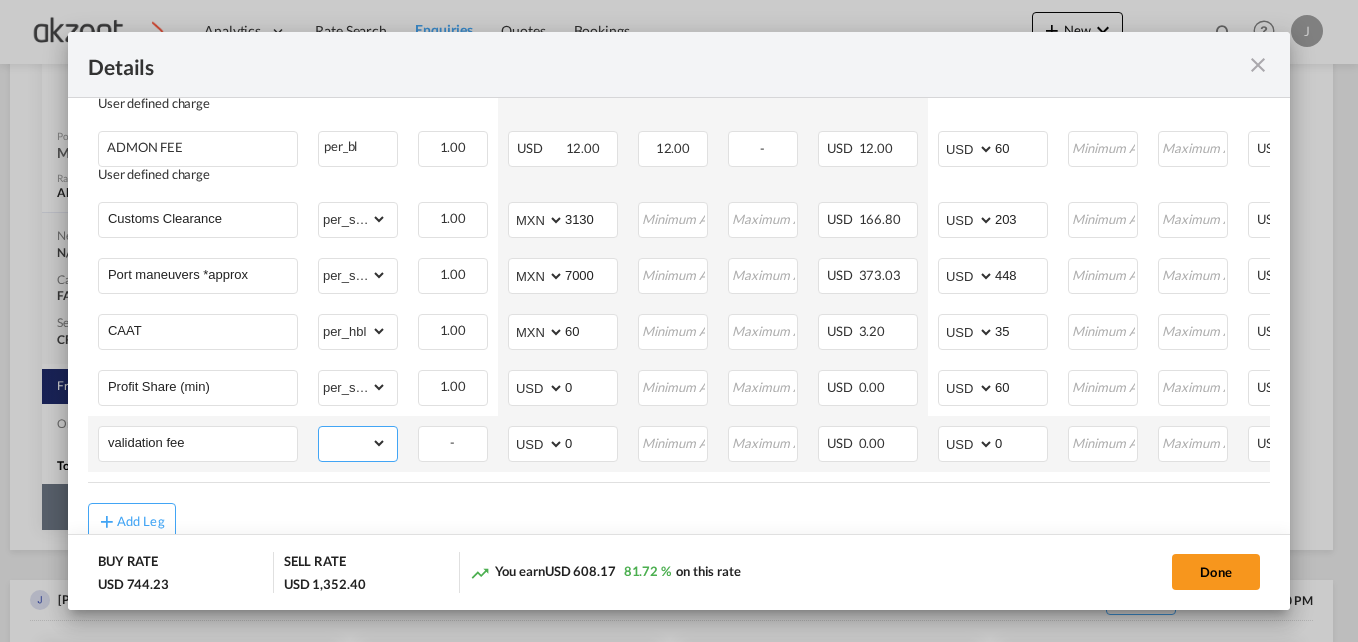 click on "gross_weight
volumetric_weight
per_shipment
per_bl
per_km
per_hawb
per_kg
flat
per_ton
per_cbm
per_hbl
per_w/m
per_awb
per_sbl
per_quintal
per_doc
N/A
per shipping bill
per_lbs
per_pallet
per_carton
per_vehicle
per_shift
per_invoice
per_package
per_cft
per_day
per_revalidation
% on freight total
per_declaration
per_document
per clearance
MRN" at bounding box center [353, 443] 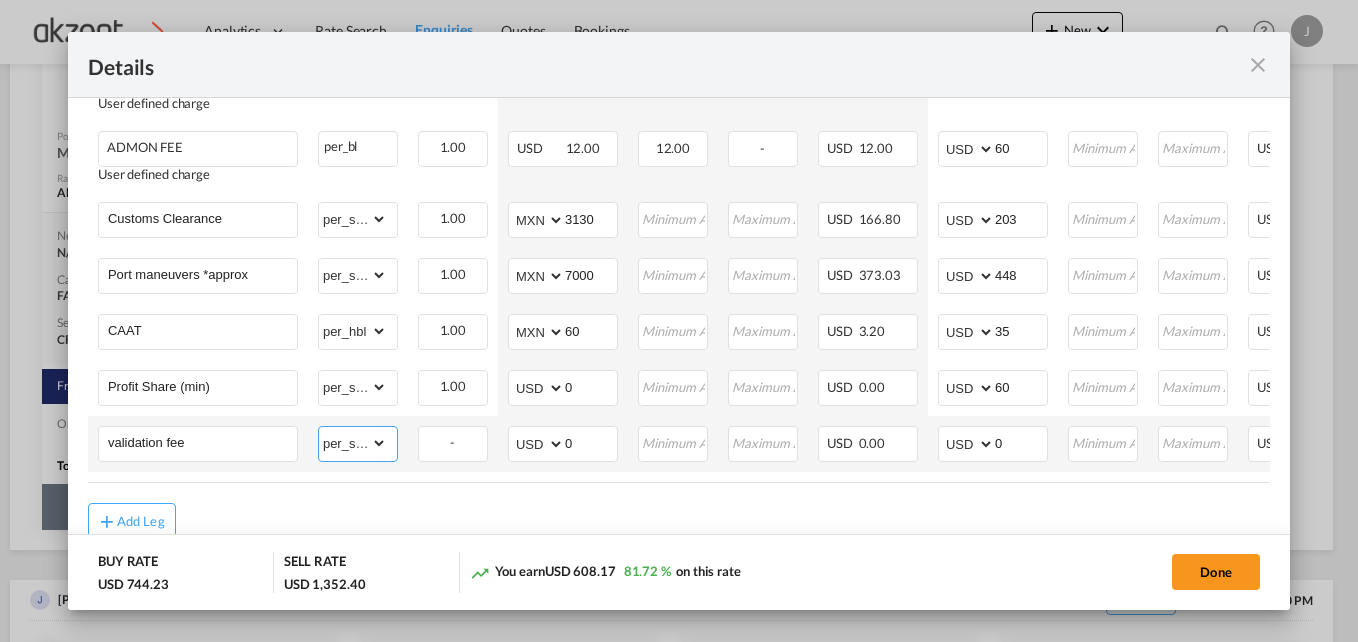 click on "gross_weight
volumetric_weight
per_shipment
per_bl
per_km
per_hawb
per_kg
flat
per_ton
per_cbm
per_hbl
per_w/m
per_awb
per_sbl
per_quintal
per_doc
N/A
per shipping bill
per_lbs
per_pallet
per_carton
per_vehicle
per_shift
per_invoice
per_package
per_cft
per_day
per_revalidation
% on freight total
per_declaration
per_document
per clearance
MRN" at bounding box center [353, 443] 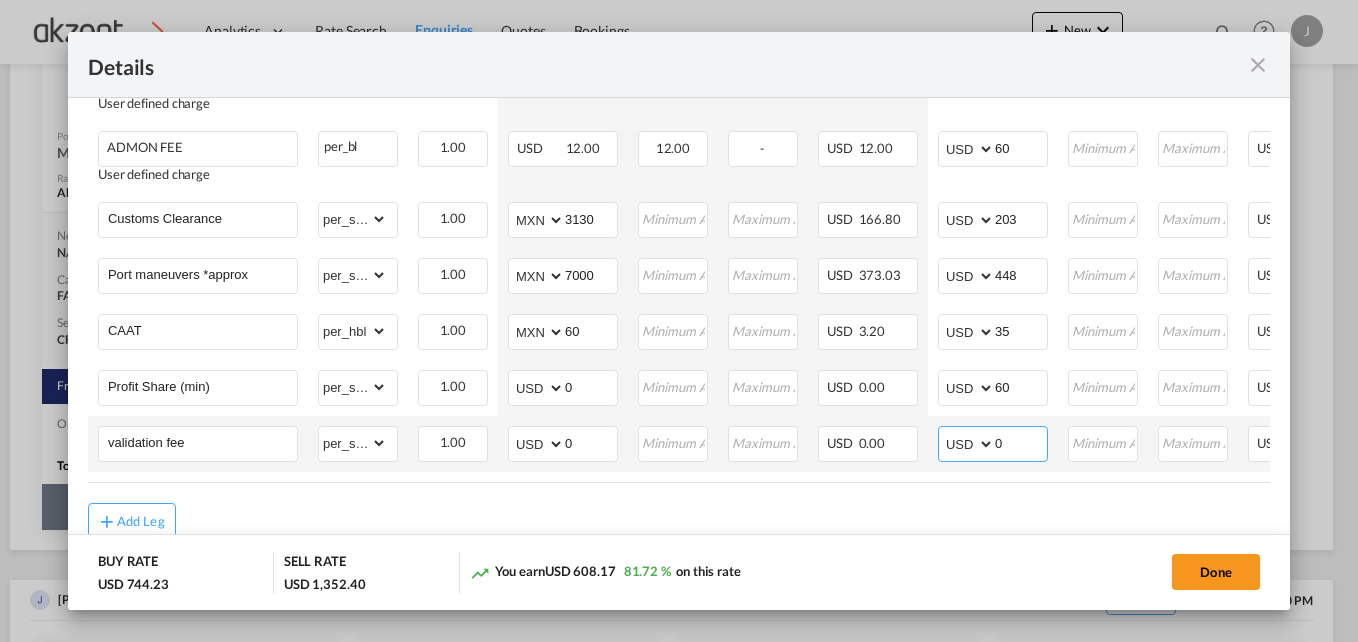 click on "0" at bounding box center (1021, 442) 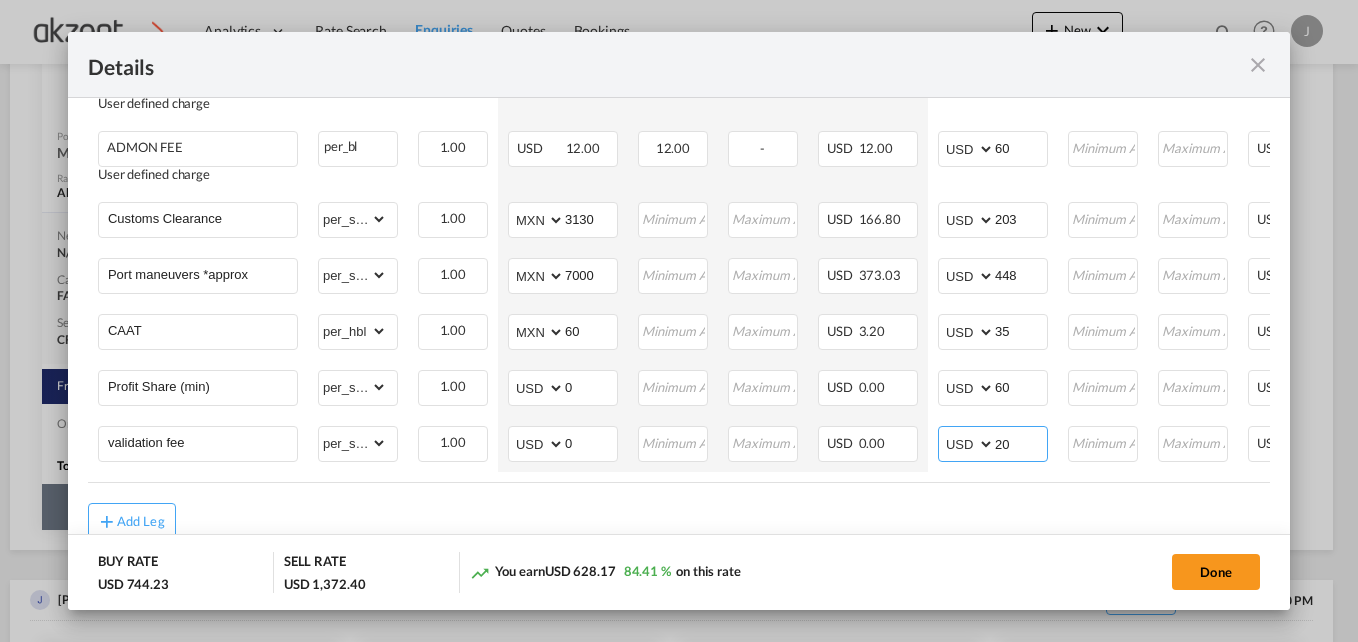 type on "20" 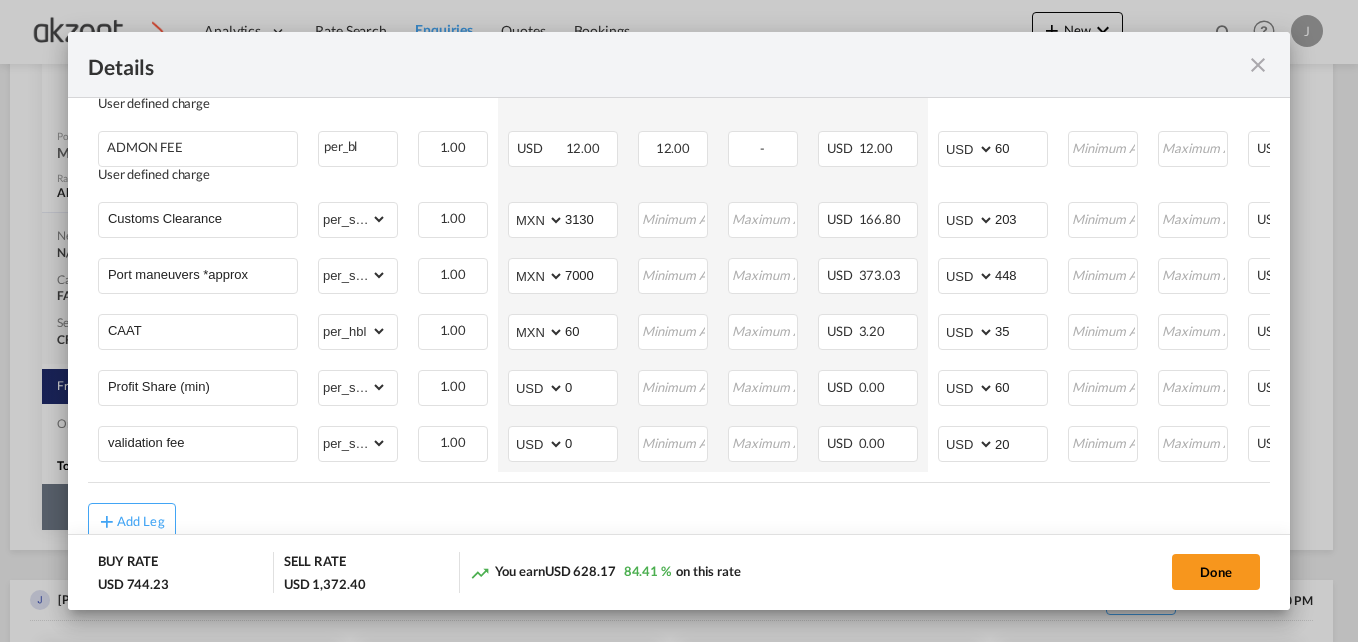 click on "BUY RATE
USD 744.23
SELL RATE
USD 1,372.40
You earn
USD 628.17
84.41 %  on this rate Done" 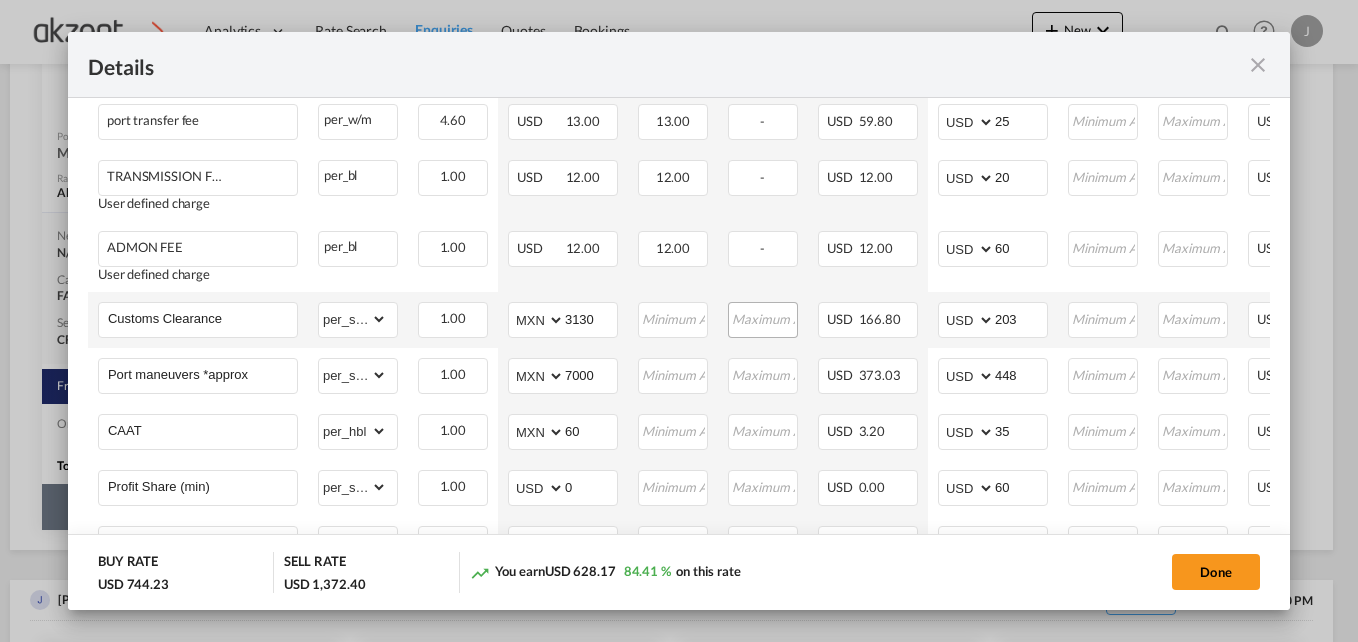 scroll, scrollTop: 1056, scrollLeft: 0, axis: vertical 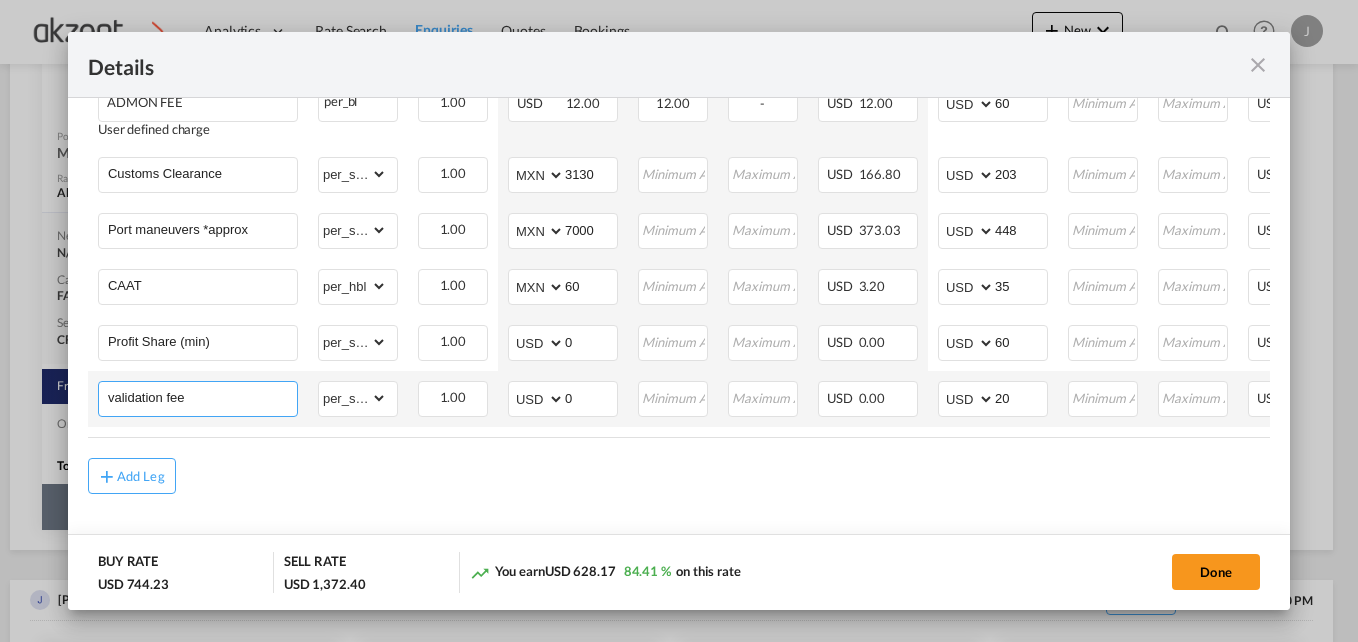 click on "validation fee" at bounding box center (202, 397) 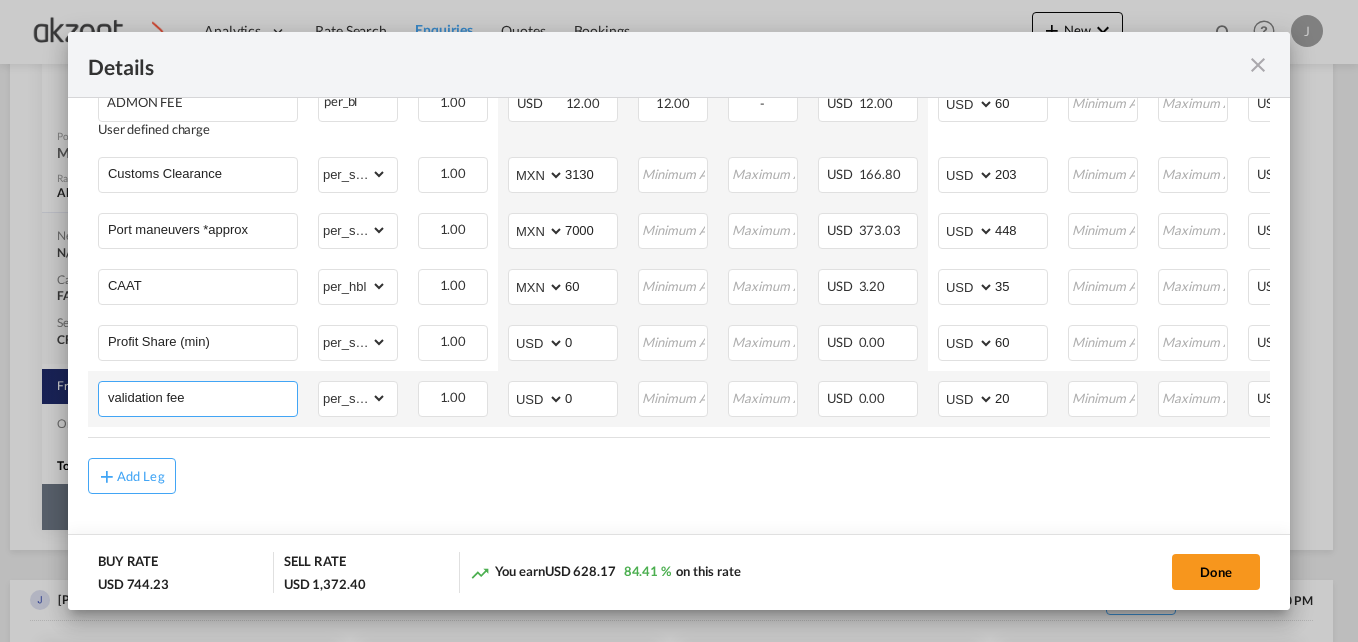 type on "validation fe" 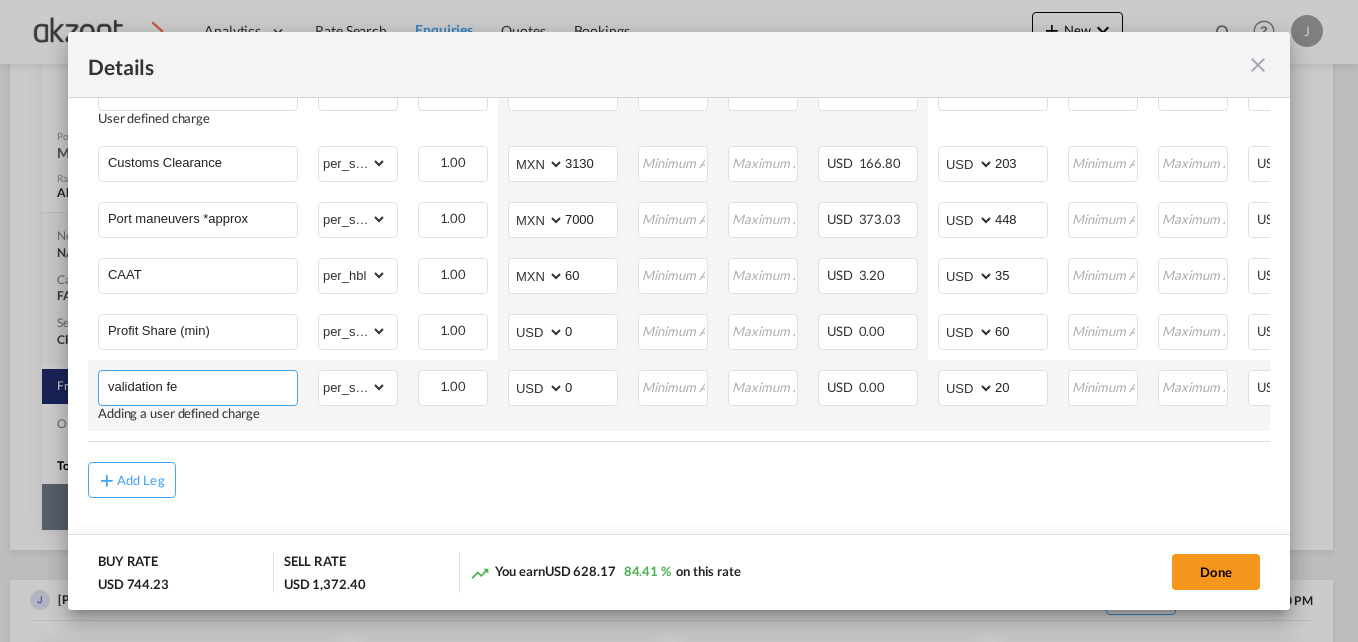 type on "20" 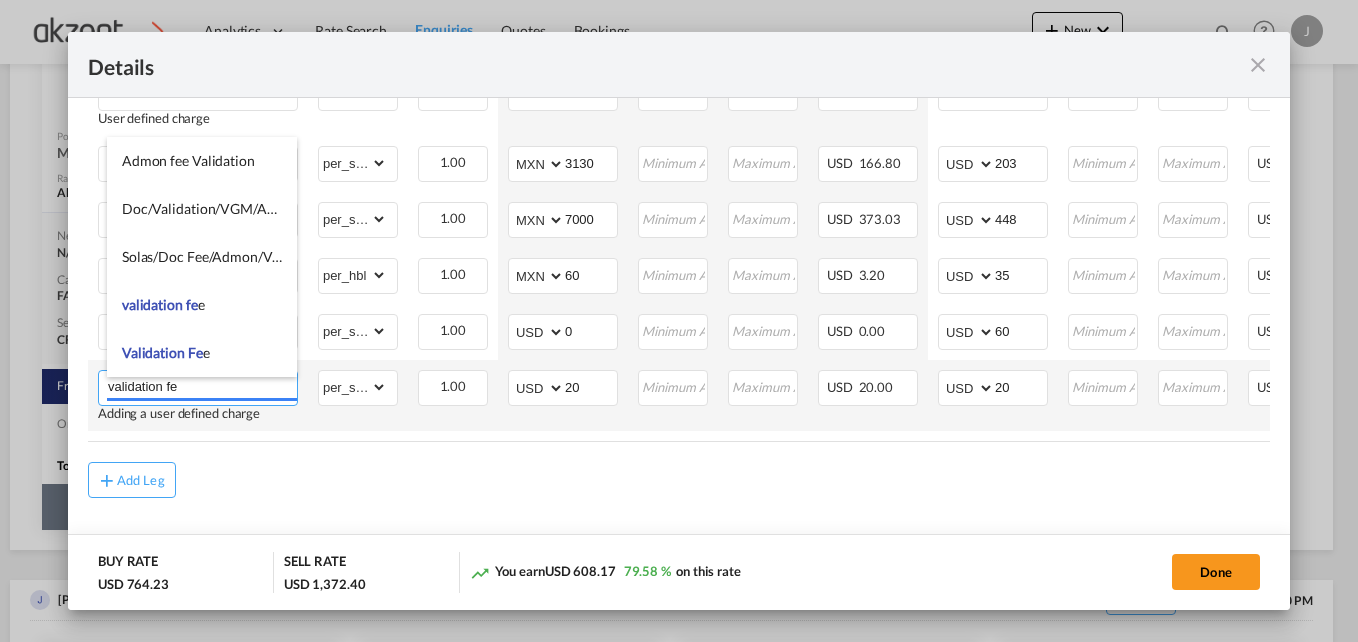 type on "validation fee" 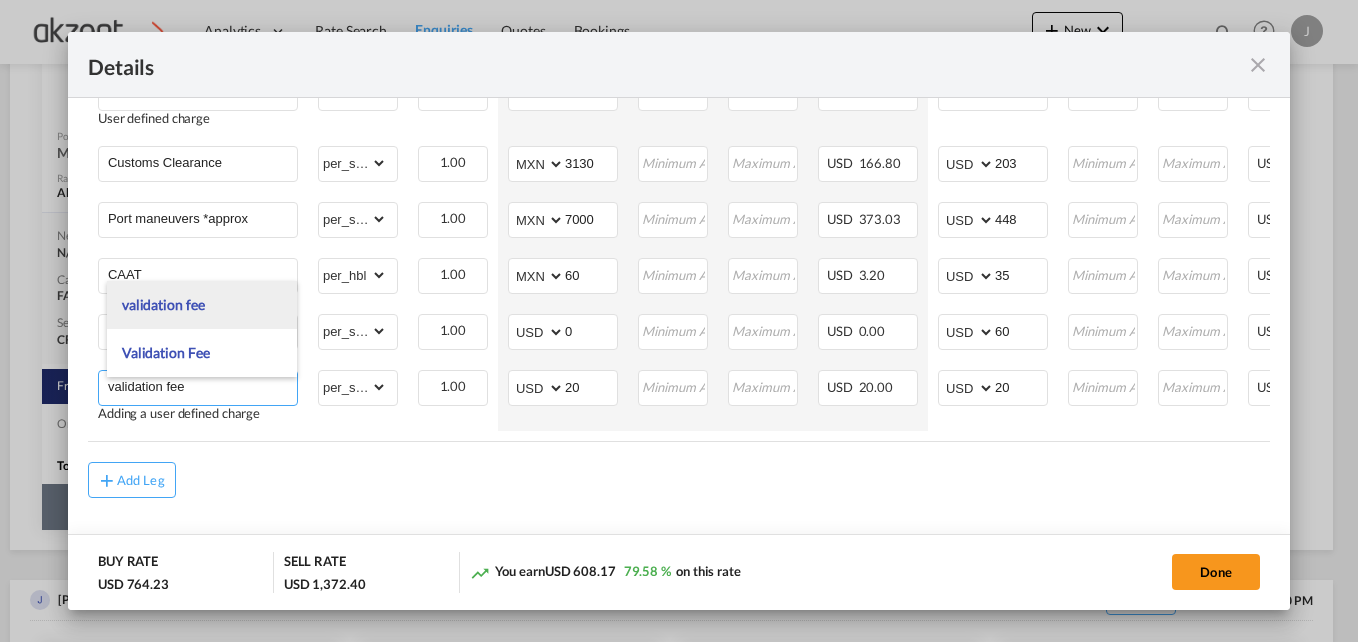 click on "validation fee" at bounding box center (202, 305) 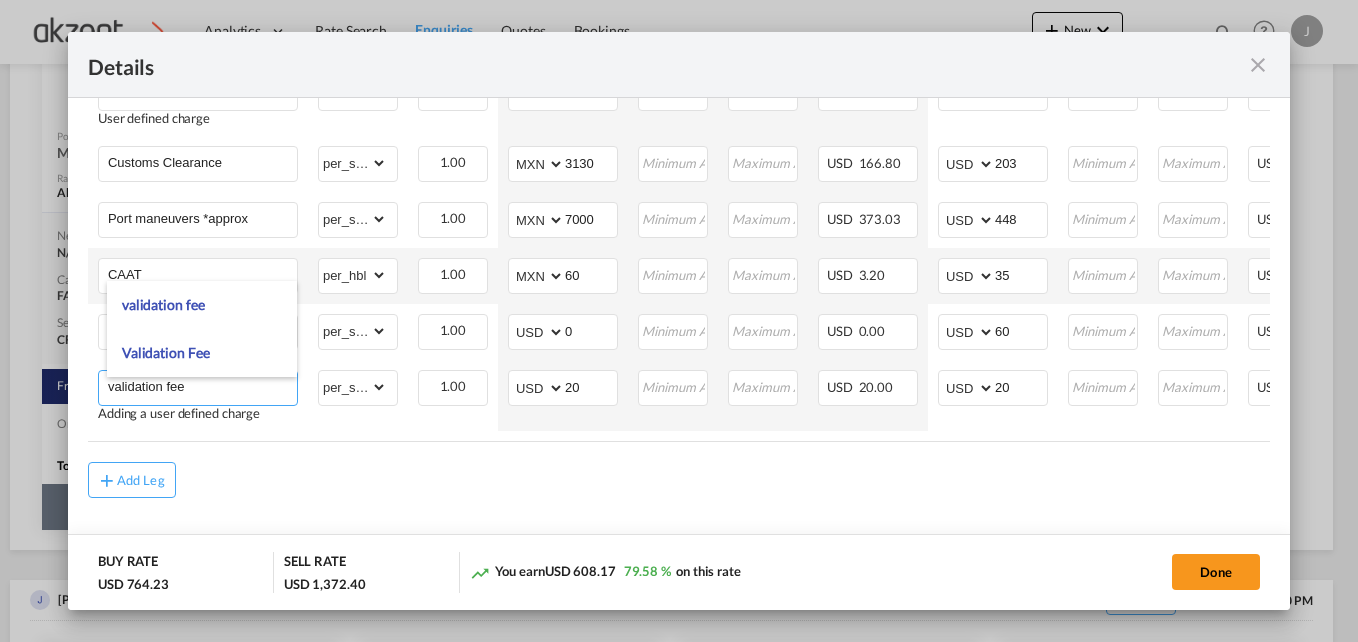 type on "0" 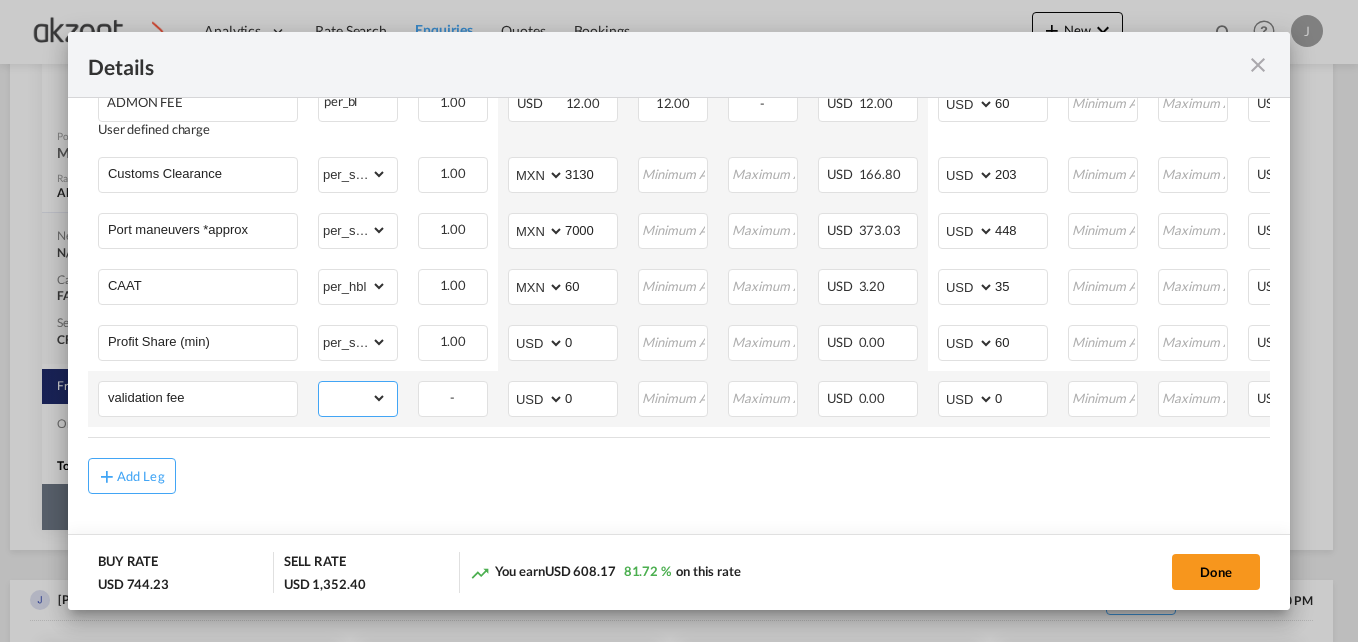 click on "gross_weight
volumetric_weight
per_shipment
per_bl
per_km
per_hawb
per_kg
flat
per_ton
per_cbm
per_hbl
per_w/m
per_awb
per_sbl
per_quintal
per_doc
N/A
per shipping bill
per_lbs
per_pallet
per_carton
per_vehicle
per_shift
per_invoice
per_package
per_cft
per_day
per_revalidation
% on freight total
per_declaration
per_document
per clearance
MRN" at bounding box center (353, 398) 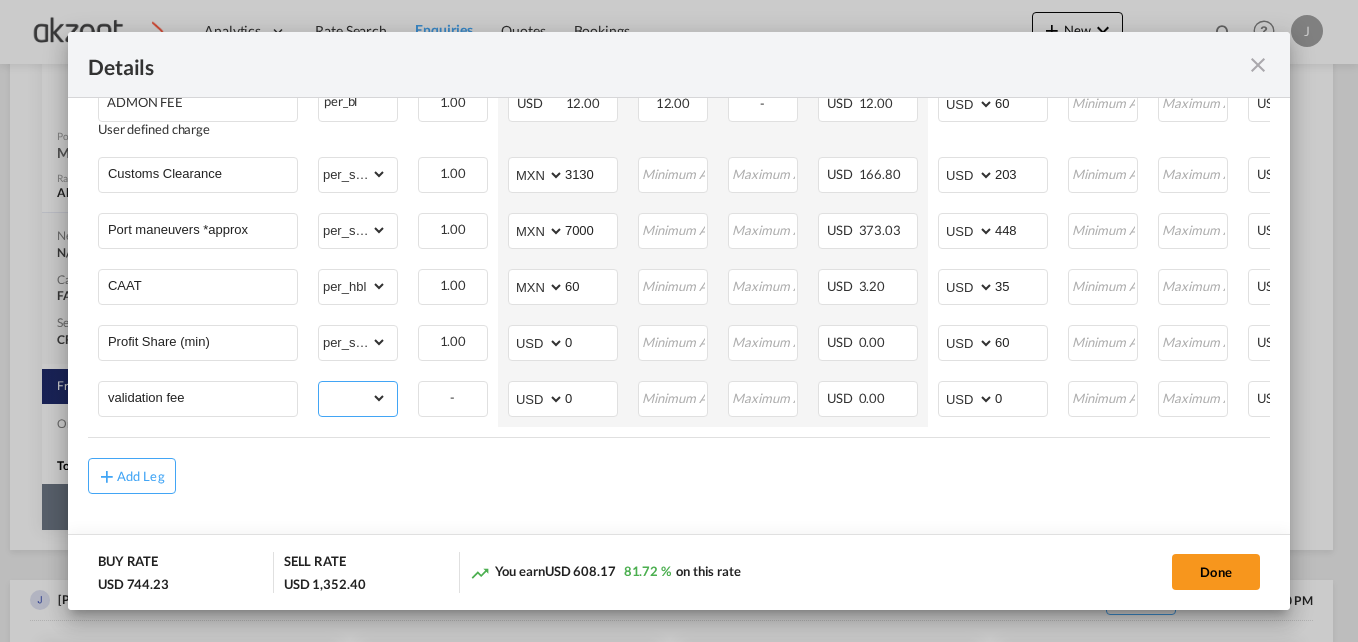 select on "per_shipment" 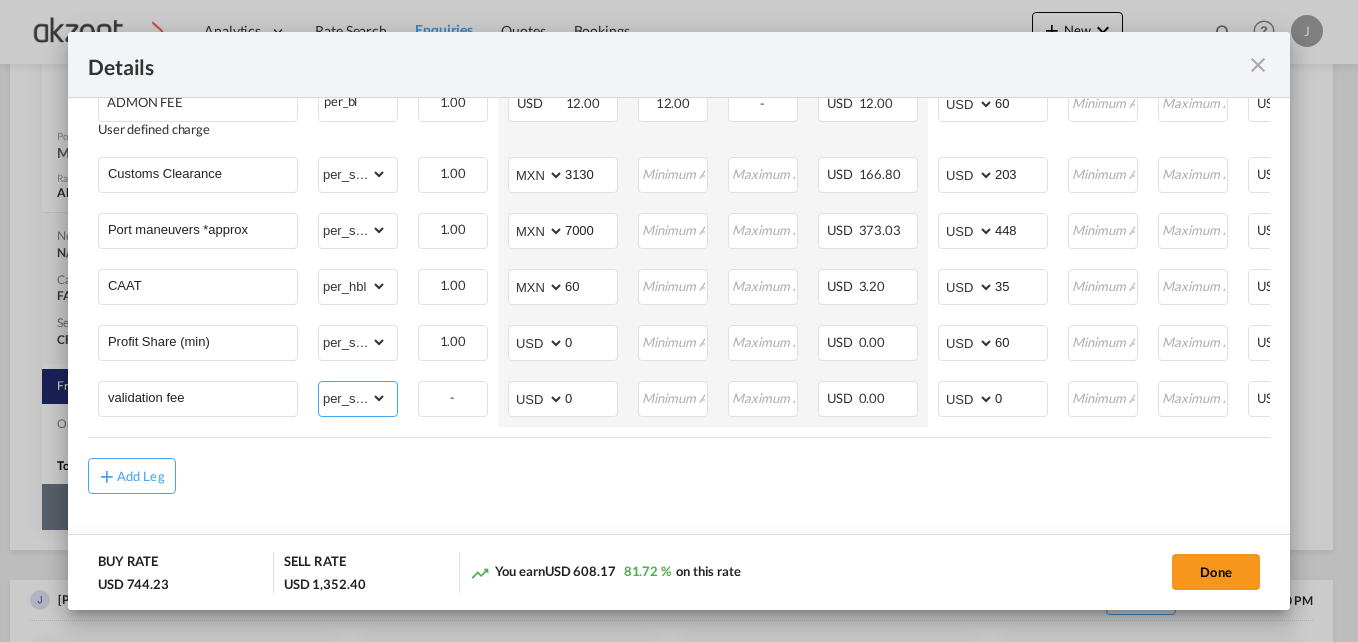 click on "gross_weight
volumetric_weight
per_shipment
per_bl
per_km
per_hawb
per_kg
flat
per_ton
per_cbm
per_hbl
per_w/m
per_awb
per_sbl
per_quintal
per_doc
N/A
per shipping bill
per_lbs
per_pallet
per_carton
per_vehicle
per_shift
per_invoice
per_package
per_cft
per_day
per_revalidation
% on freight total
per_declaration
per_document
per clearance
MRN" at bounding box center [353, 398] 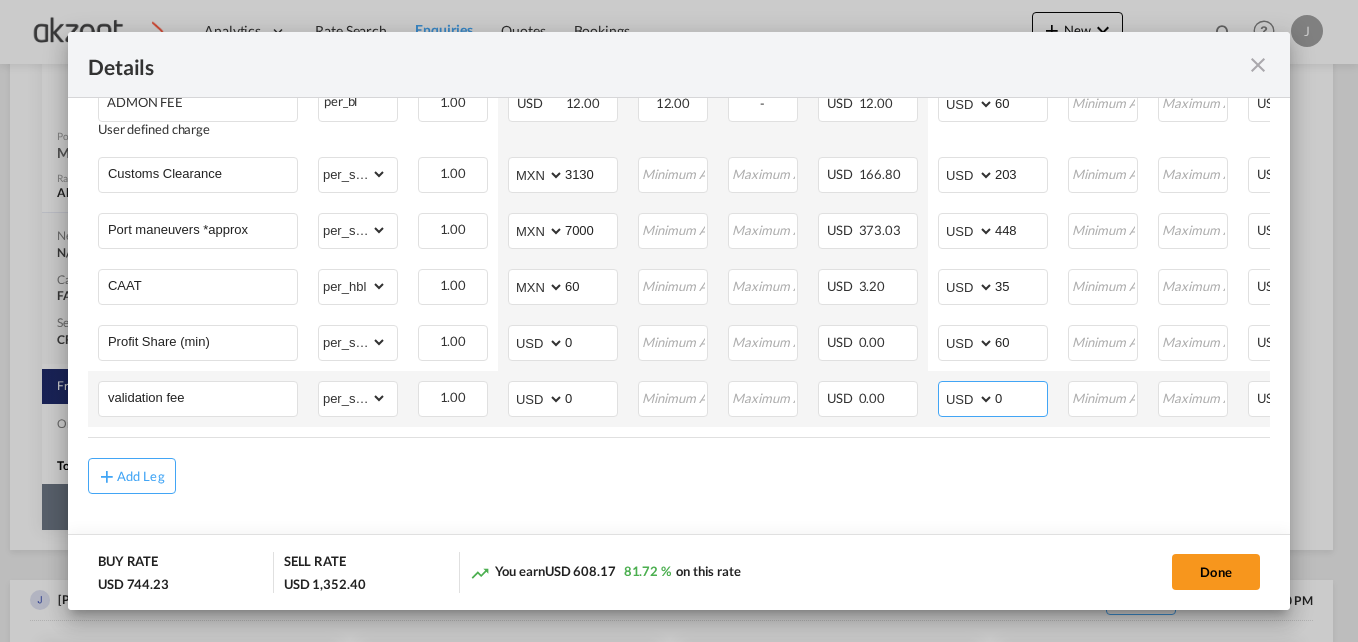 click on "0" at bounding box center [1021, 397] 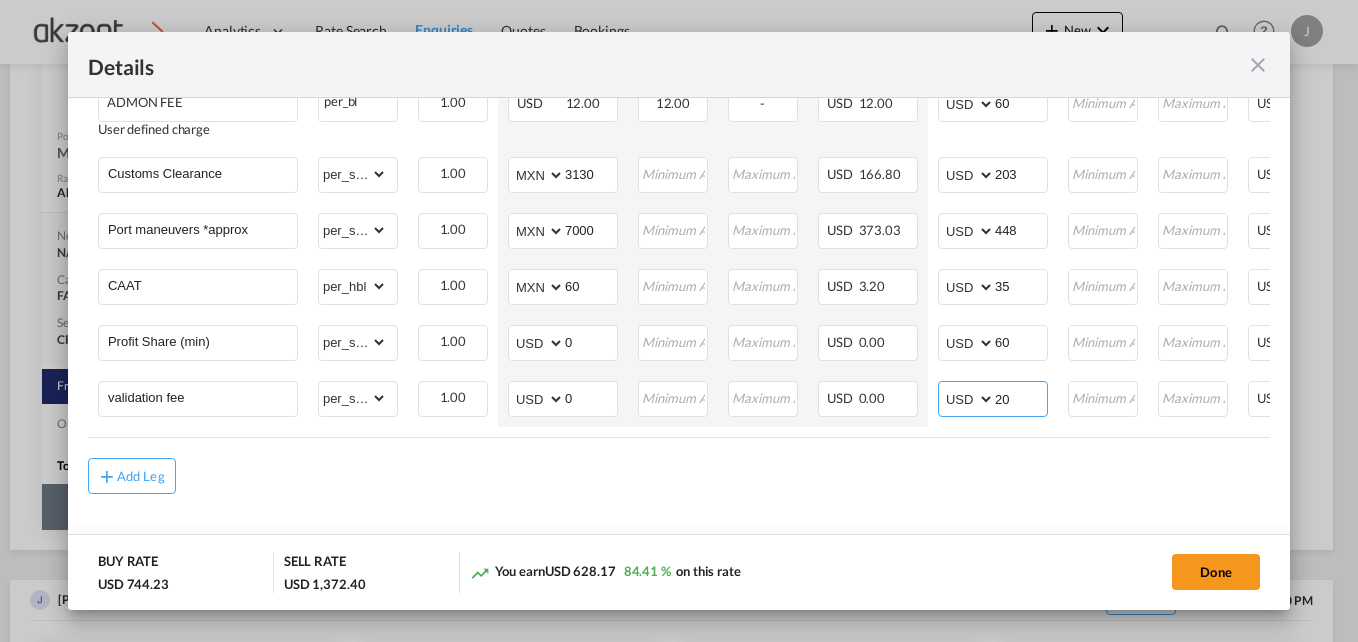 type on "20" 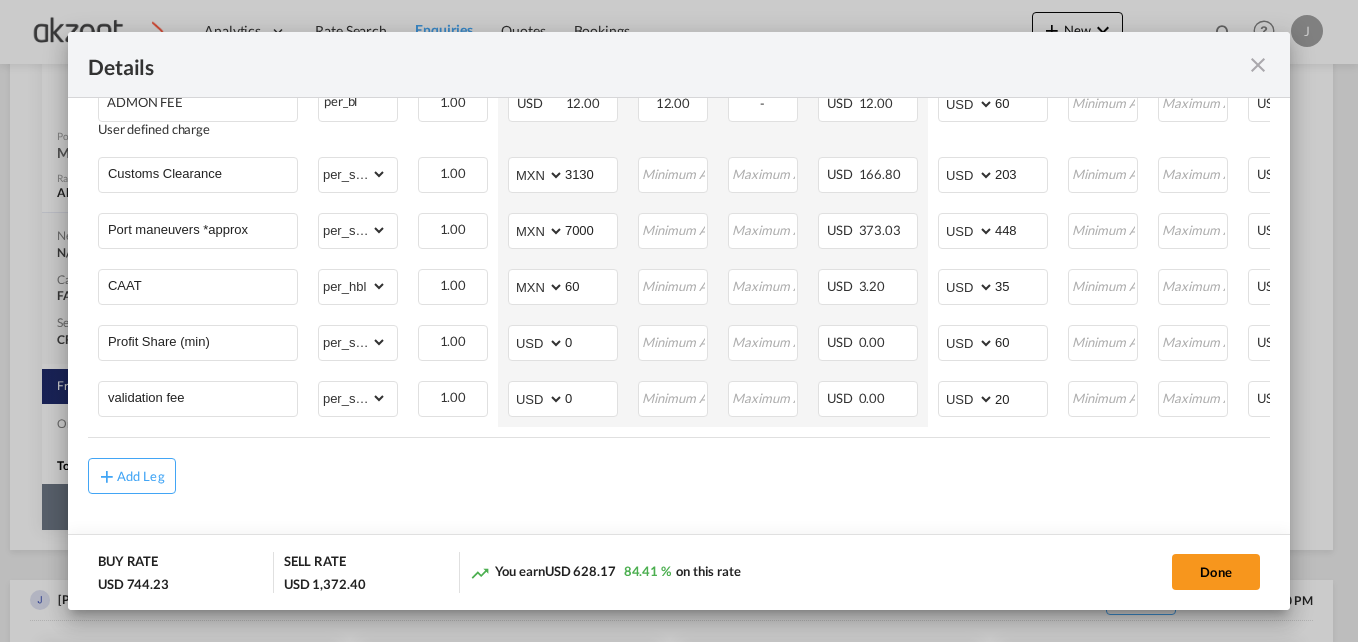 click on "Add Leg" at bounding box center [679, 476] 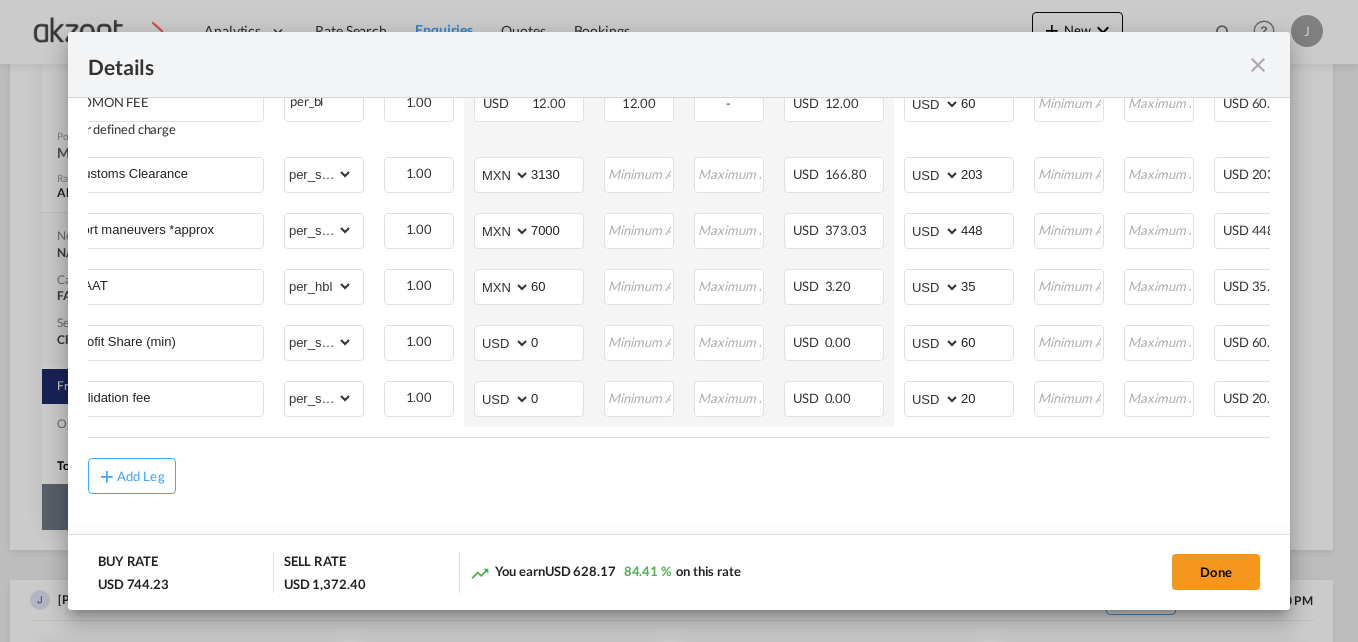 scroll, scrollTop: 0, scrollLeft: 250, axis: horizontal 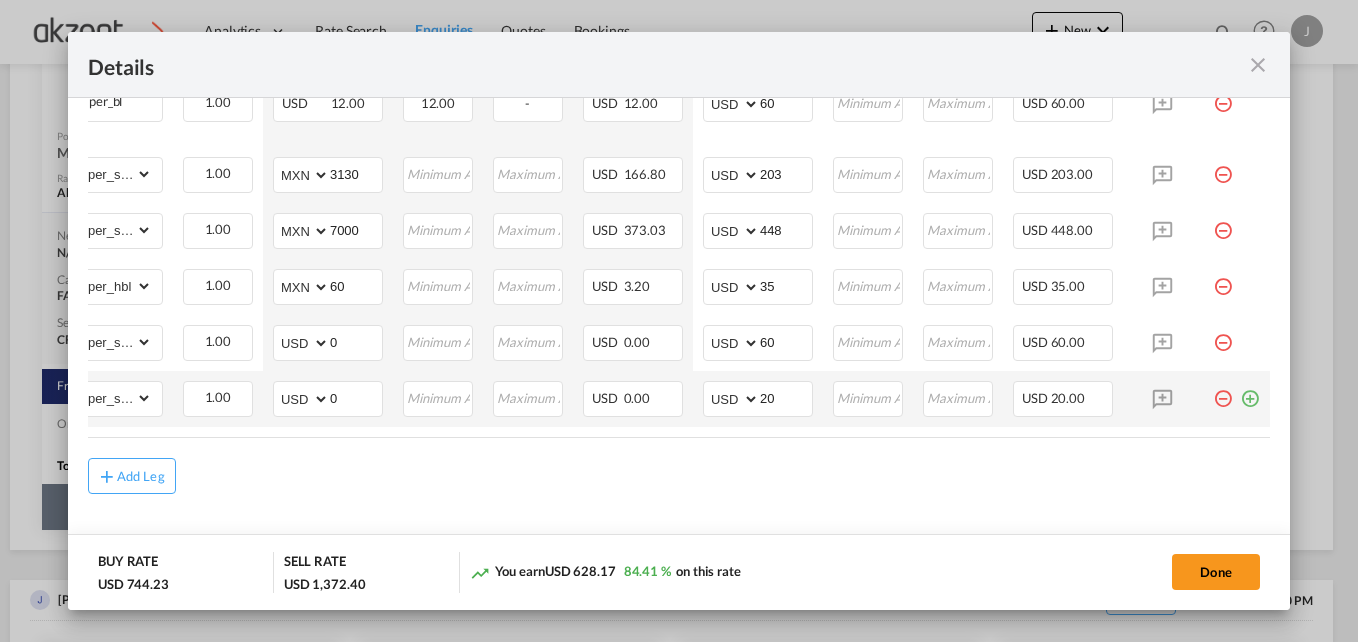click at bounding box center [1250, 391] 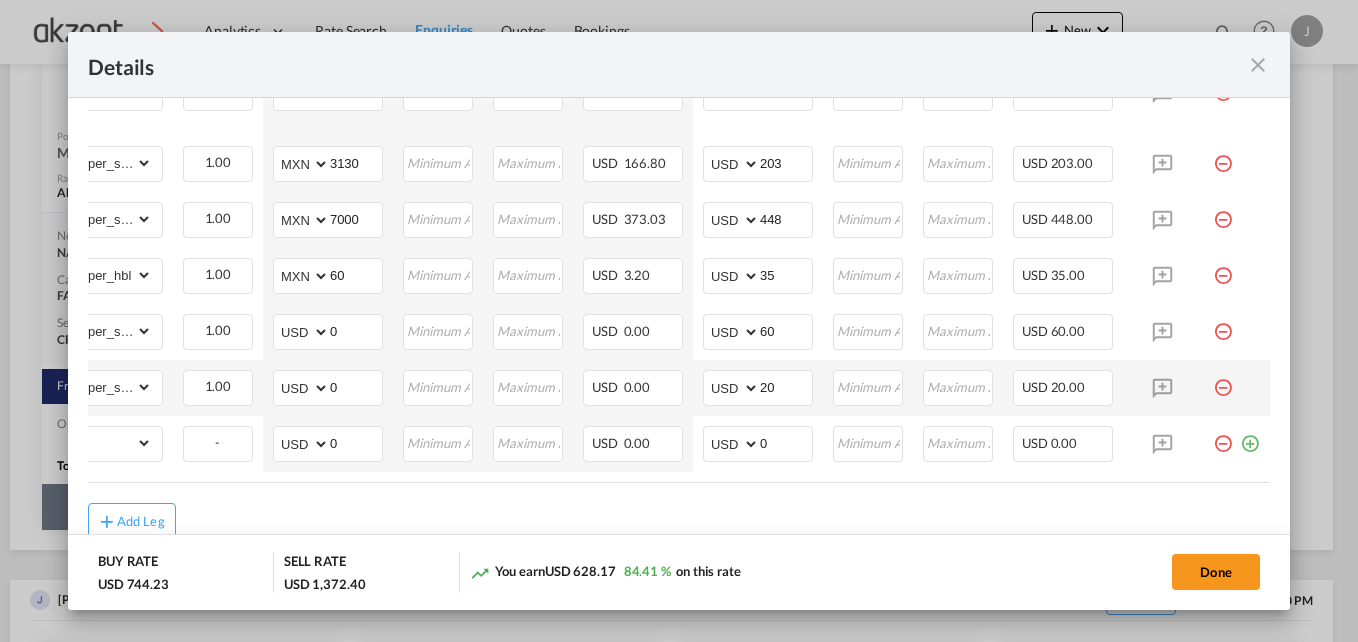 scroll, scrollTop: 0, scrollLeft: 0, axis: both 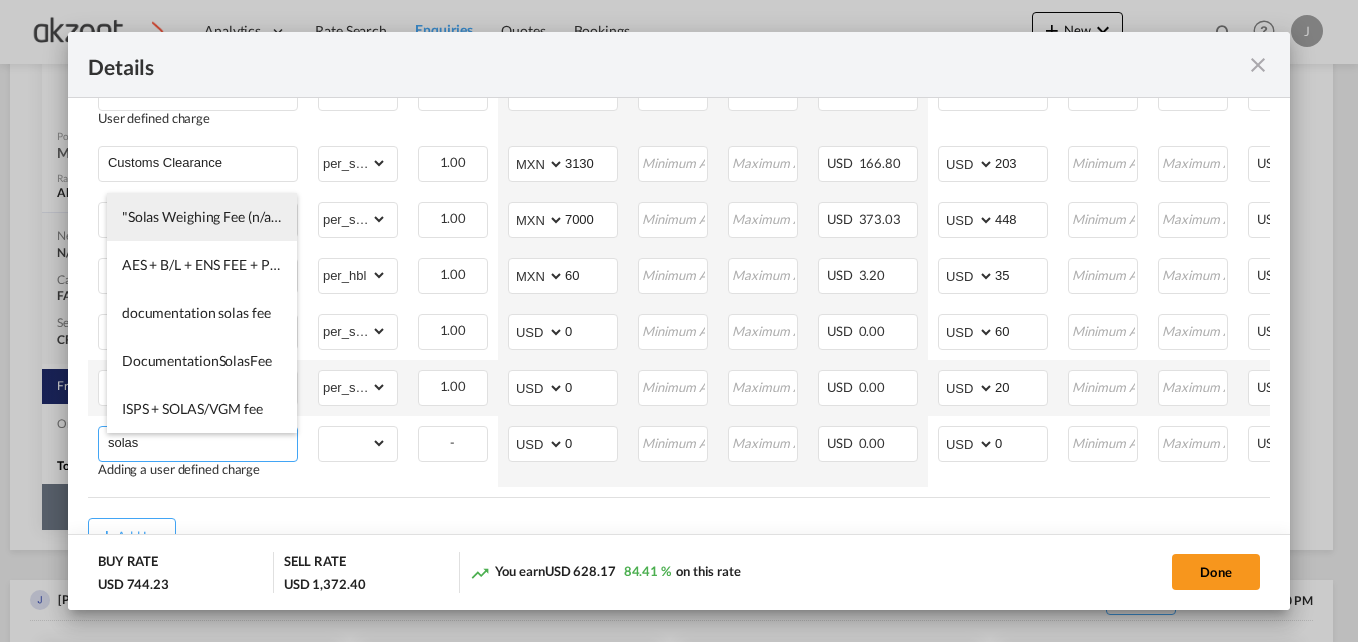 click on ""Solas Weighing Fee (n/a if shipper provides VGM declaration)" at bounding box center (311, 216) 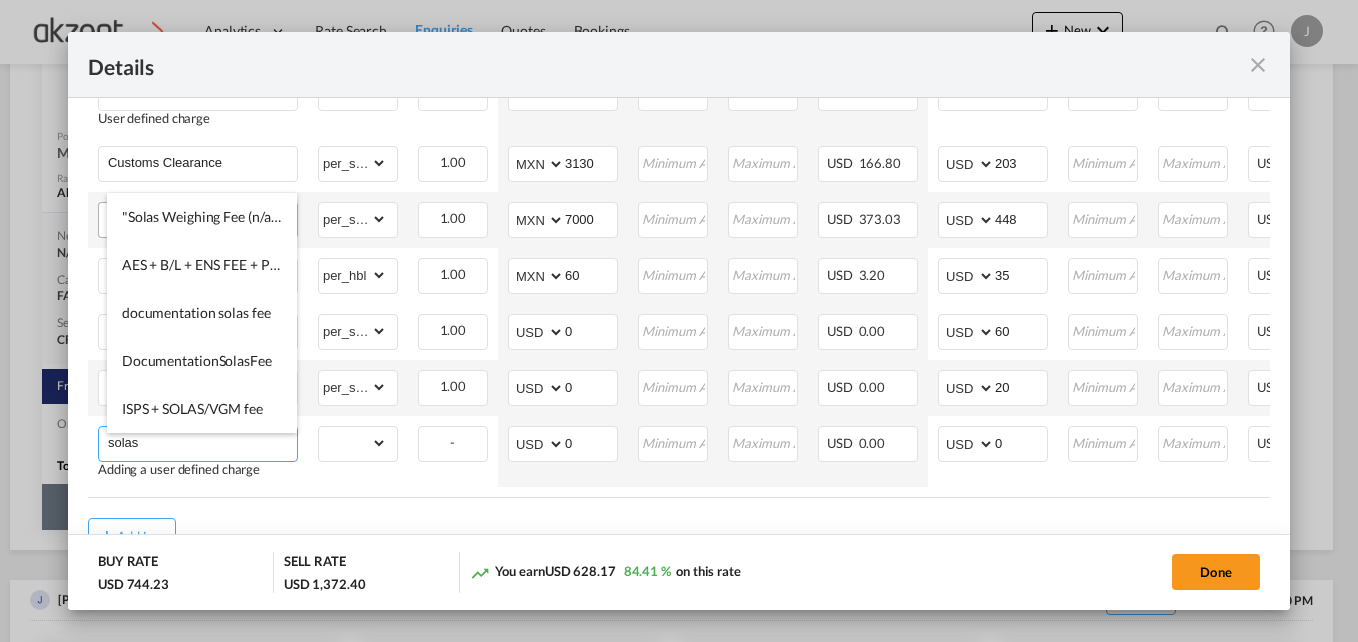 type on ""Solas Weighing Fee (n/a if shipper provides VGM declaration)" 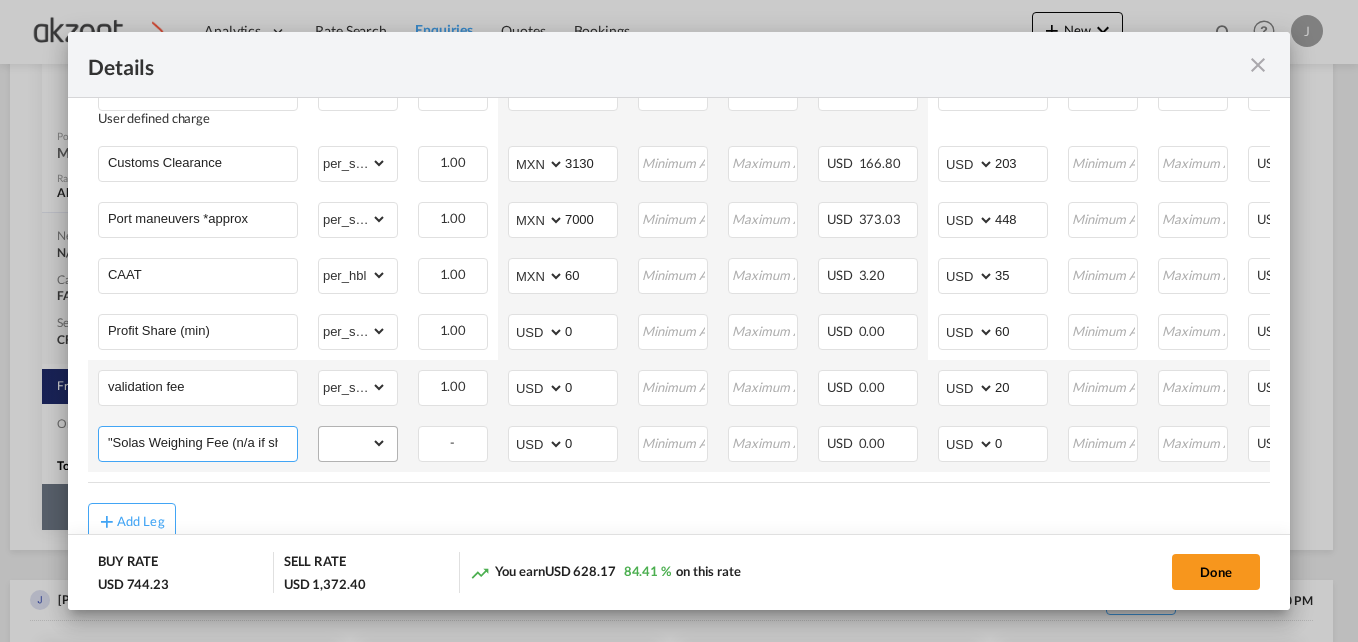 scroll, scrollTop: 0, scrollLeft: 187, axis: horizontal 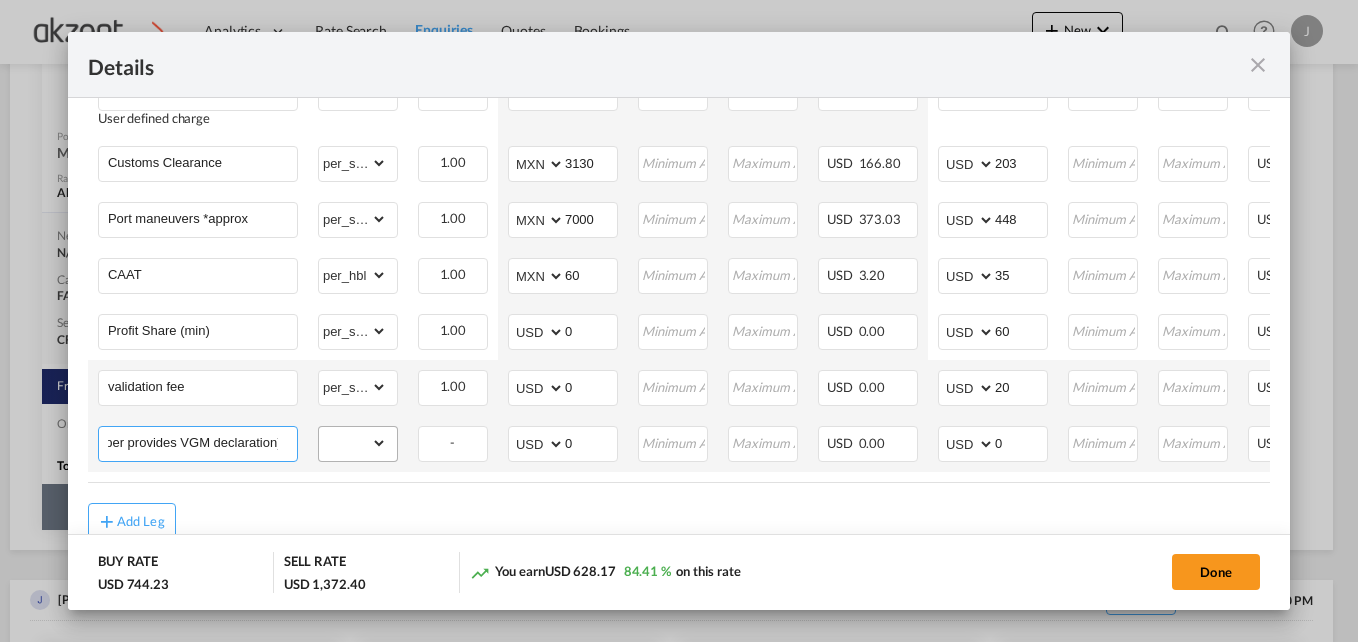 drag, startPoint x: 134, startPoint y: 449, endPoint x: 324, endPoint y: 448, distance: 190.00262 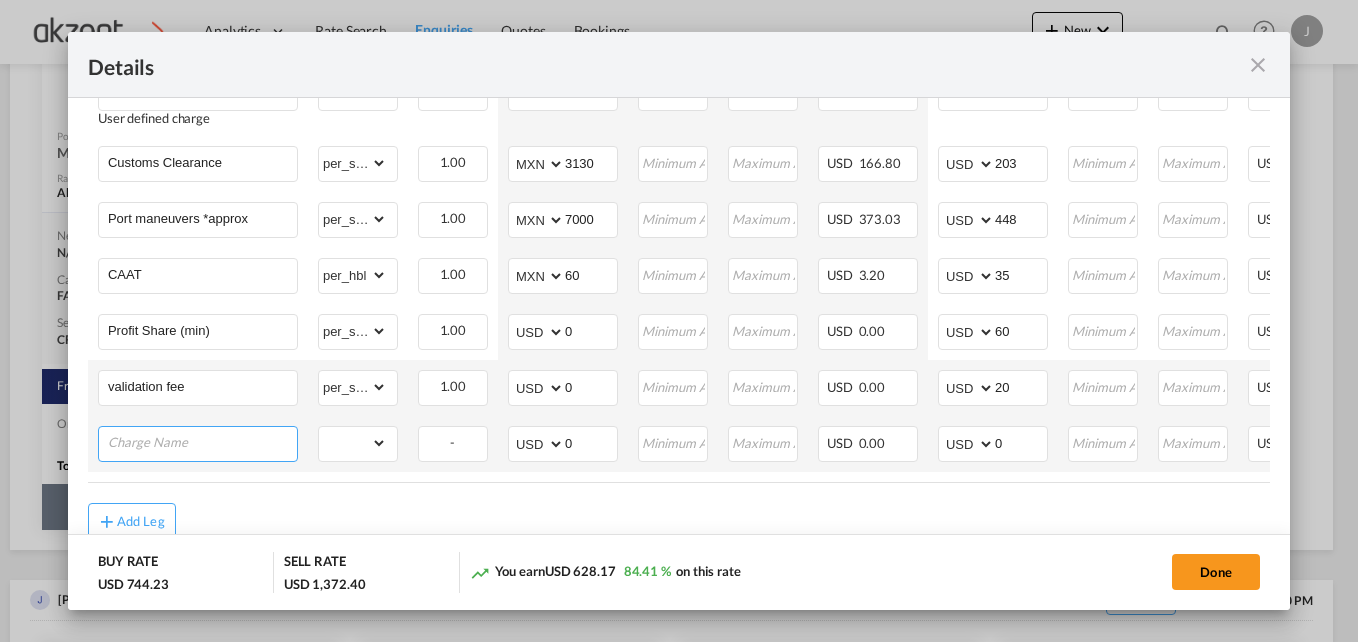 scroll, scrollTop: 0, scrollLeft: 0, axis: both 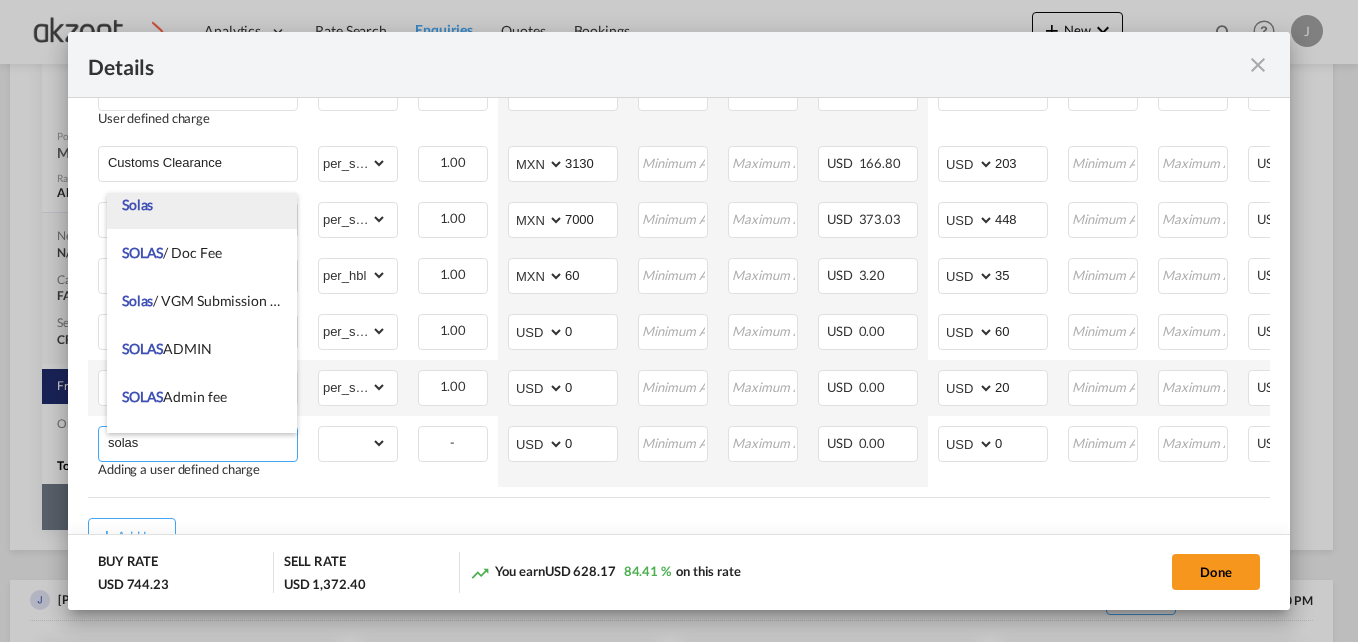 click on "Solas" at bounding box center [202, 205] 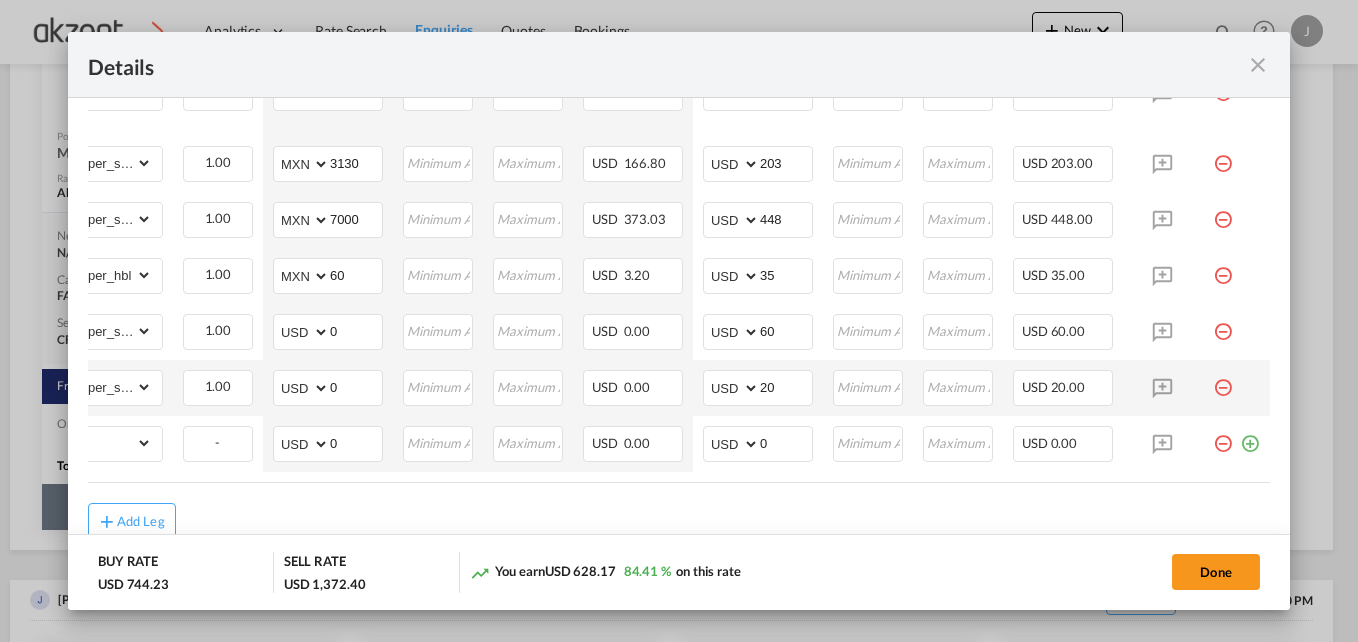 scroll, scrollTop: 0, scrollLeft: 245, axis: horizontal 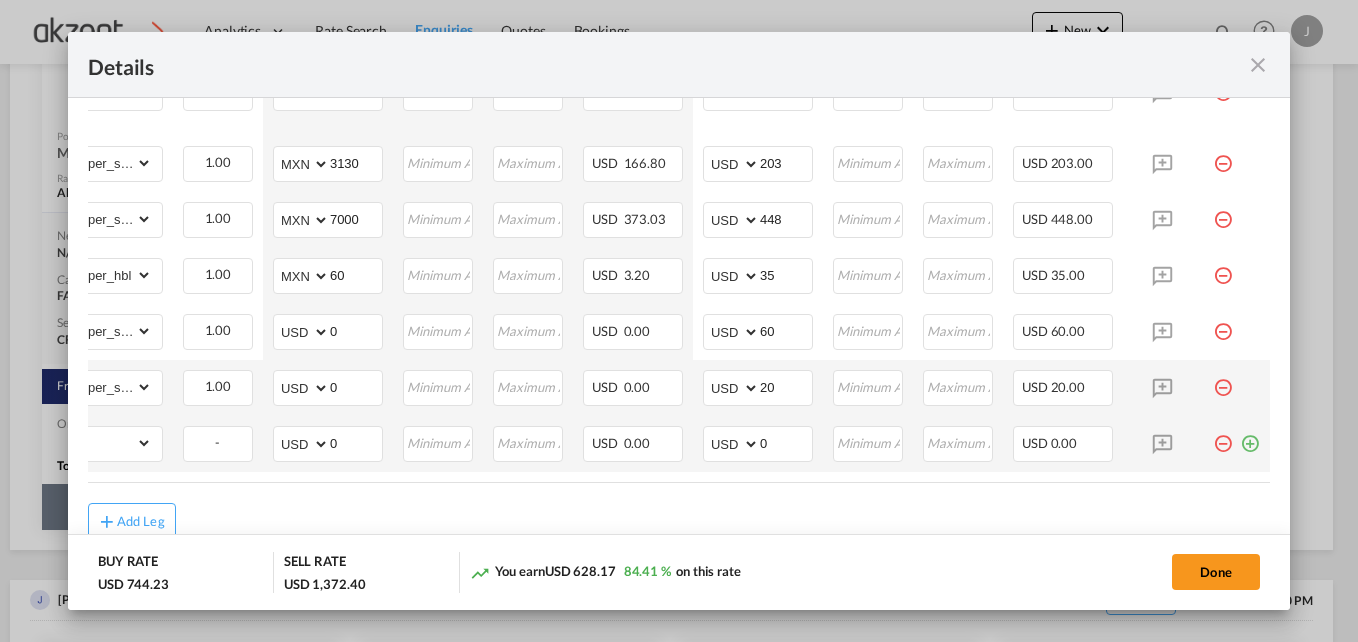 click at bounding box center (1223, 436) 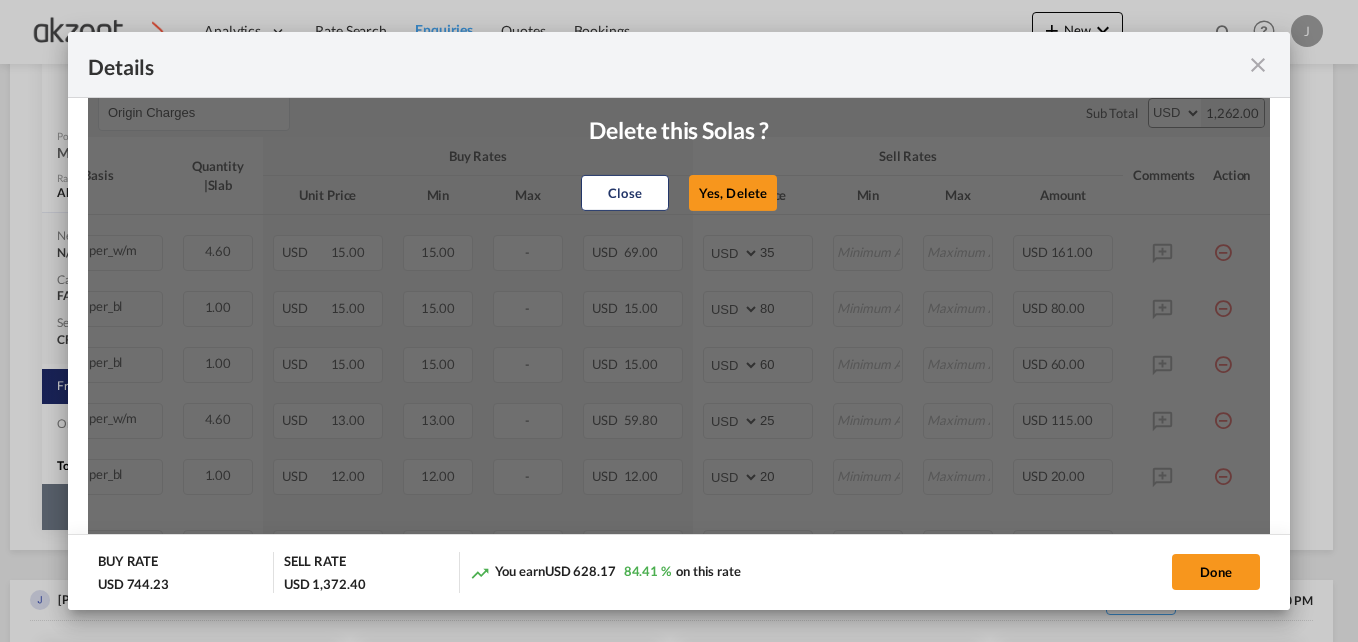 scroll, scrollTop: 456, scrollLeft: 0, axis: vertical 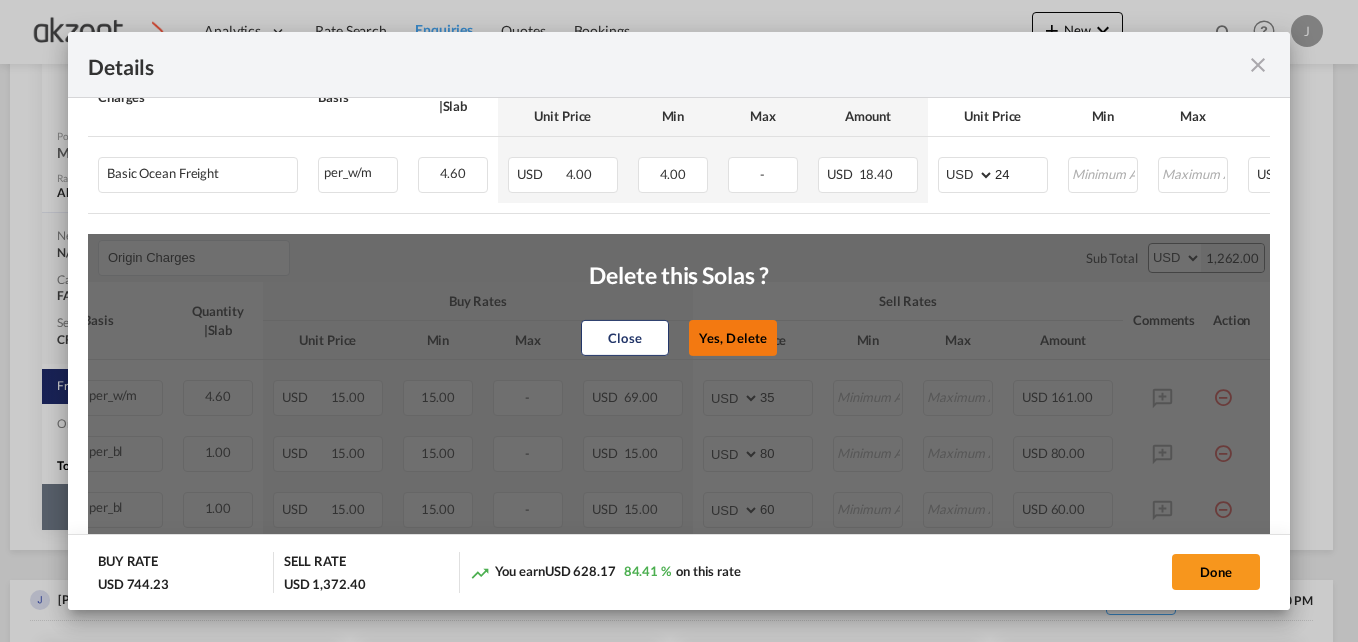 click on "Yes, Delete" at bounding box center (733, 338) 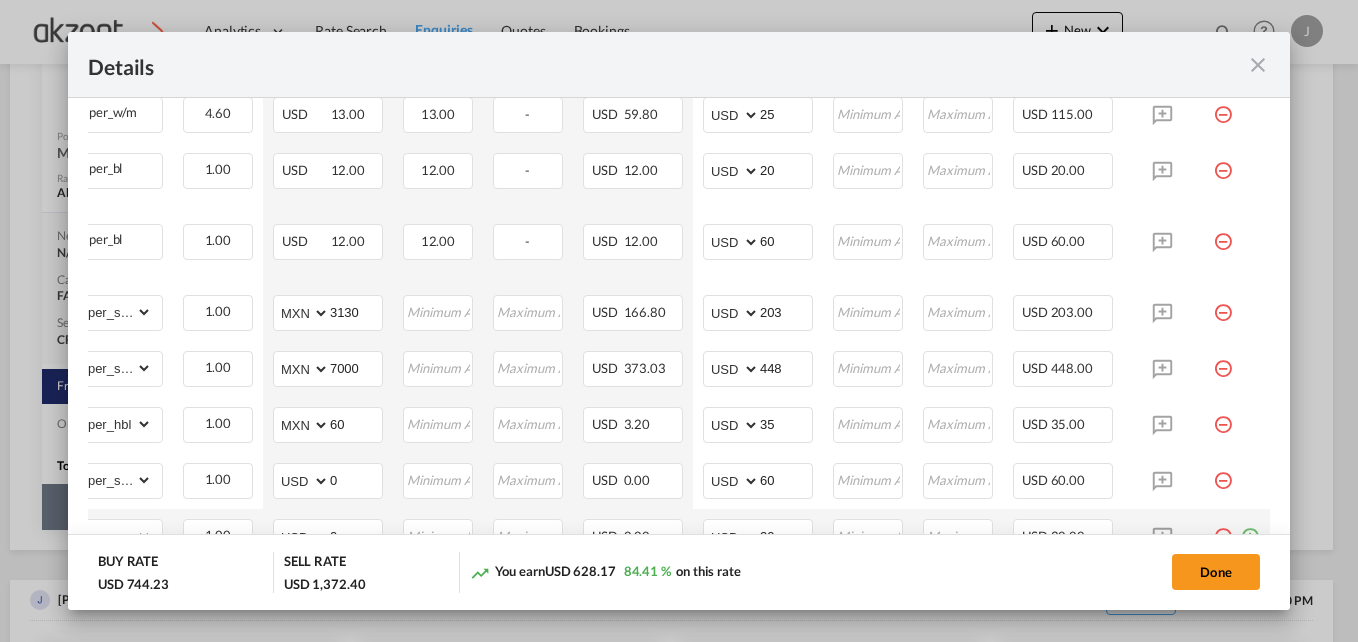 scroll, scrollTop: 1056, scrollLeft: 0, axis: vertical 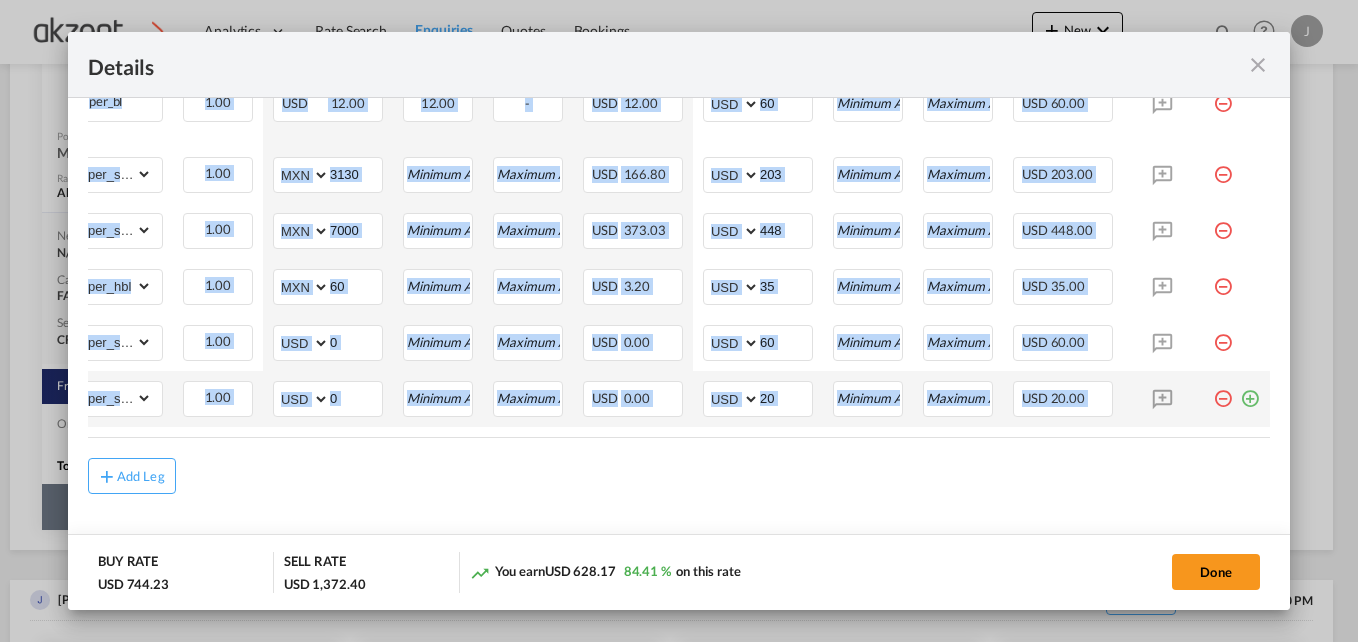 drag, startPoint x: 533, startPoint y: 439, endPoint x: 176, endPoint y: 441, distance: 357.0056 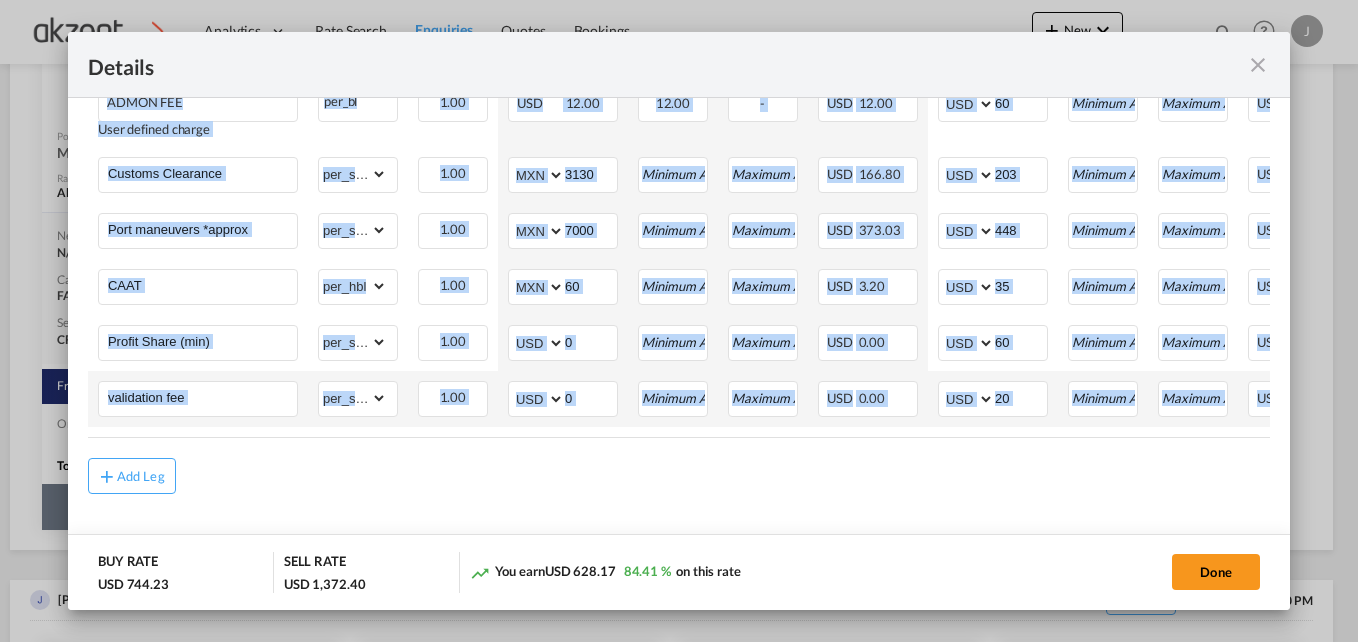 click on "Add Leg" at bounding box center [679, 476] 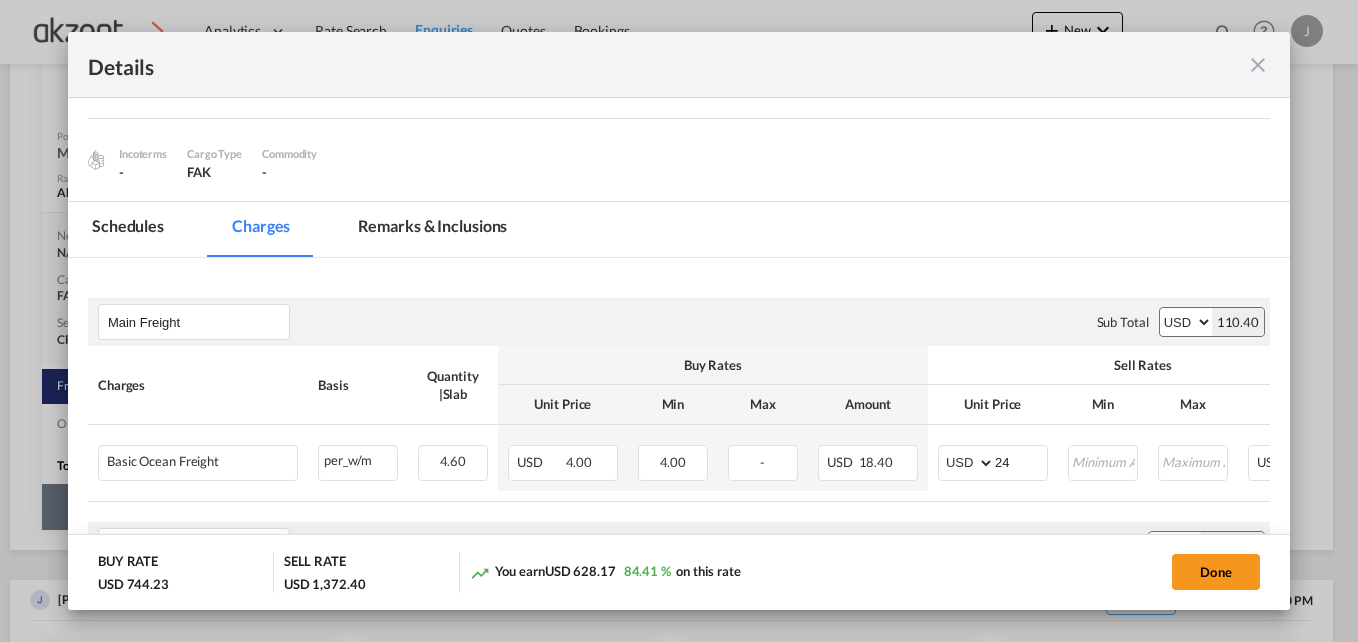 scroll, scrollTop: 156, scrollLeft: 0, axis: vertical 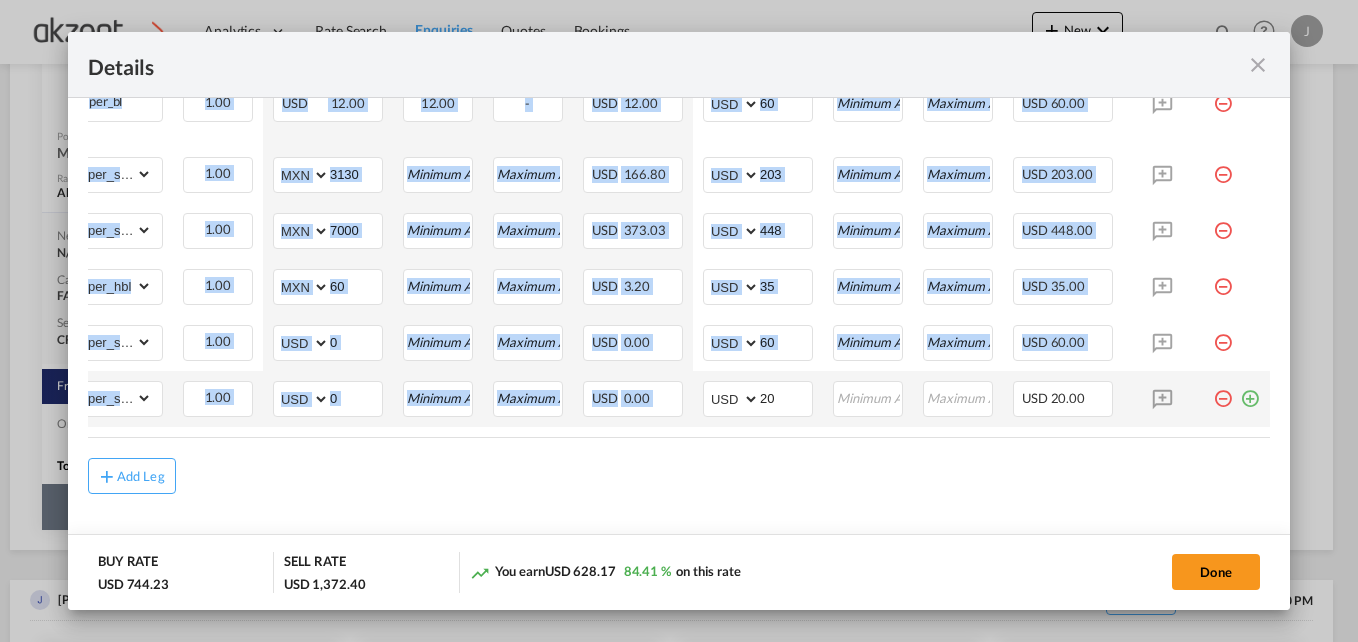 drag, startPoint x: 892, startPoint y: 432, endPoint x: 1358, endPoint y: 442, distance: 466.10727 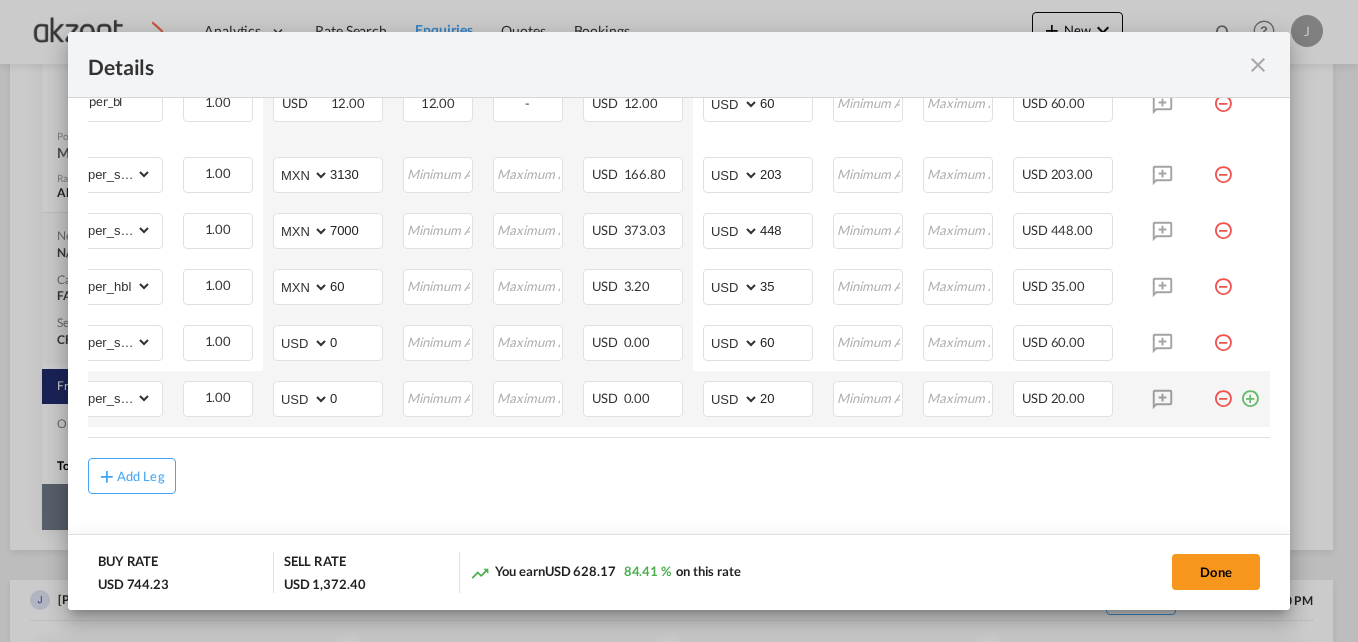 drag, startPoint x: 1358, startPoint y: 442, endPoint x: 1177, endPoint y: 449, distance: 181.13531 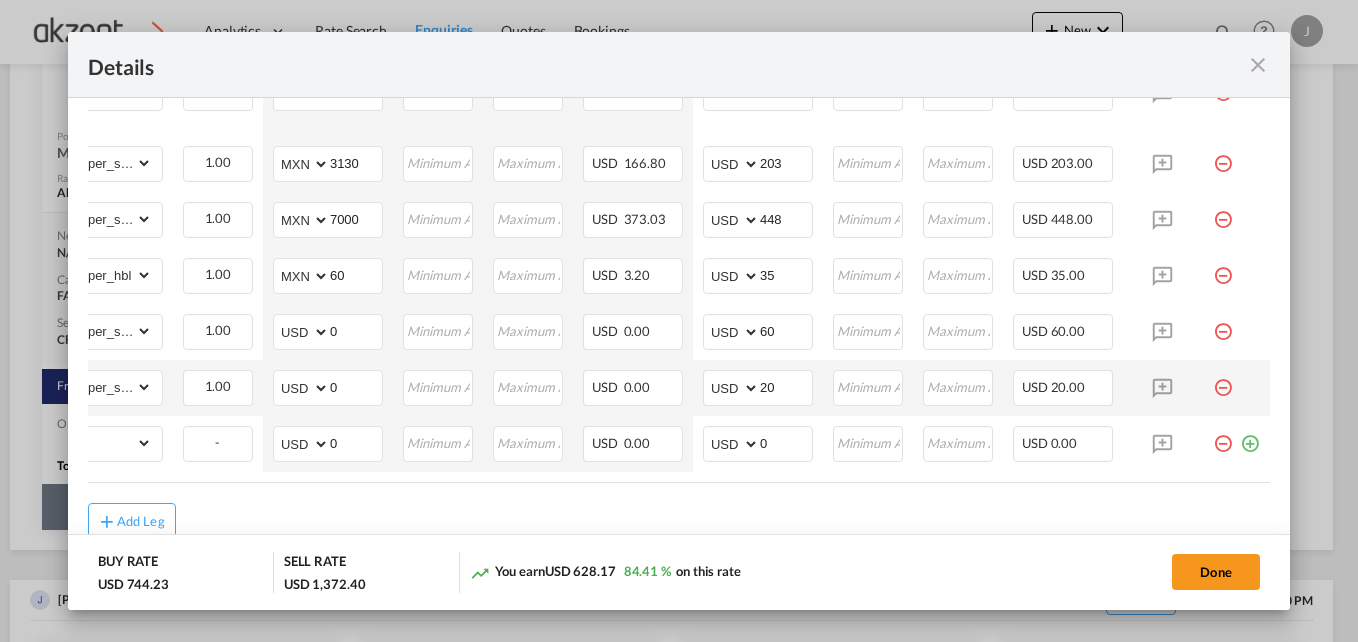 scroll, scrollTop: 0, scrollLeft: 0, axis: both 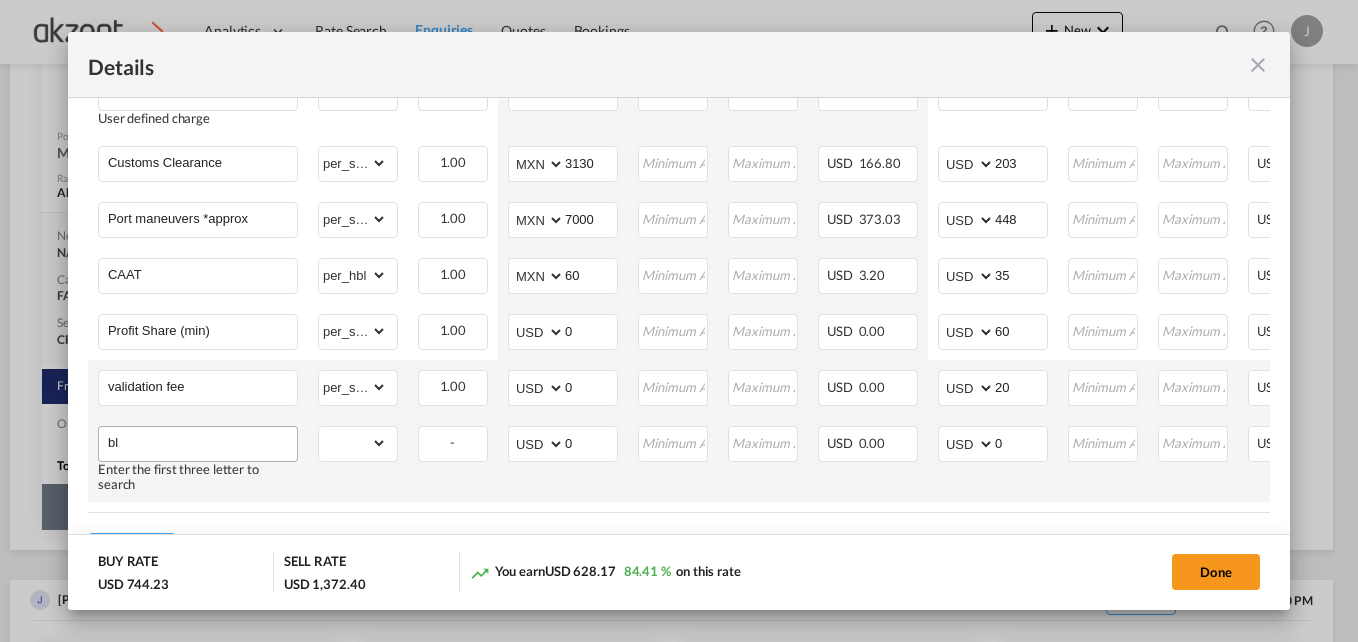 type on "b" 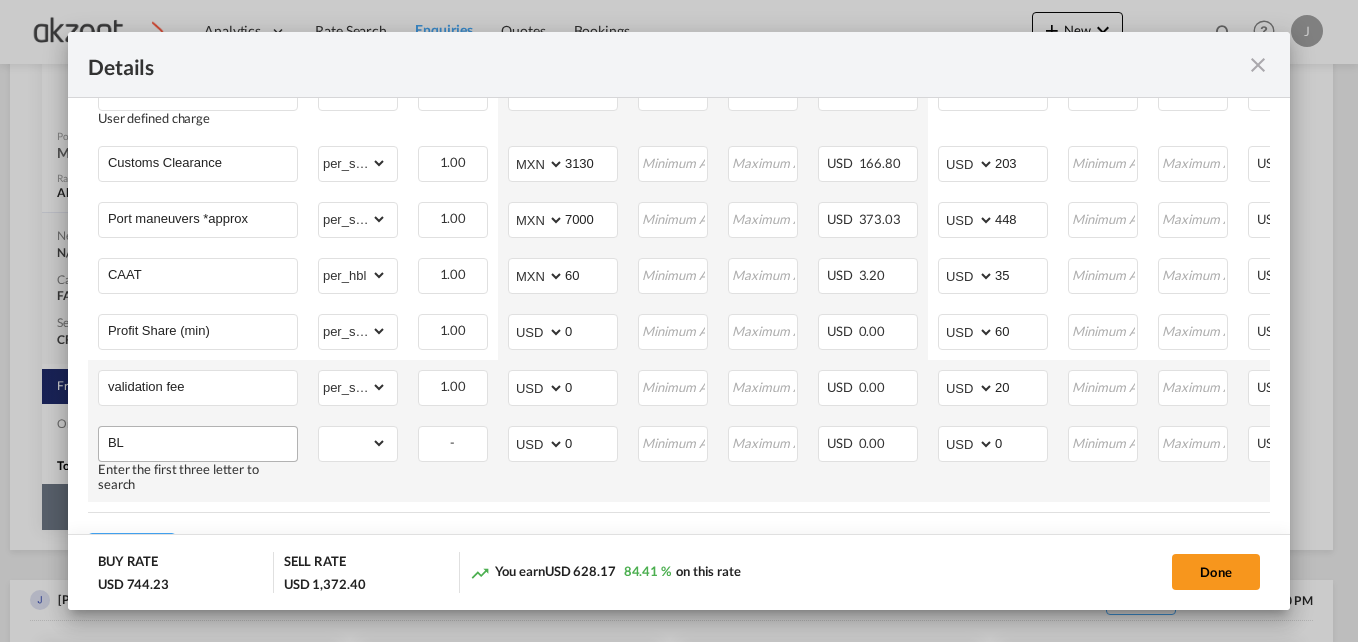 click on "BL" at bounding box center [202, 442] 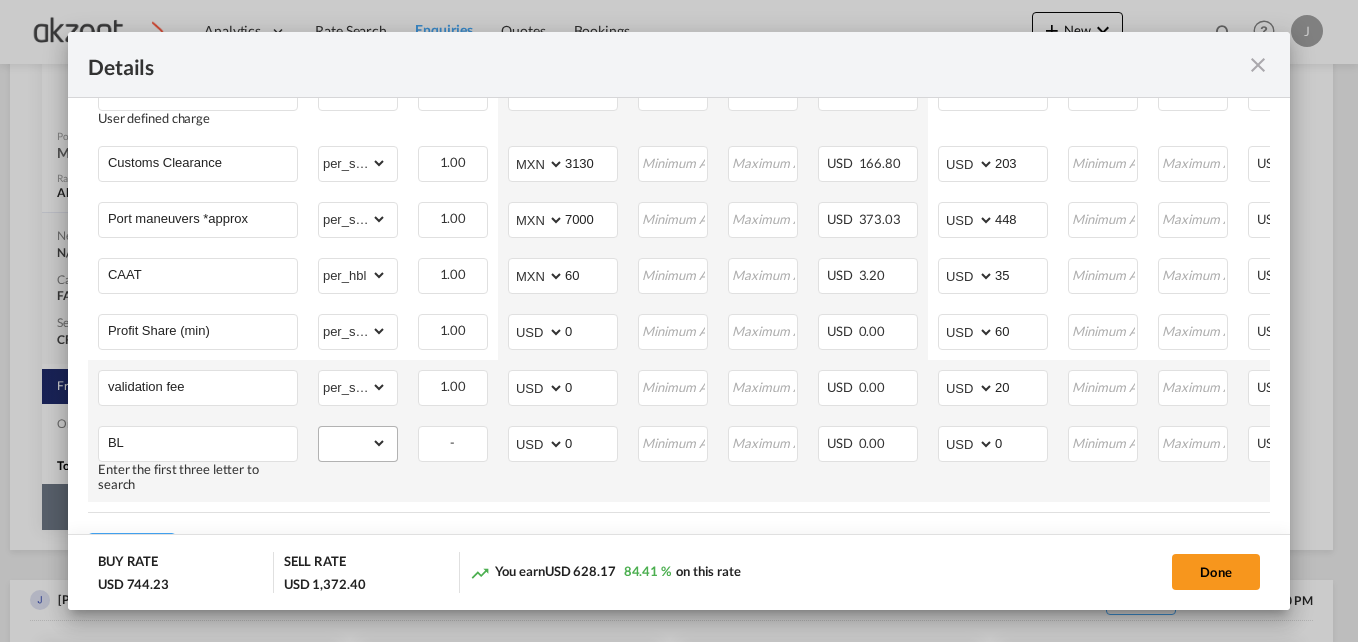 type on "BL" 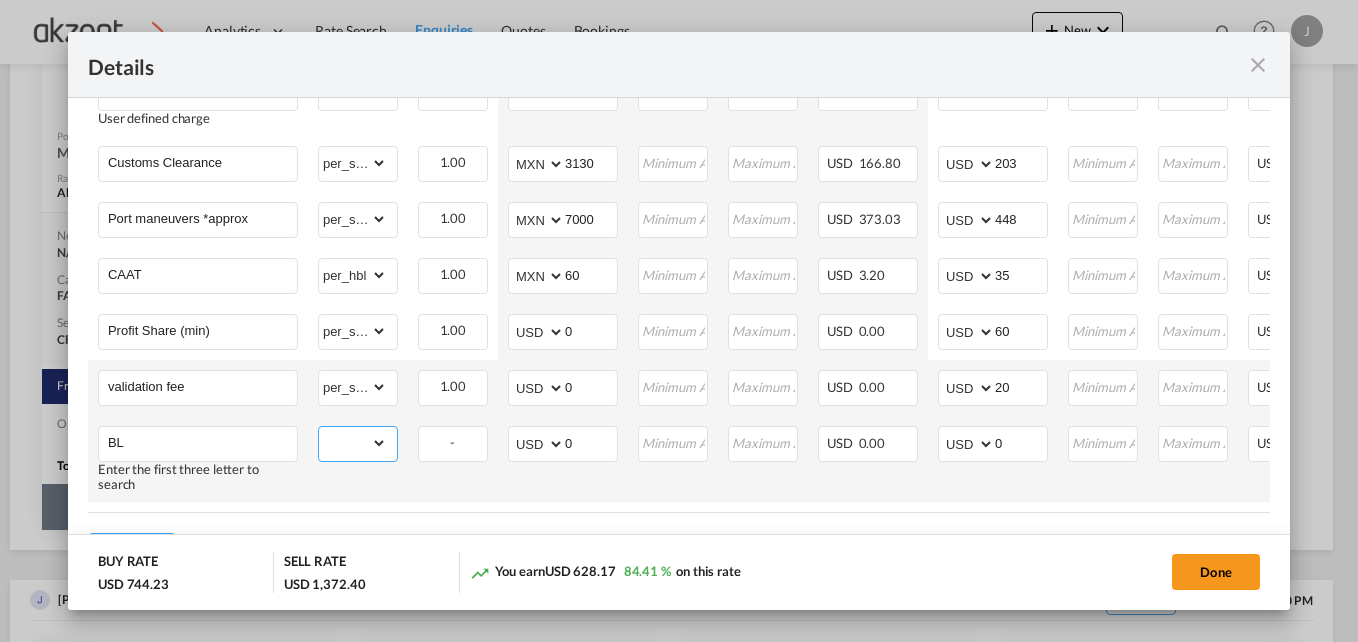 click on "gross_weight
volumetric_weight
per_shipment
per_bl
per_km
per_hawb
per_kg
flat
per_ton
per_cbm
per_hbl
per_w/m
per_awb
per_sbl
per_quintal
per_doc
N/A
per shipping bill
per_lbs
per_pallet
per_carton
per_vehicle
per_shift
per_invoice
per_package
per_cft
per_day
per_revalidation
% on freight total
per_declaration
per_document
per clearance
MRN" at bounding box center [353, 443] 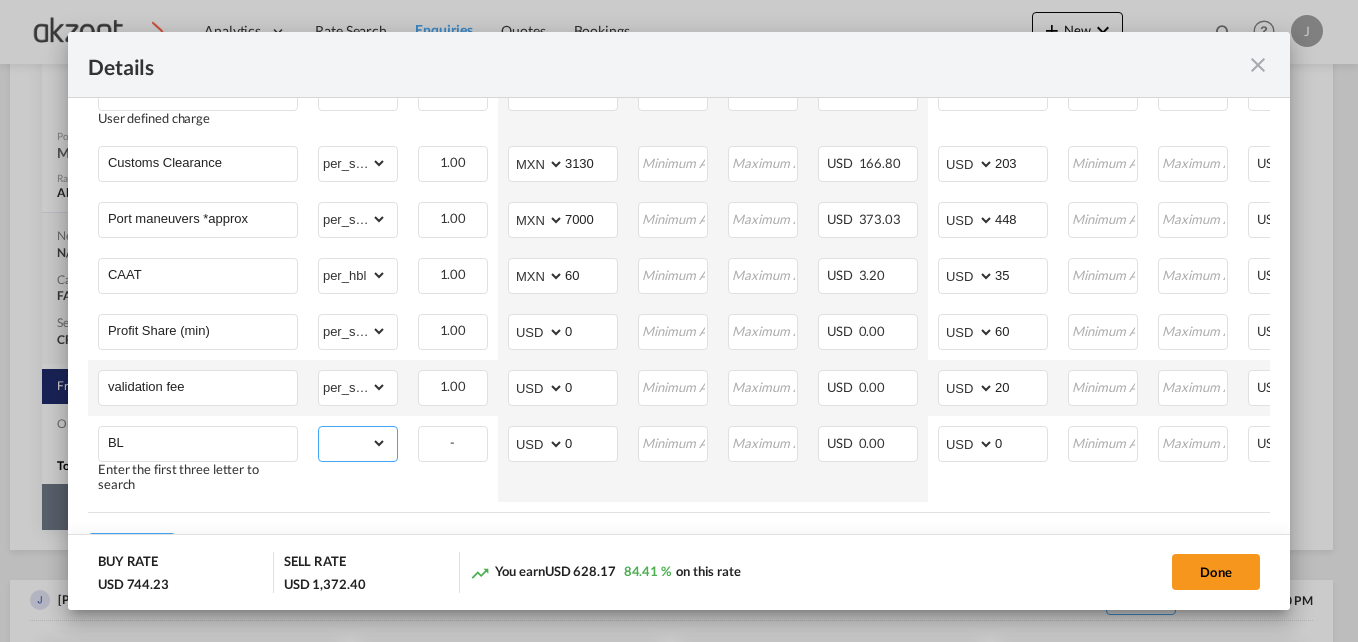 select on "per_hbl" 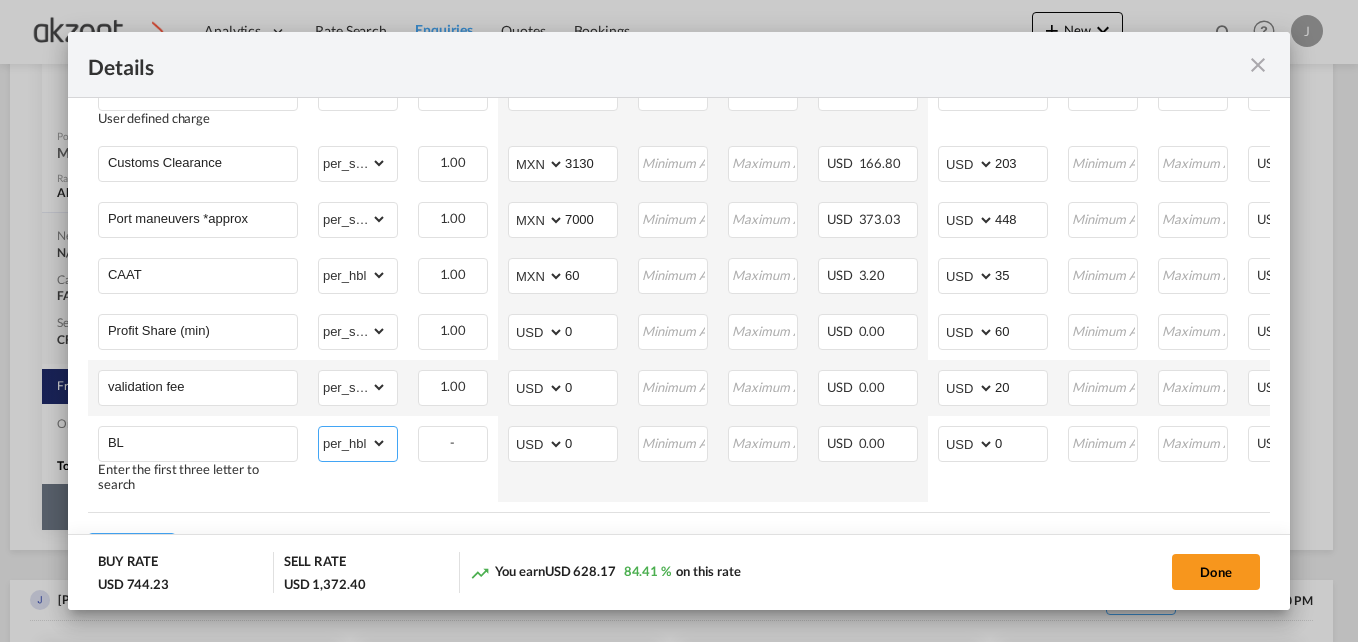 click on "gross_weight
volumetric_weight
per_shipment
per_bl
per_km
per_hawb
per_kg
flat
per_ton
per_cbm
per_hbl
per_w/m
per_awb
per_sbl
per_quintal
per_doc
N/A
per shipping bill
per_lbs
per_pallet
per_carton
per_vehicle
per_shift
per_invoice
per_package
per_cft
per_day
per_revalidation
% on freight total
per_declaration
per_document
per clearance
MRN" at bounding box center [353, 443] 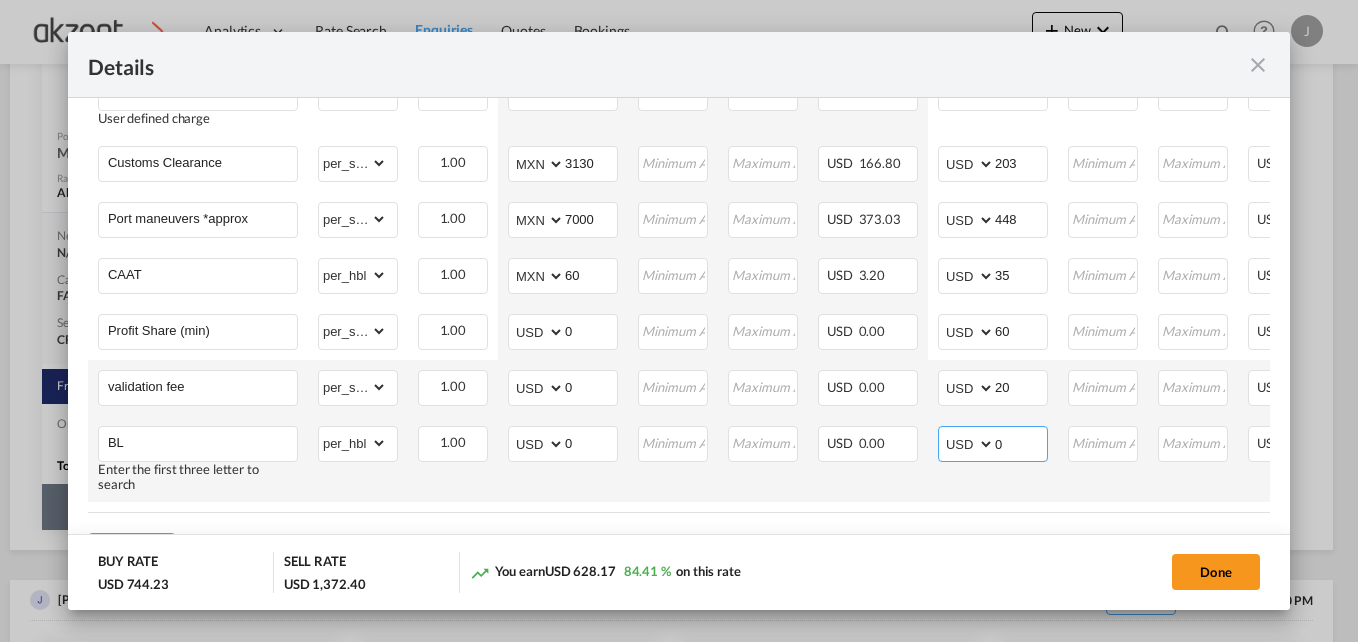 click on "0" at bounding box center [1021, 442] 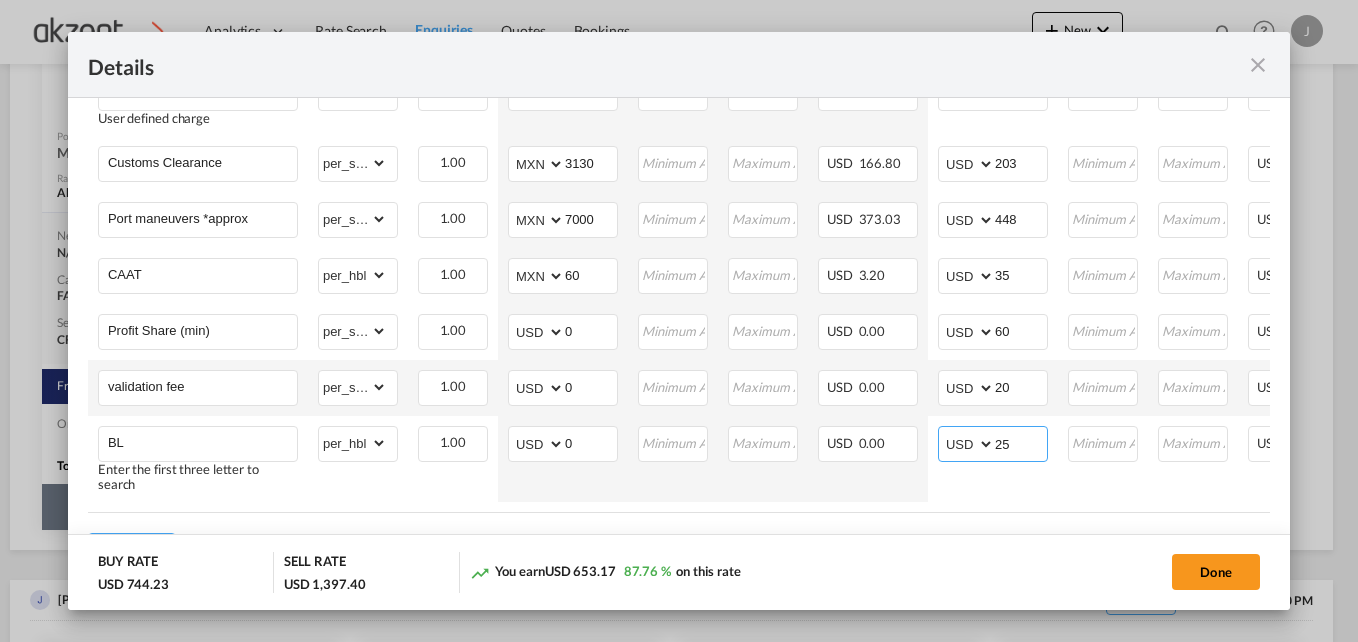 type on "25" 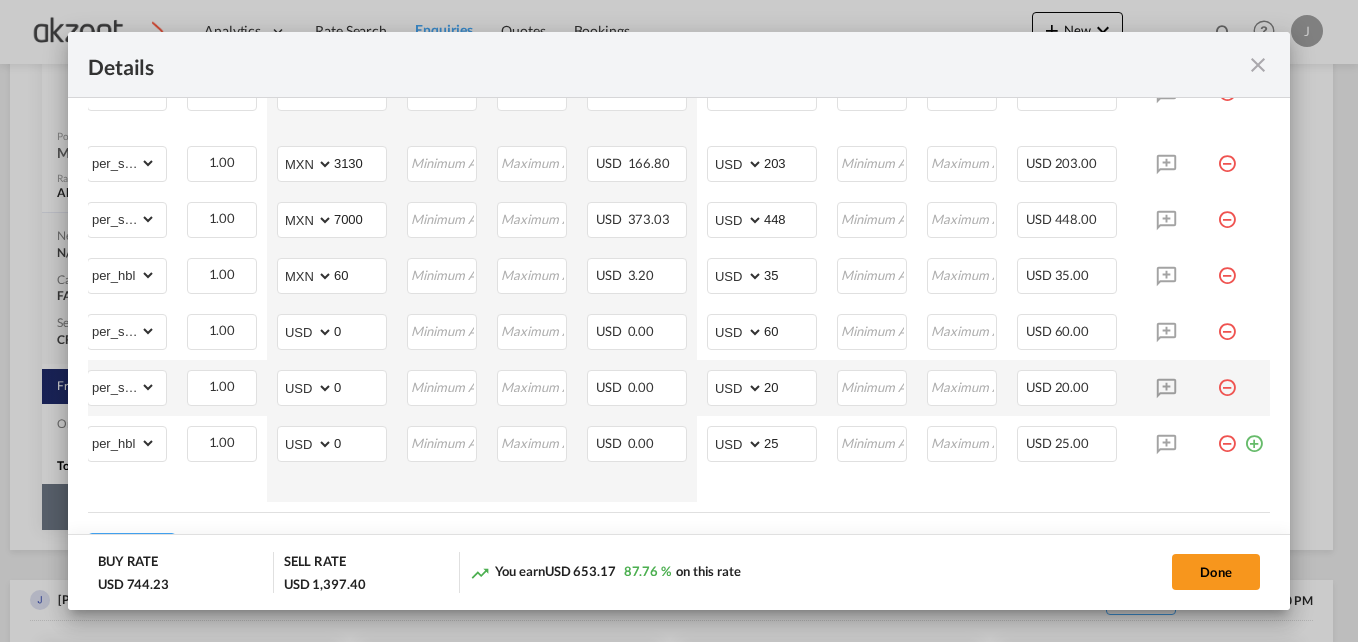 scroll, scrollTop: 0, scrollLeft: 250, axis: horizontal 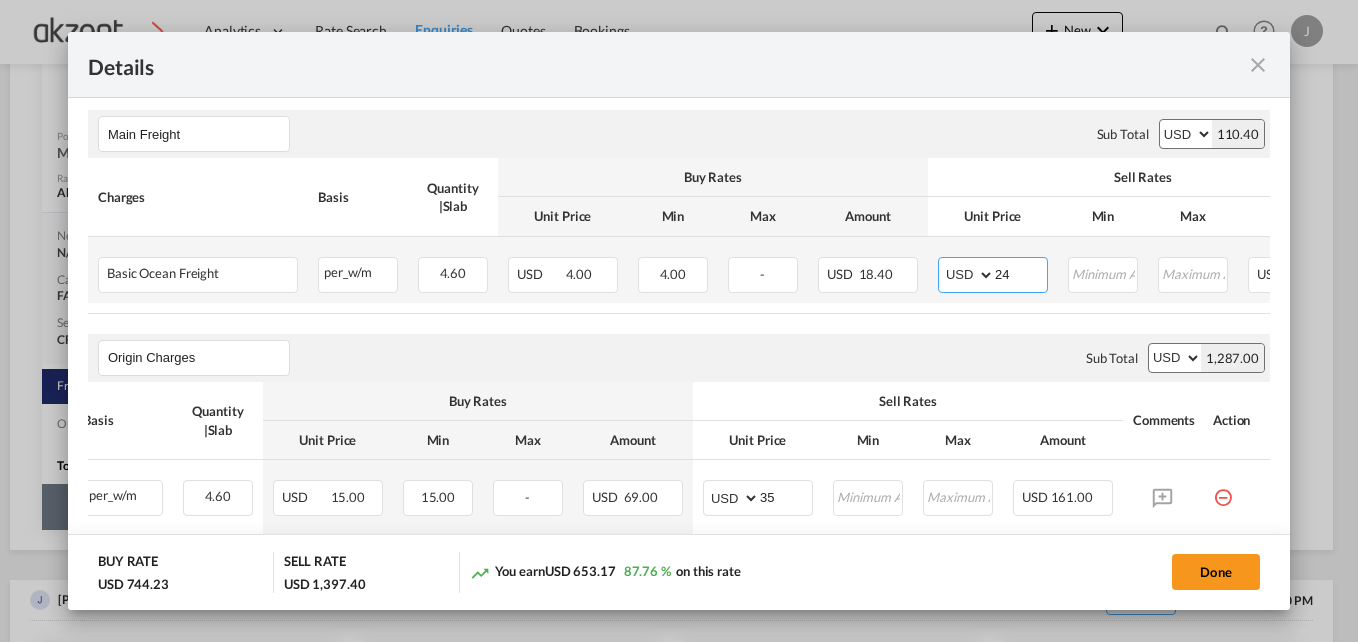 click on "24" at bounding box center (1021, 273) 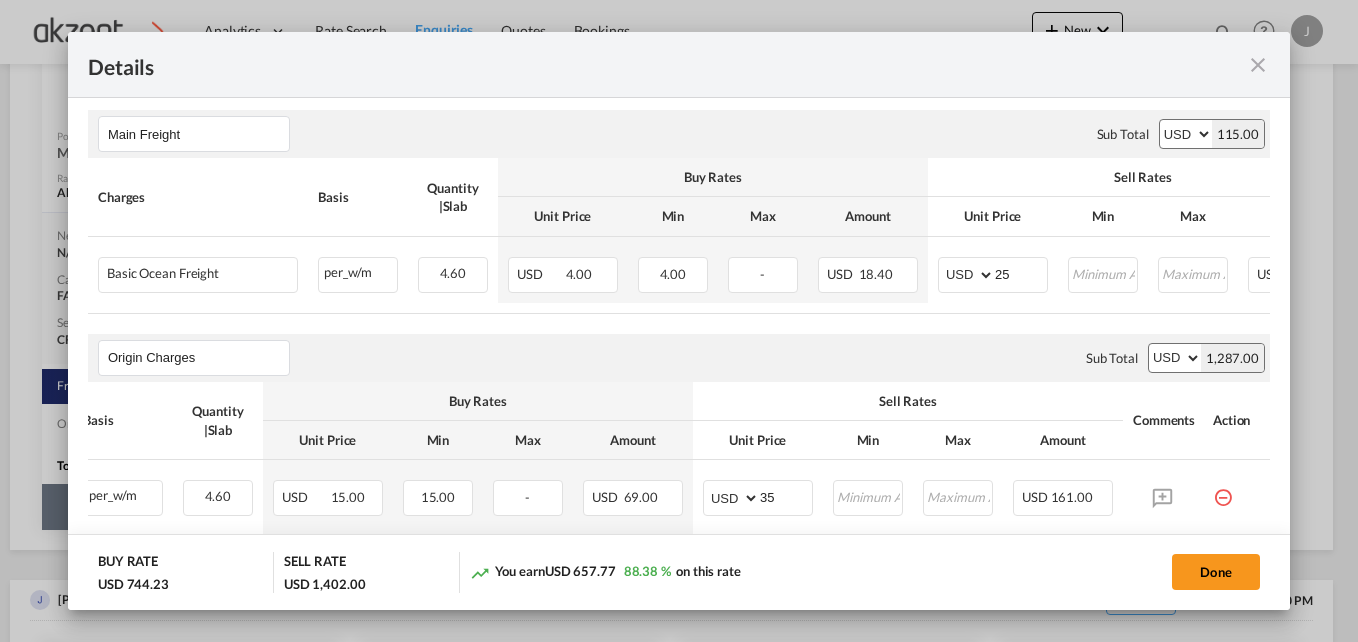 click on "Main Freight                                                     Please enter leg name
Leg Name Already Exists
Sub Total AED AFN ALL AMD ANG AOA ARS AUD AWG AZN BAM BBD BDT BGN BHD BIF BMD BND [PERSON_NAME] BRL BSD BTN BWP BYN BZD CAD CDF CHF CLP CNY COP CRC CUC CUP CVE CZK DJF DKK DOP DZD EGP ERN ETB EUR FJD FKP FOK GBP GEL GGP GHS GIP GMD GNF GTQ GYD HKD HNL HRK HTG HUF IDR ILS IMP INR IQD IRR ISK JMD JOD JPY KES KGS KHR KID KMF KRW KWD KYD KZT LAK LBP LKR LRD LSL LYD MAD MDL MGA MKD MMK MNT MOP MRU MUR MVR MWK MXN MYR MZN NAD NGN NIO NOK NPR NZD OMR PAB PEN PGK PHP PKR PLN PYG QAR [PERSON_NAME] RSD RUB RWF SAR SBD SCR SDG SEK SGD SHP SLL SOS SRD SSP STN SYP SZL THB TJS TMT TND TOP TRY TTD TVD TWD TZS UAH UGX USD UYU UZS VES VND VUV WST XAF XCD XDR XOF XPF YER ZAR ZMW 115.00 Charges Basis Quantity
|  Slab
Buy Rates Sell Rates Comments
Action Unit Price Min Max Amount Unit Price Min Max Amount
Basic Ocean Freight
Please Enter
Already Exists
per_w/m   Please Select 4.60" at bounding box center (679, 679) 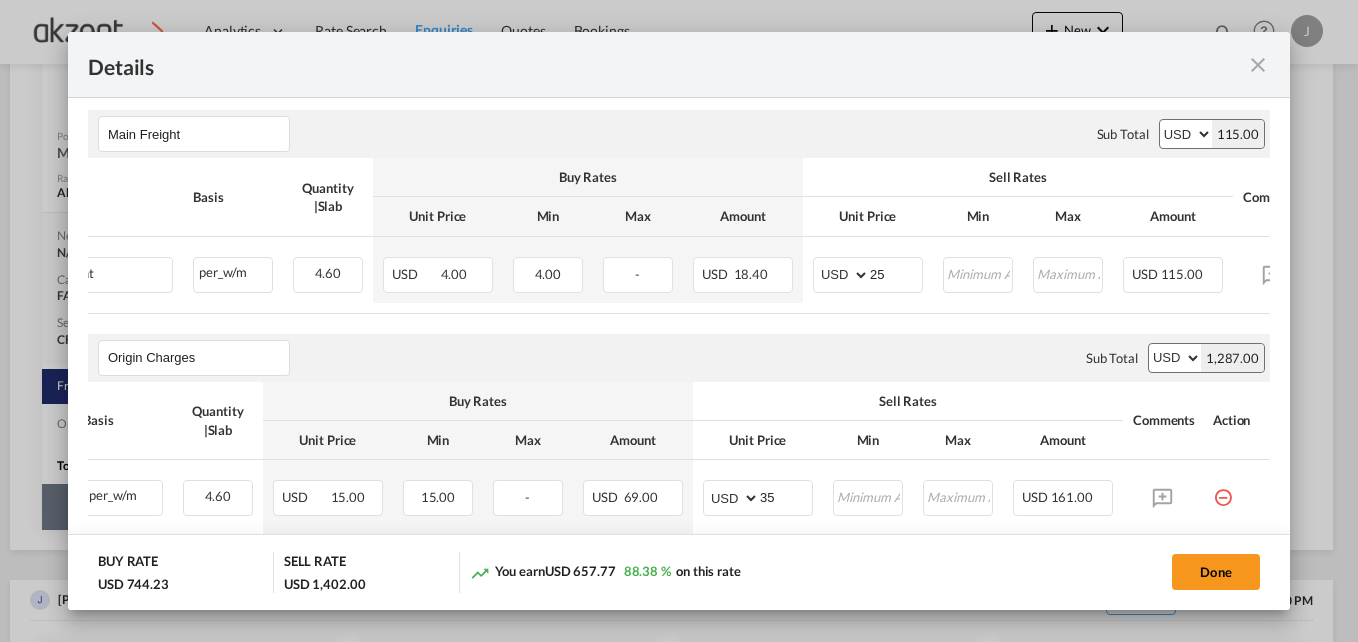 scroll, scrollTop: 0, scrollLeft: 151, axis: horizontal 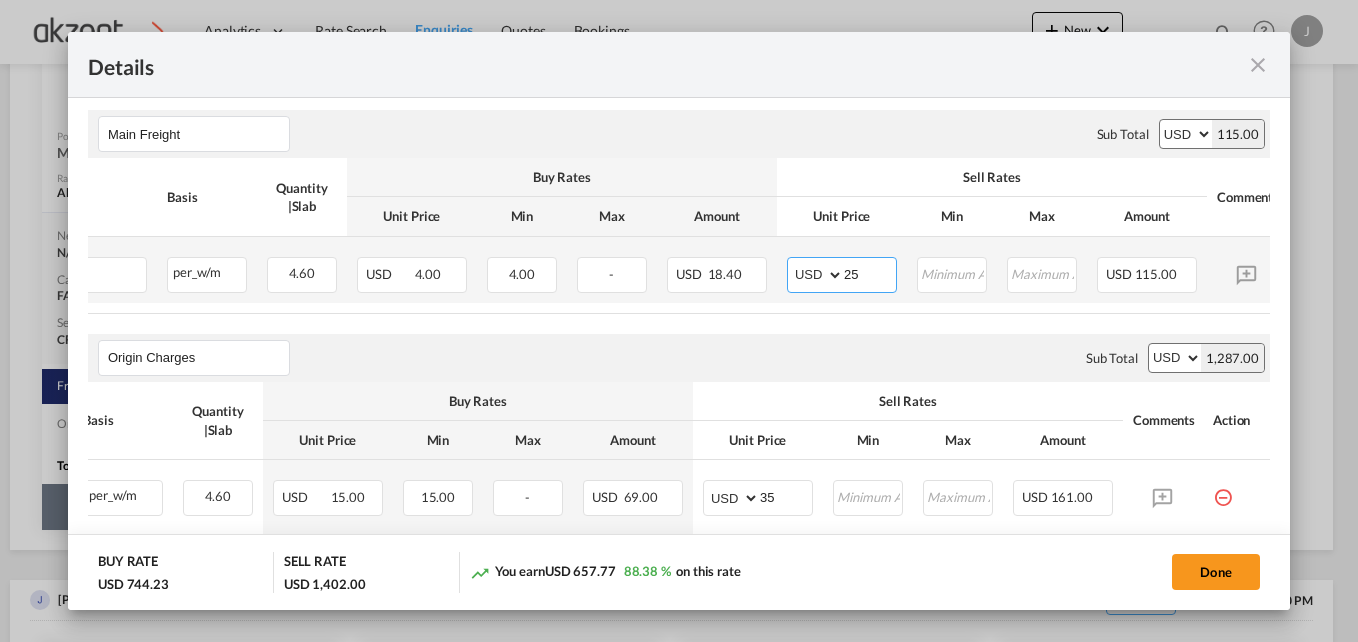 click on "25" at bounding box center (870, 273) 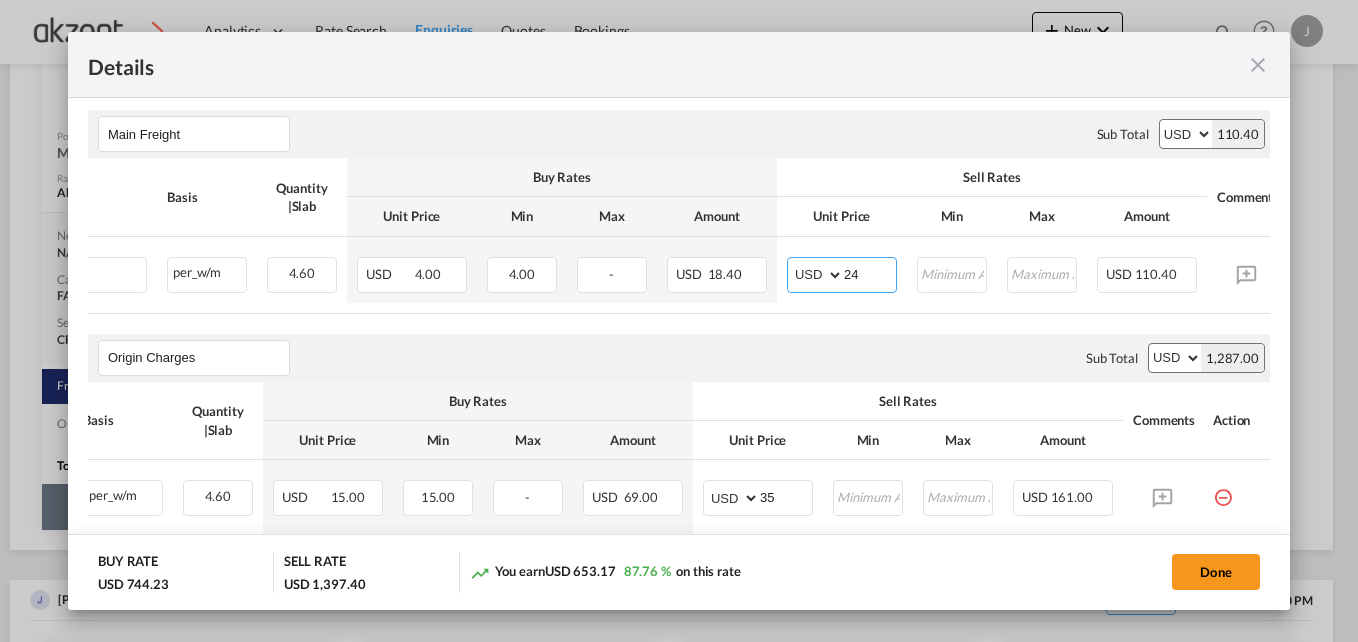 type on "24" 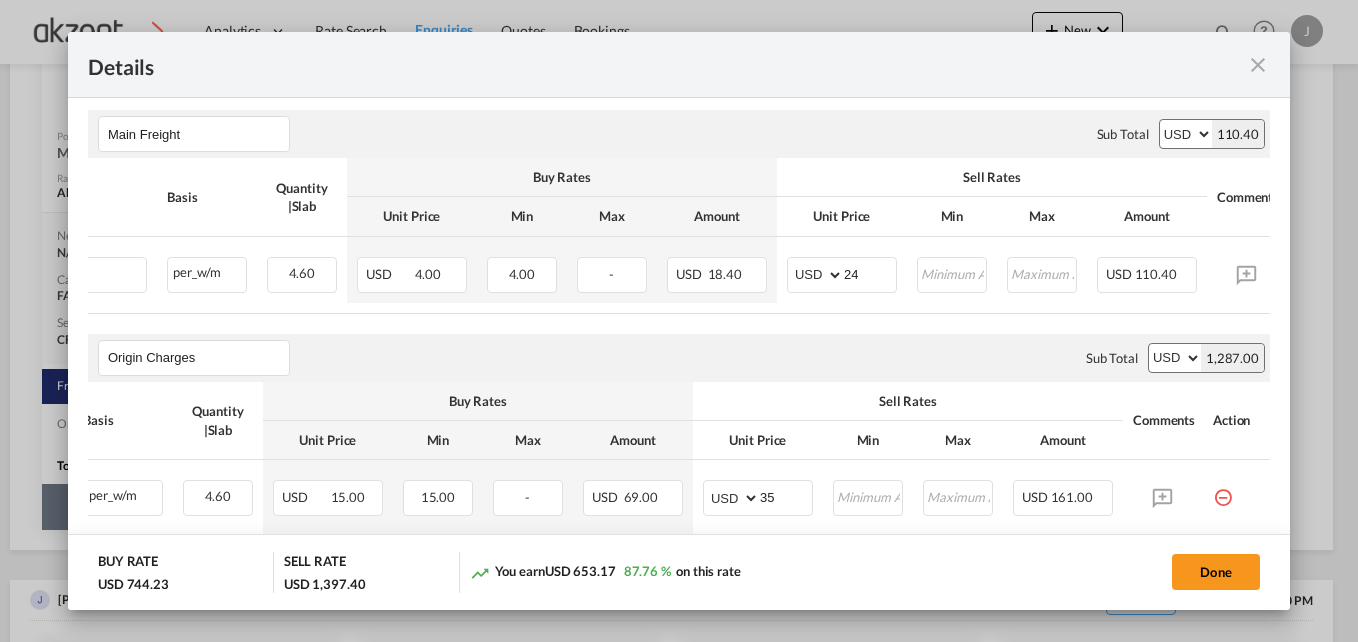 click on "Main Freight                                                     Please enter leg name
Leg Name Already Exists
Sub Total AED AFN ALL AMD ANG AOA ARS AUD AWG AZN BAM BBD BDT BGN BHD BIF BMD BND [PERSON_NAME] BRL BSD BTN BWP BYN BZD CAD CDF CHF CLP CNY COP CRC CUC CUP CVE CZK DJF DKK DOP DZD EGP ERN ETB EUR FJD FKP FOK GBP GEL GGP GHS GIP GMD GNF GTQ GYD HKD HNL HRK HTG HUF IDR ILS IMP INR IQD IRR ISK JMD JOD JPY KES KGS KHR KID KMF KRW KWD KYD KZT LAK LBP LKR LRD LSL LYD MAD MDL MGA MKD MMK MNT MOP MRU MUR MVR MWK MXN MYR MZN NAD NGN NIO NOK NPR NZD OMR PAB PEN PGK PHP PKR PLN PYG QAR [PERSON_NAME] RSD RUB RWF SAR SBD SCR SDG SEK SGD SHP SLL SOS SRD SSP STN SYP SZL THB TJS TMT TND TOP TRY TTD TVD TWD TZS UAH UGX USD UYU UZS VES VND VUV WST XAF XCD XDR XOF XPF YER ZAR ZMW 110.40 Charges Basis Quantity
|  Slab
Buy Rates Sell Rates Comments
Action Unit Price Min Max Amount Unit Price Min Max Amount
Basic Ocean Freight
Please Enter
Already Exists
per_w/m   Please Select 4.60" at bounding box center [679, 679] 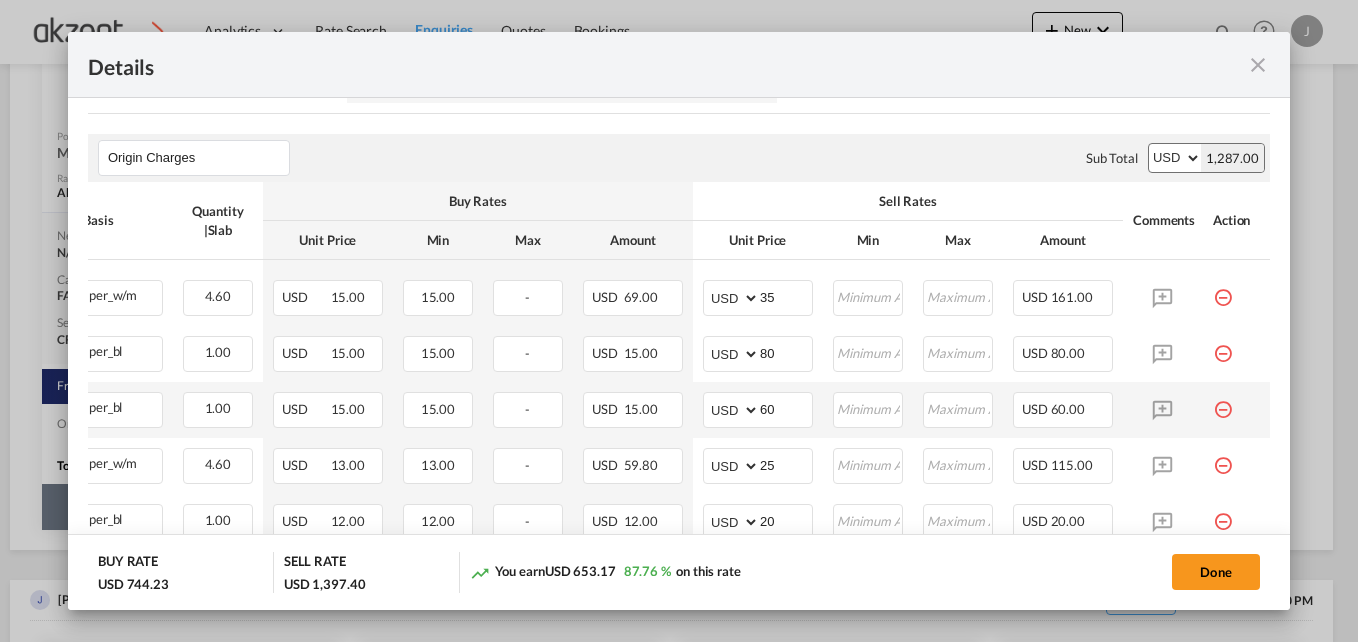 scroll, scrollTop: 656, scrollLeft: 0, axis: vertical 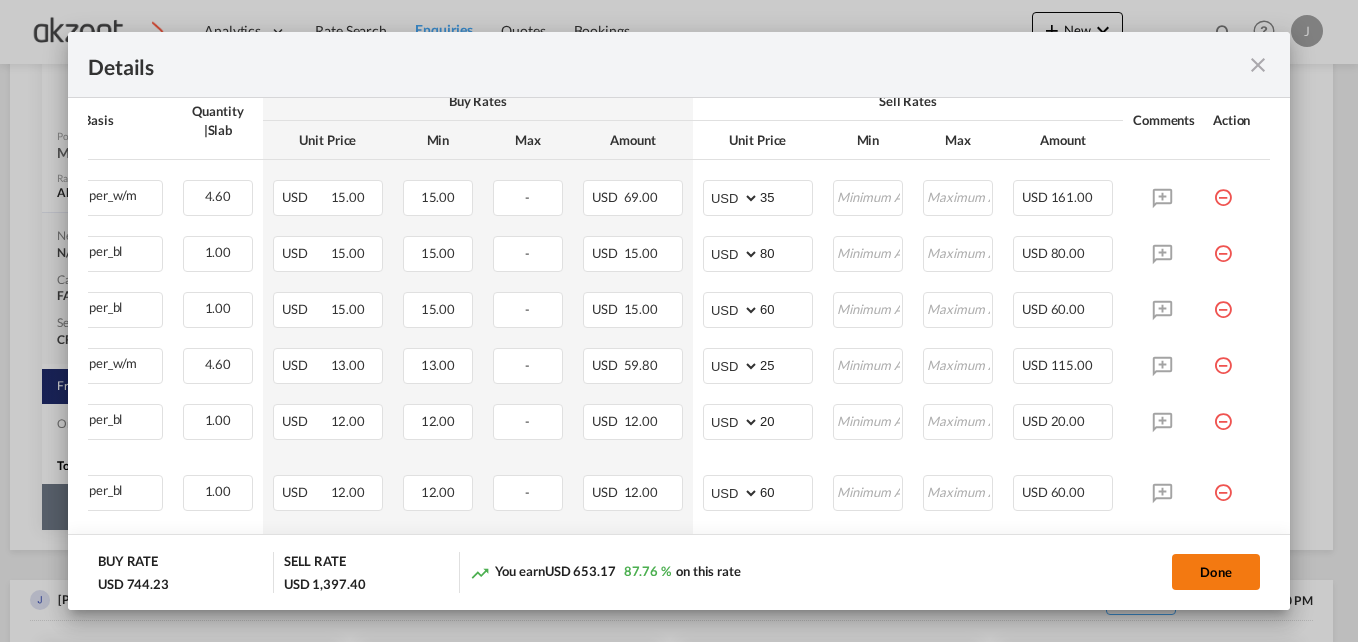 click on "Done" 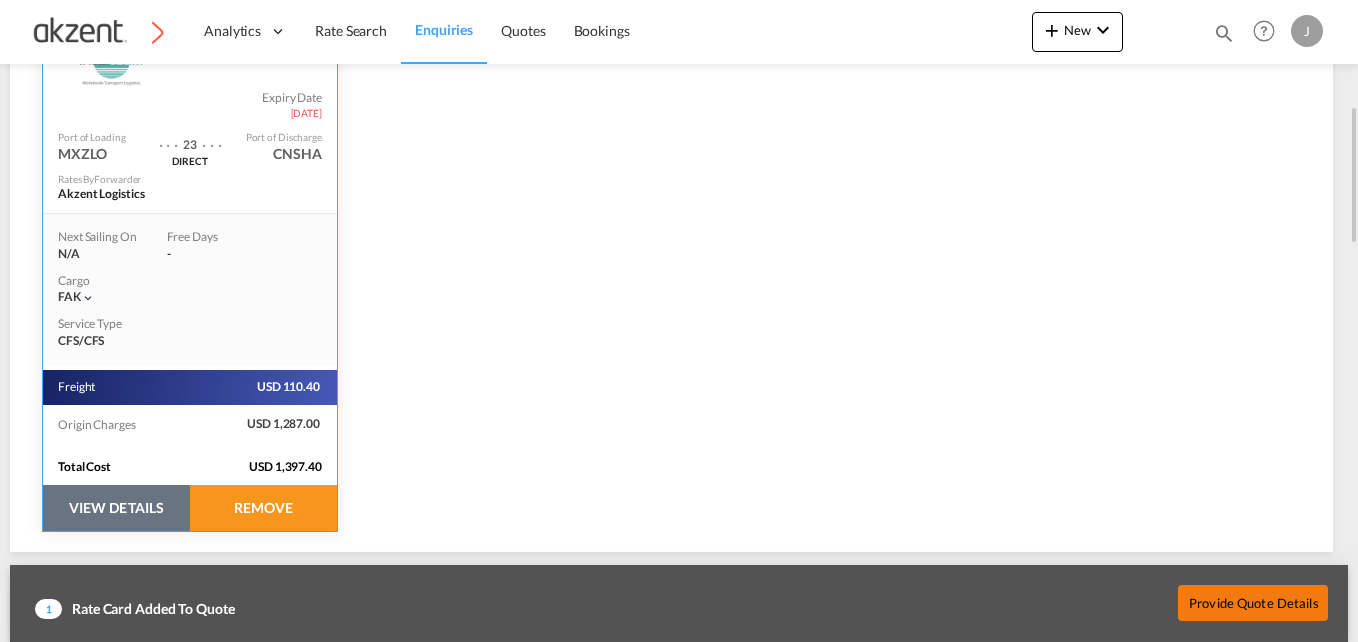 click on "Provide Quote Details" at bounding box center [1253, 602] 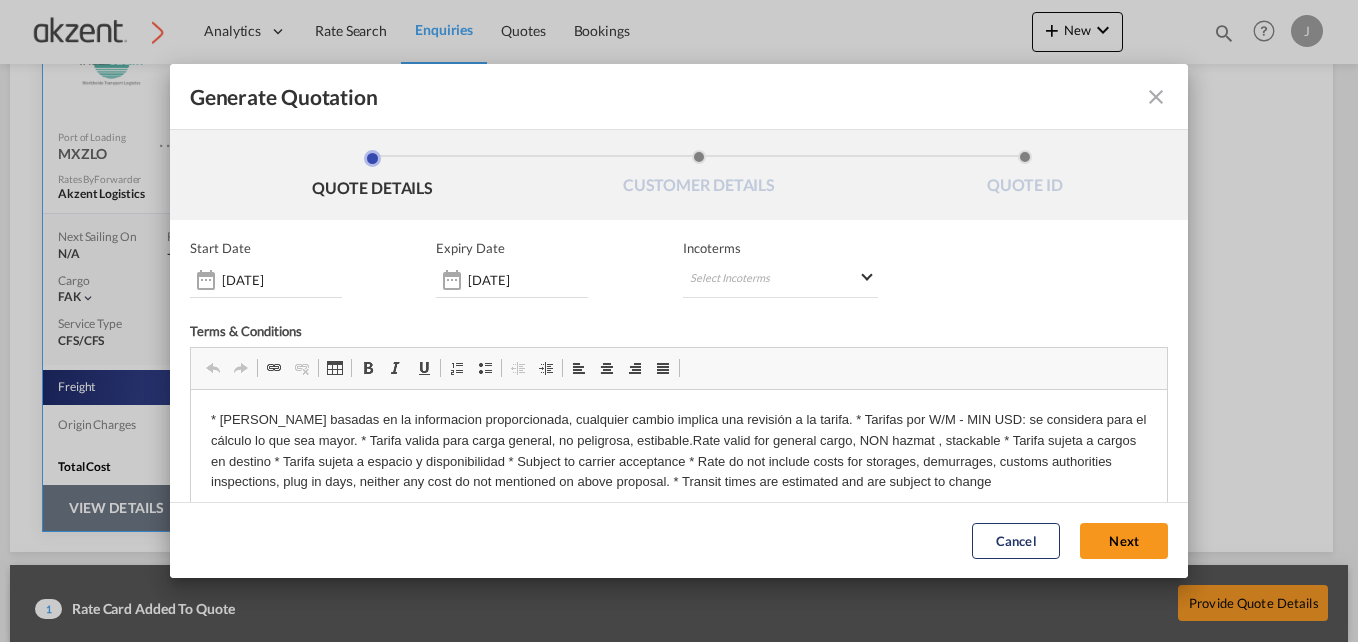 scroll, scrollTop: 0, scrollLeft: 0, axis: both 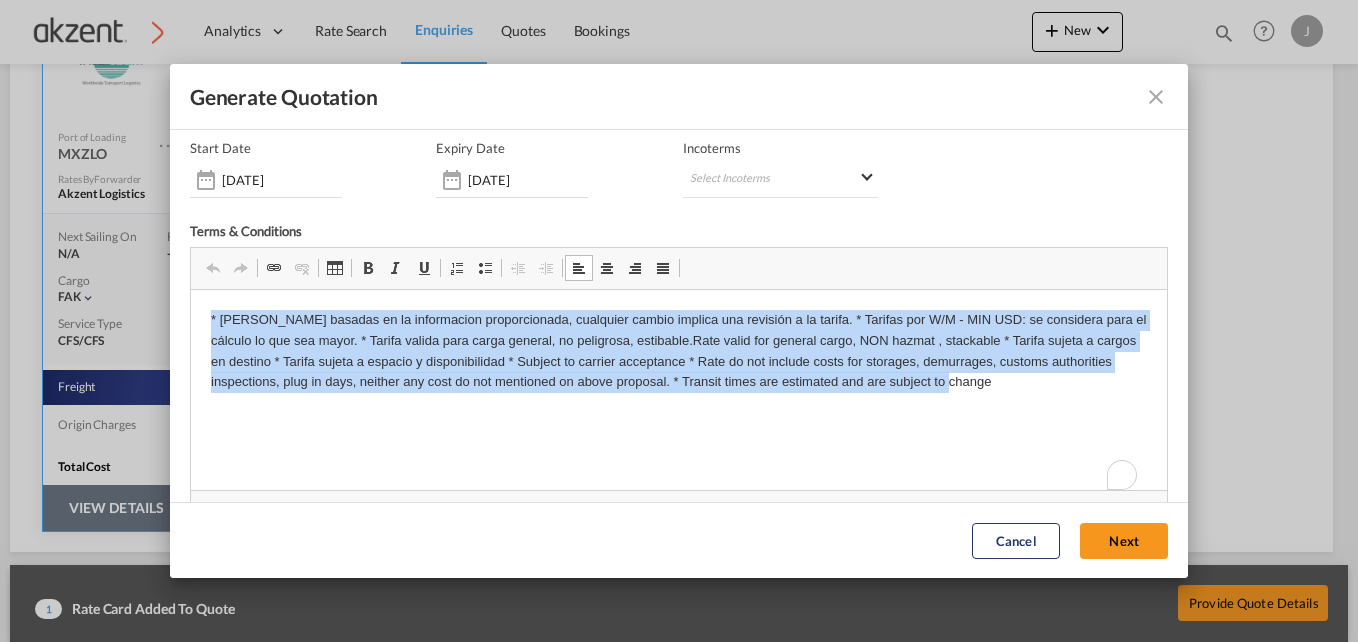 drag, startPoint x: 199, startPoint y: 308, endPoint x: 1069, endPoint y: 385, distance: 873.4008 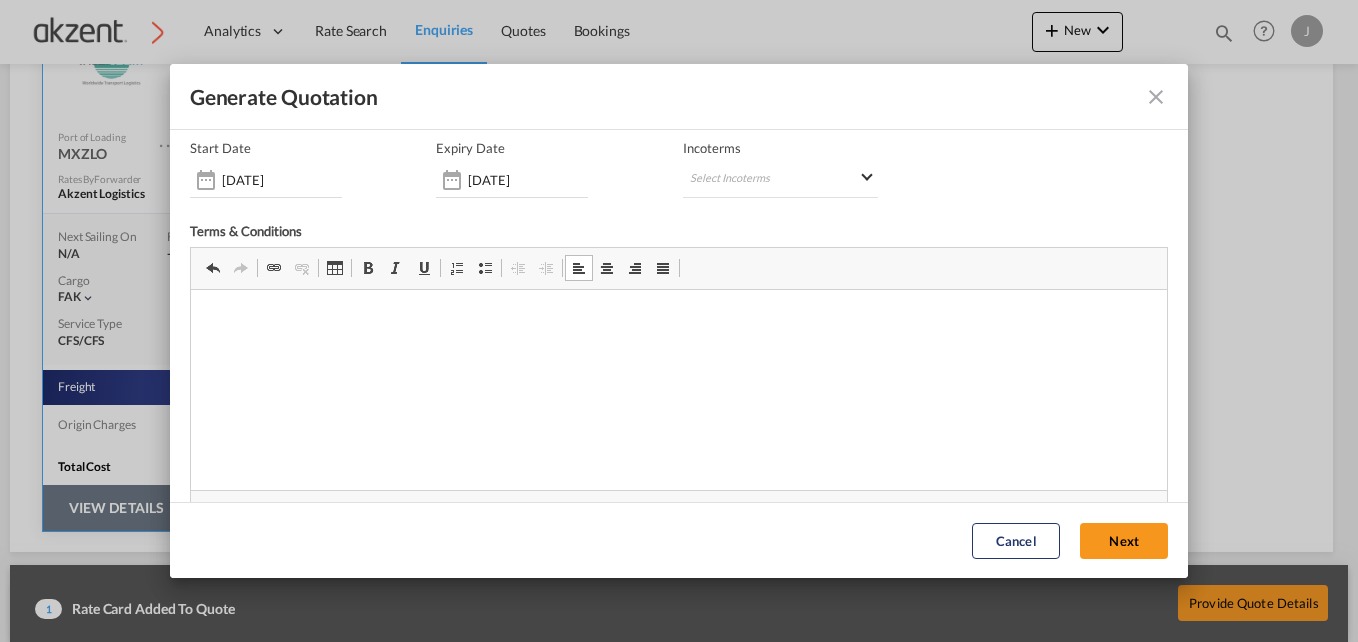 click at bounding box center [678, 320] 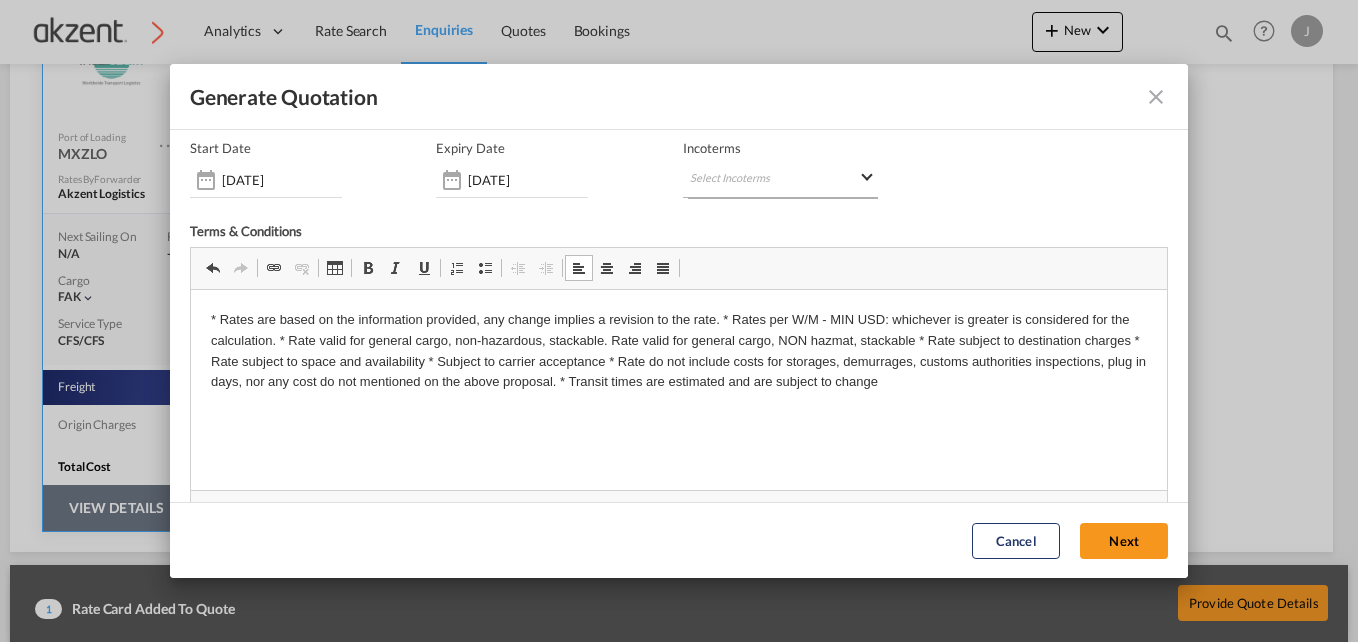 click on "Select Incoterms
CPT - import
Carrier Paid to DAP - export
Delivered at Place DPU - import
Delivery at Place Unloaded CIP - import
Carriage and Insurance Paid to DAP - import
Delivered at Place CFR - export
Cost and Freight FAS - import
Free Alongside Ship FCA - export
Free Carrier EXW - import
Ex Works FCA - import
Free Carrier FAS - export
Free Alongside Ship CIF - import
Cost,Insurance and Freight DDP - export
Delivery Duty Paid CIP - export
Carriage and Insurance Paid to CIF - export
Cost,Insurance and Freight FOB - import
Free on Board FOB - export
Free on Board CPT - export
Carrier Paid to DPU - export
Delivery at Place Unloaded CFR - import
Cost and Freight" at bounding box center [781, 180] 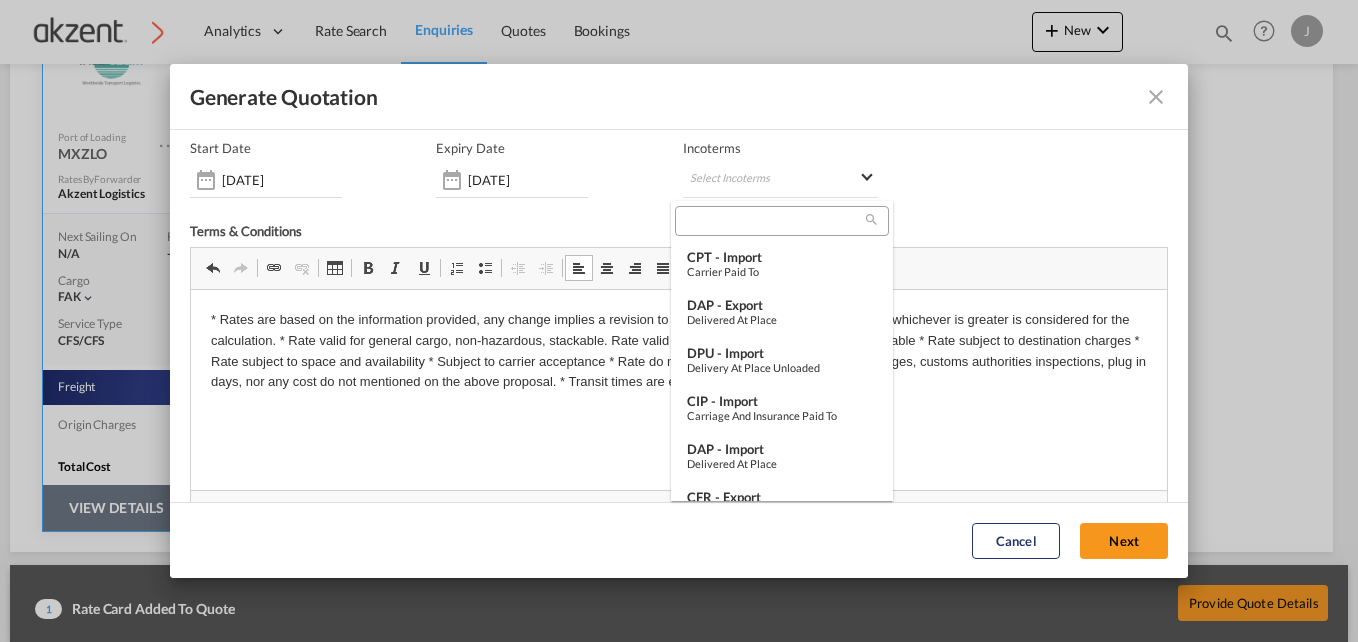 click at bounding box center (773, 221) 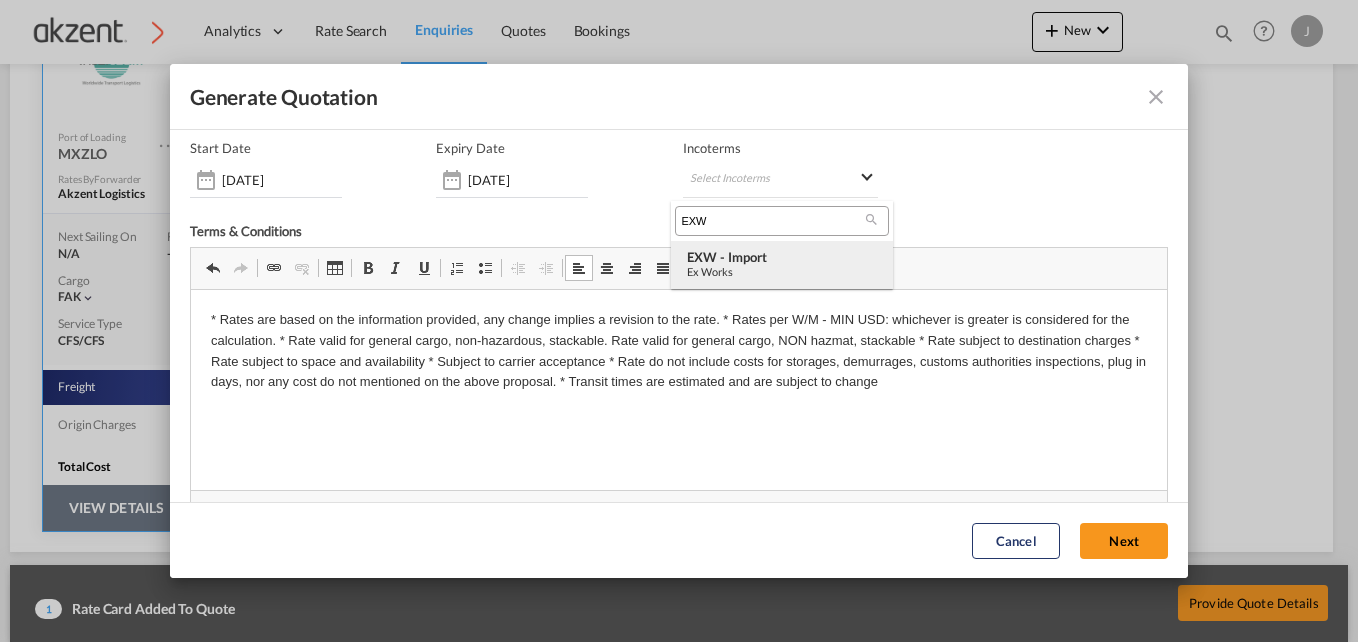 type on "EXW" 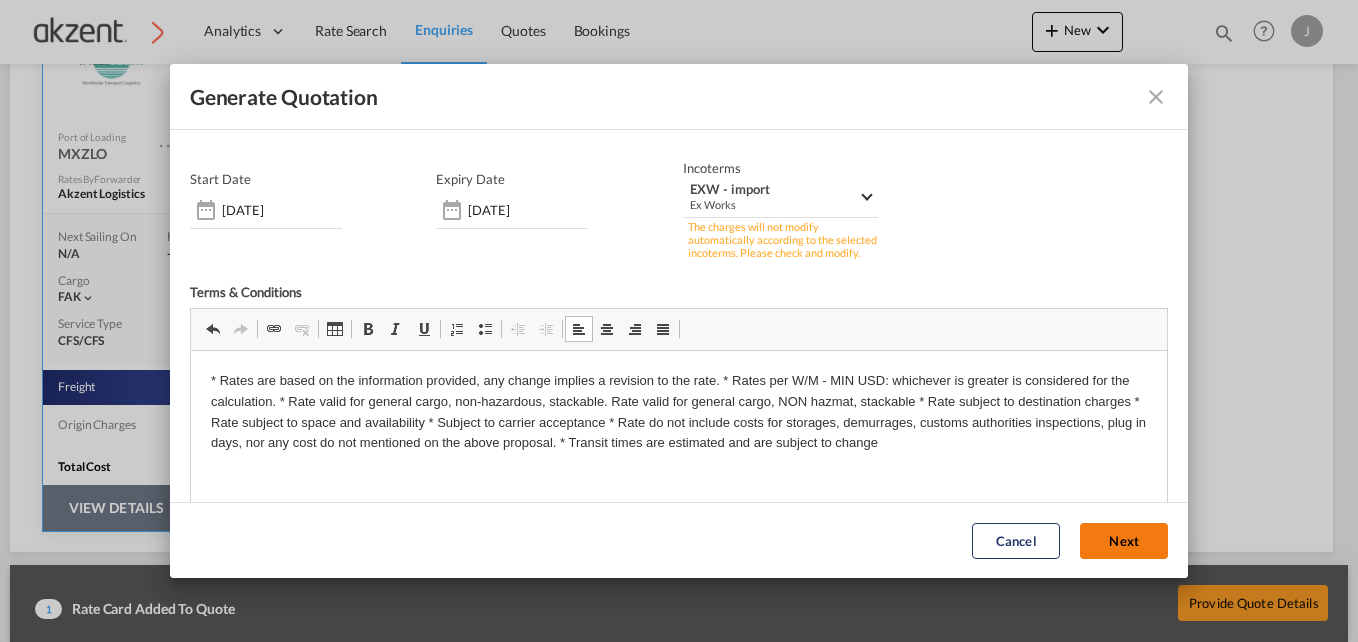 click on "Next" at bounding box center [1124, 541] 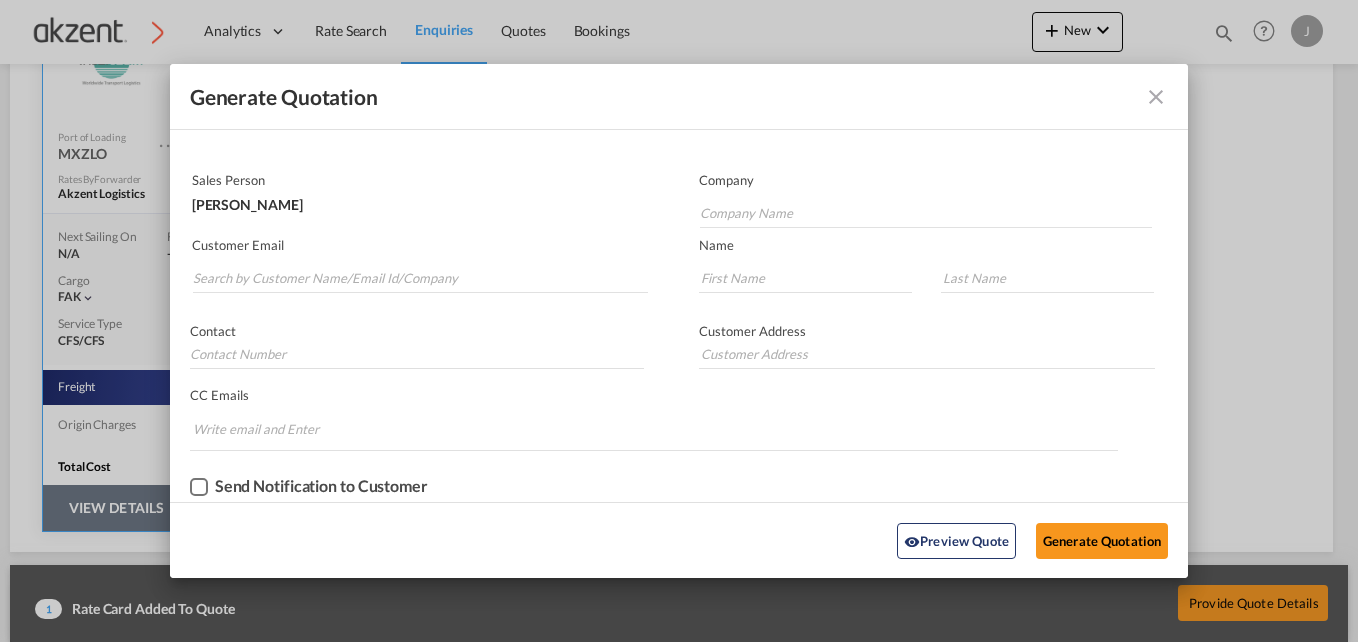 scroll, scrollTop: 95, scrollLeft: 0, axis: vertical 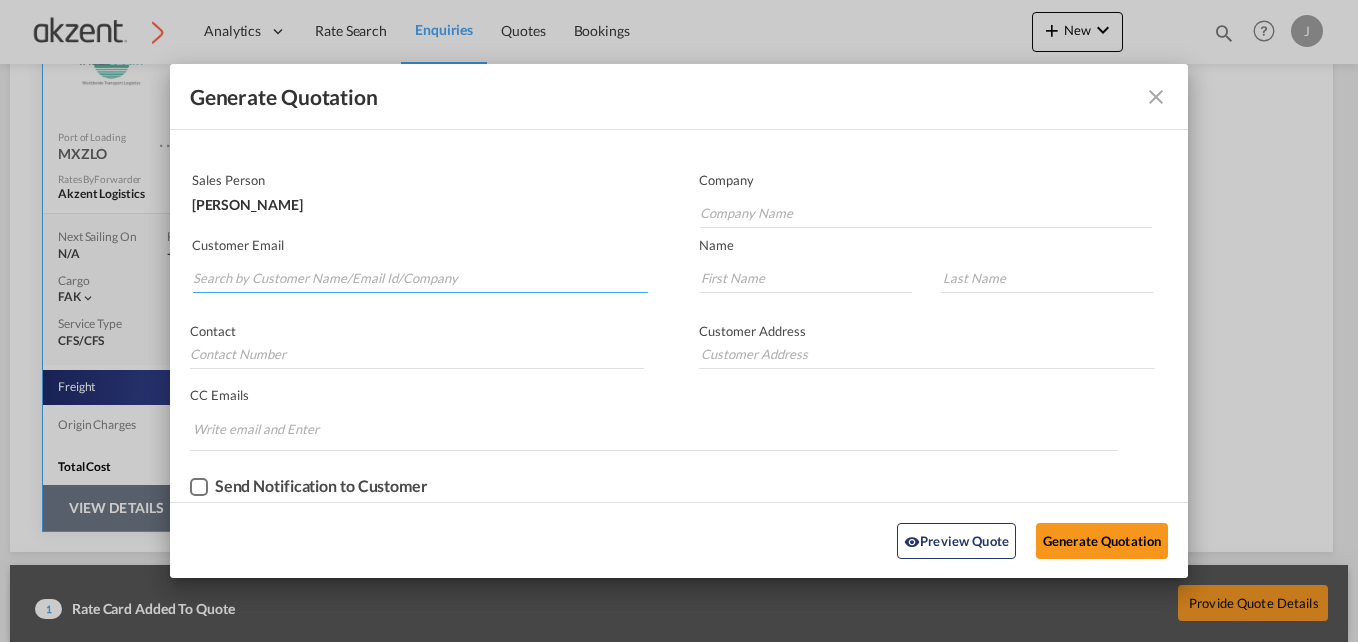 click at bounding box center [420, 278] 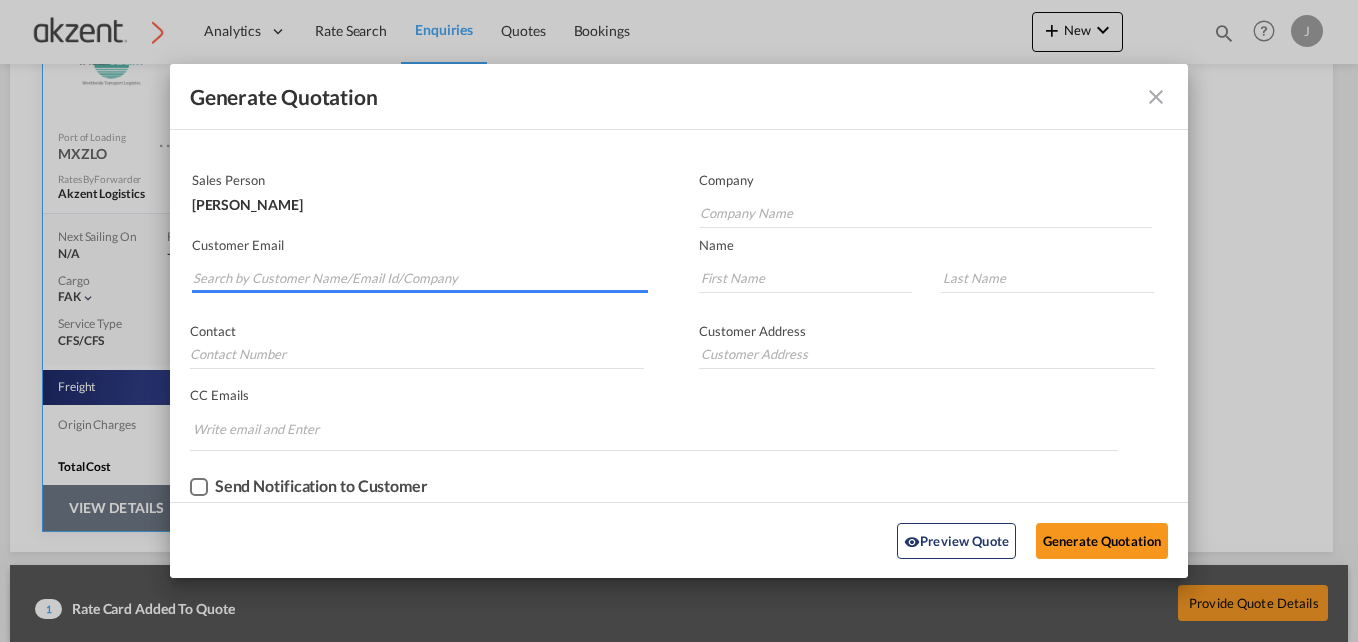 paste on "Whale SHA/Stellar Fan <[EMAIL_ADDRESS][DOMAIN_NAME]>" 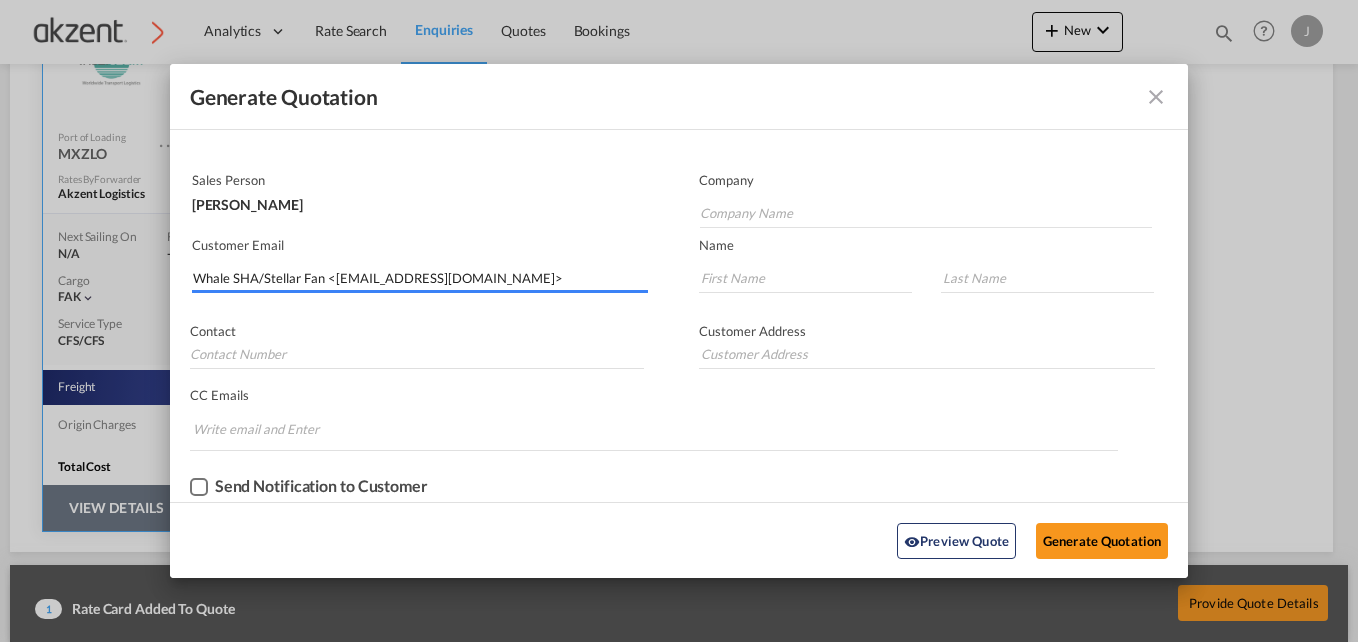 drag, startPoint x: 333, startPoint y: 276, endPoint x: 193, endPoint y: 272, distance: 140.05713 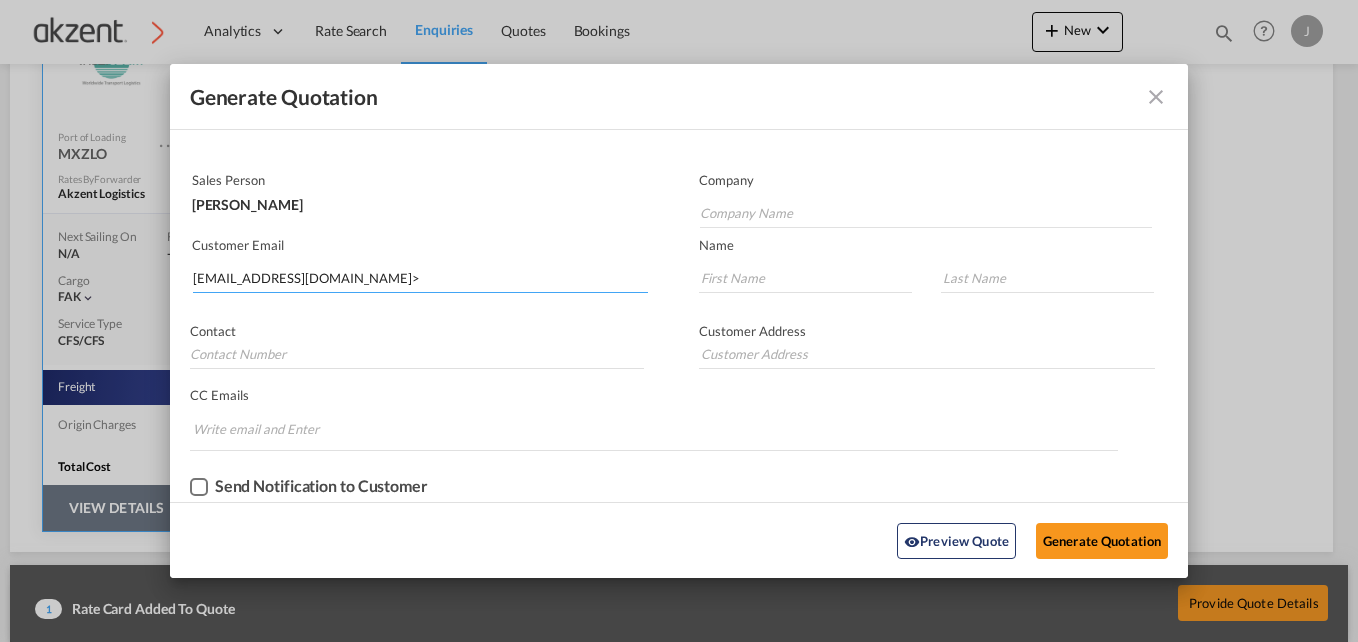 click on "[EMAIL_ADDRESS][DOMAIN_NAME]>" at bounding box center (420, 278) 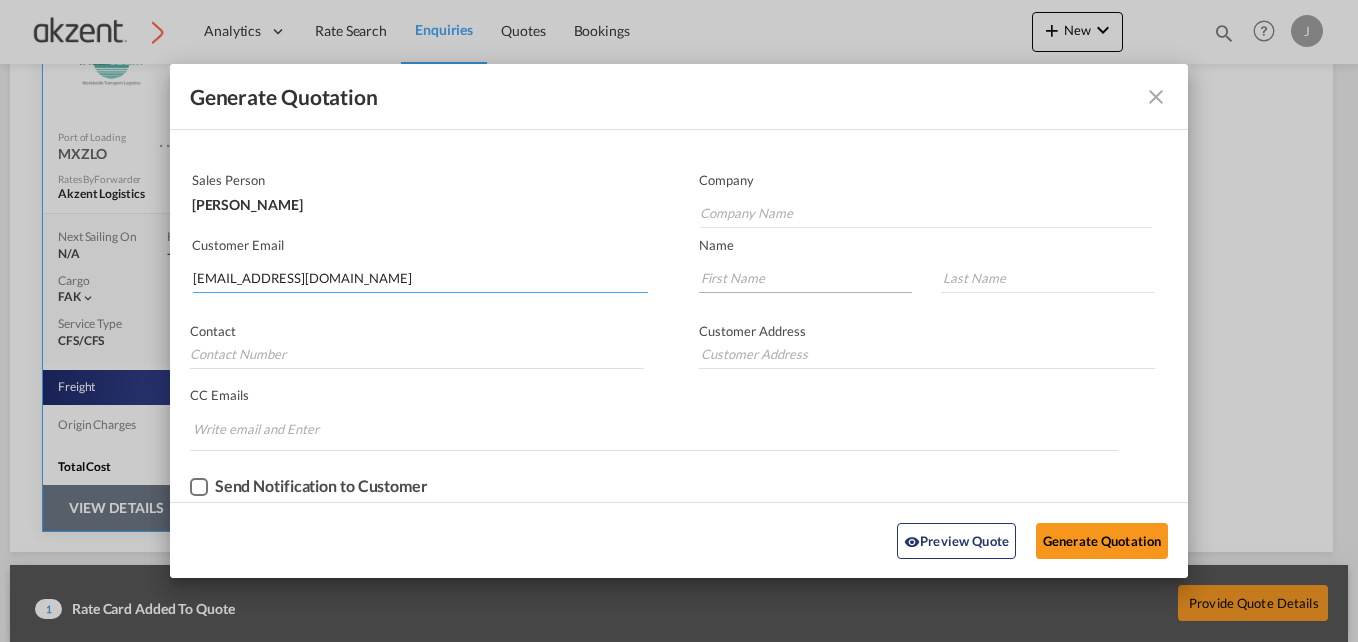 type on "[EMAIL_ADDRESS][DOMAIN_NAME]" 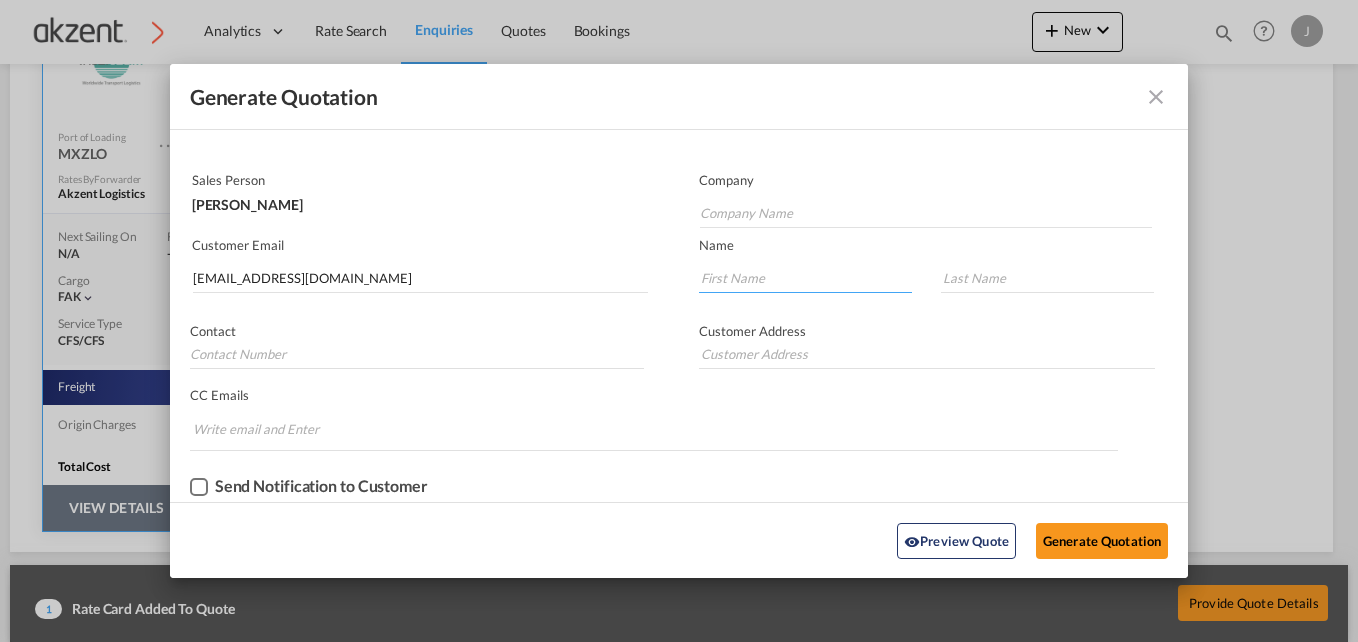 click at bounding box center (805, 278) 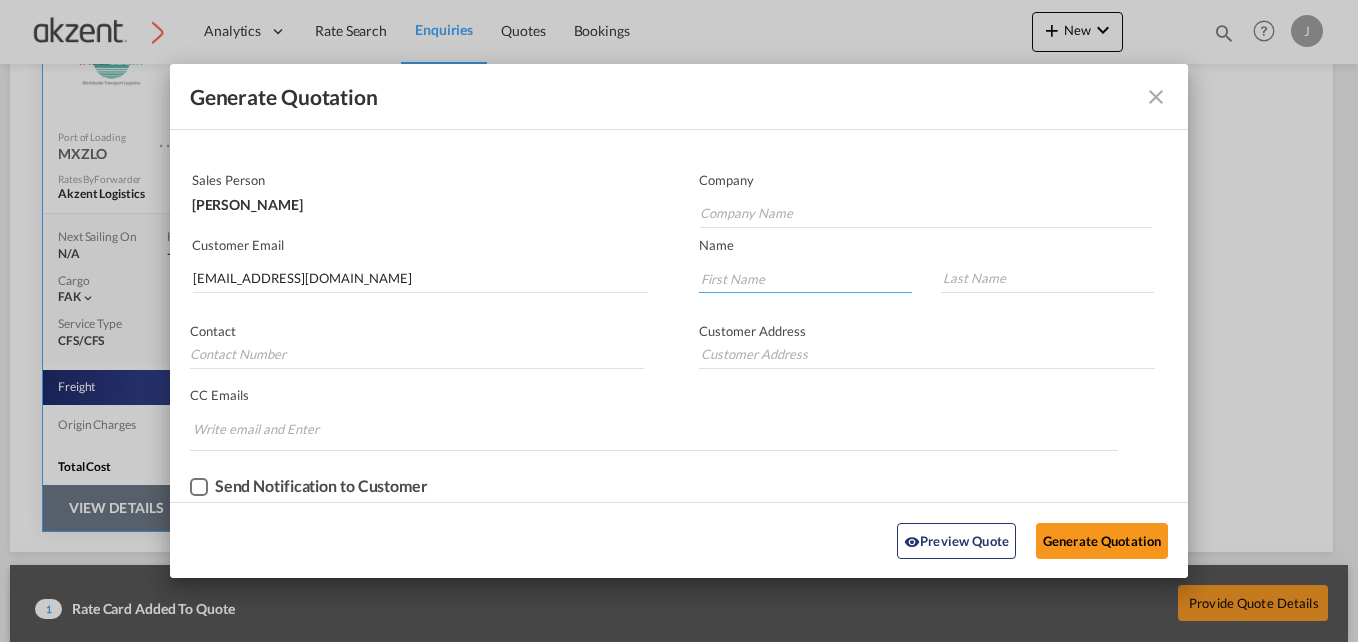 paste on "Whale SHA/Stellar Fan <" 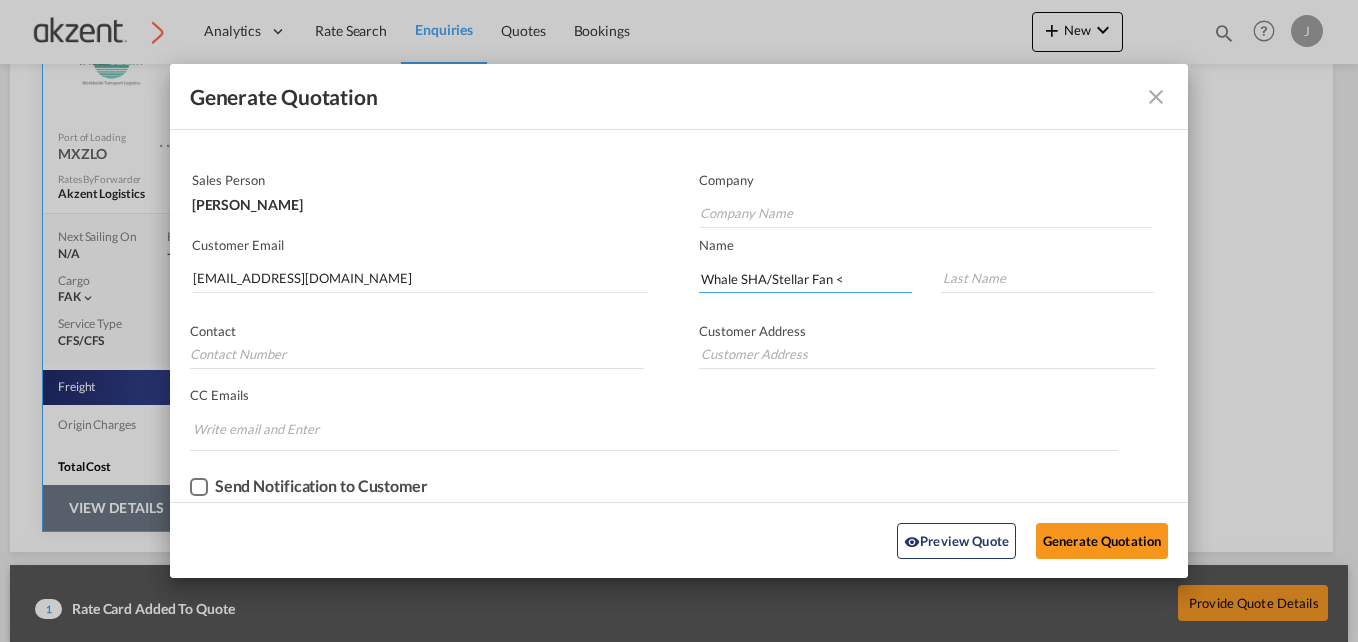 click on "Whale SHA/Stellar Fan <" at bounding box center [805, 278] 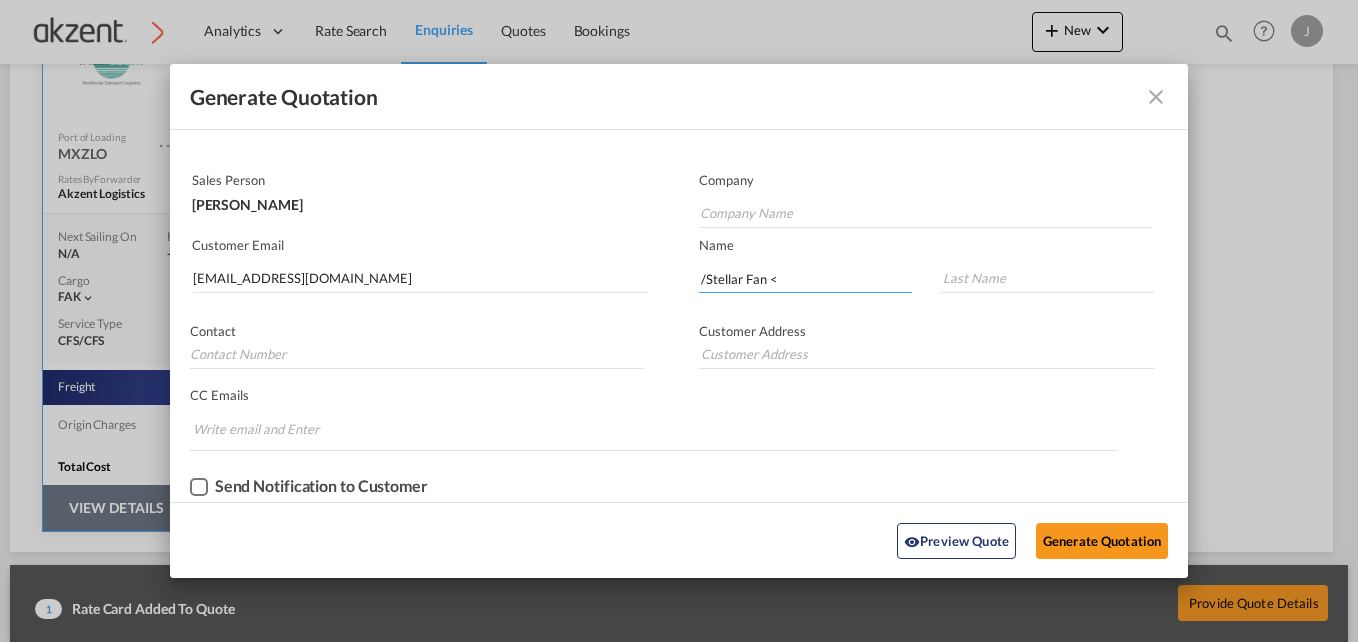 click on "/Stellar Fan <" at bounding box center [805, 278] 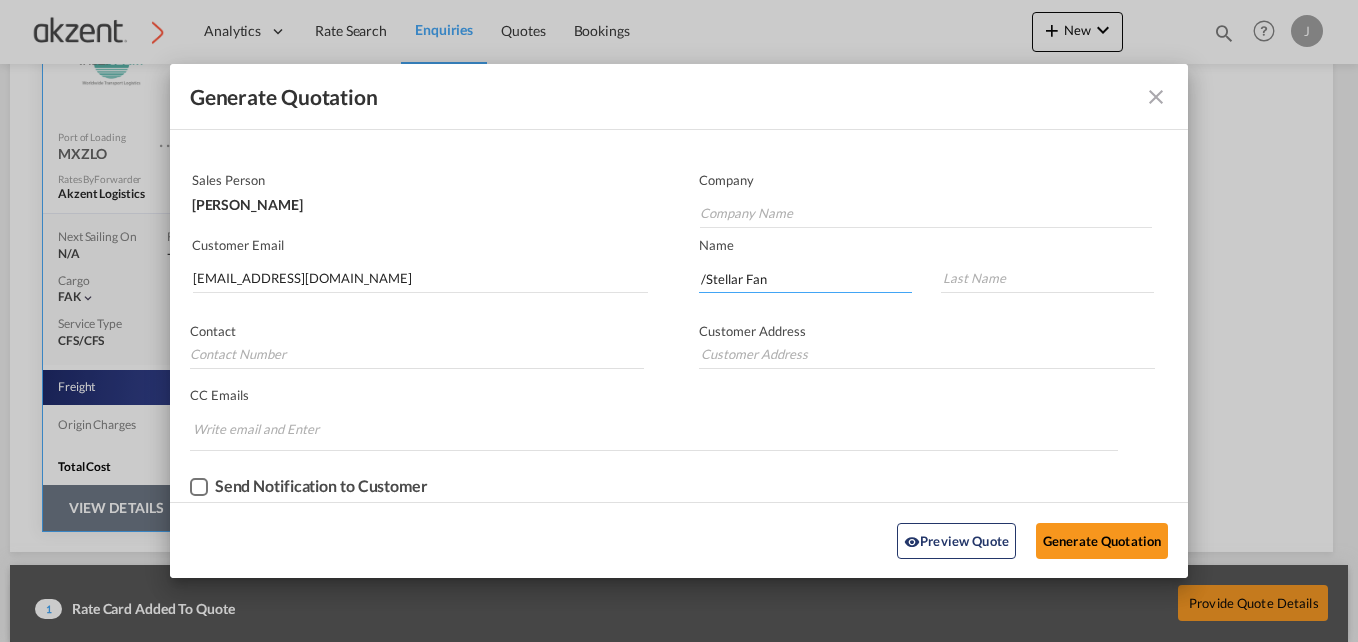 click on "/Stellar Fan" at bounding box center [805, 278] 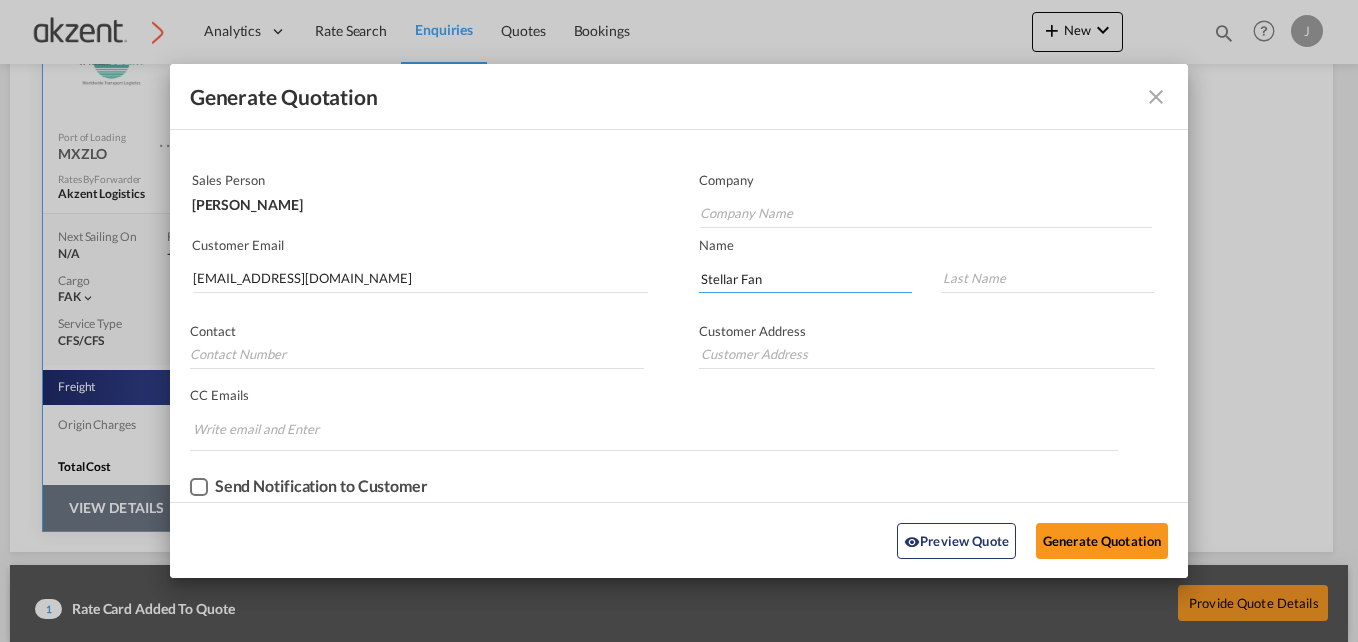 drag, startPoint x: 754, startPoint y: 279, endPoint x: 735, endPoint y: 280, distance: 19.026299 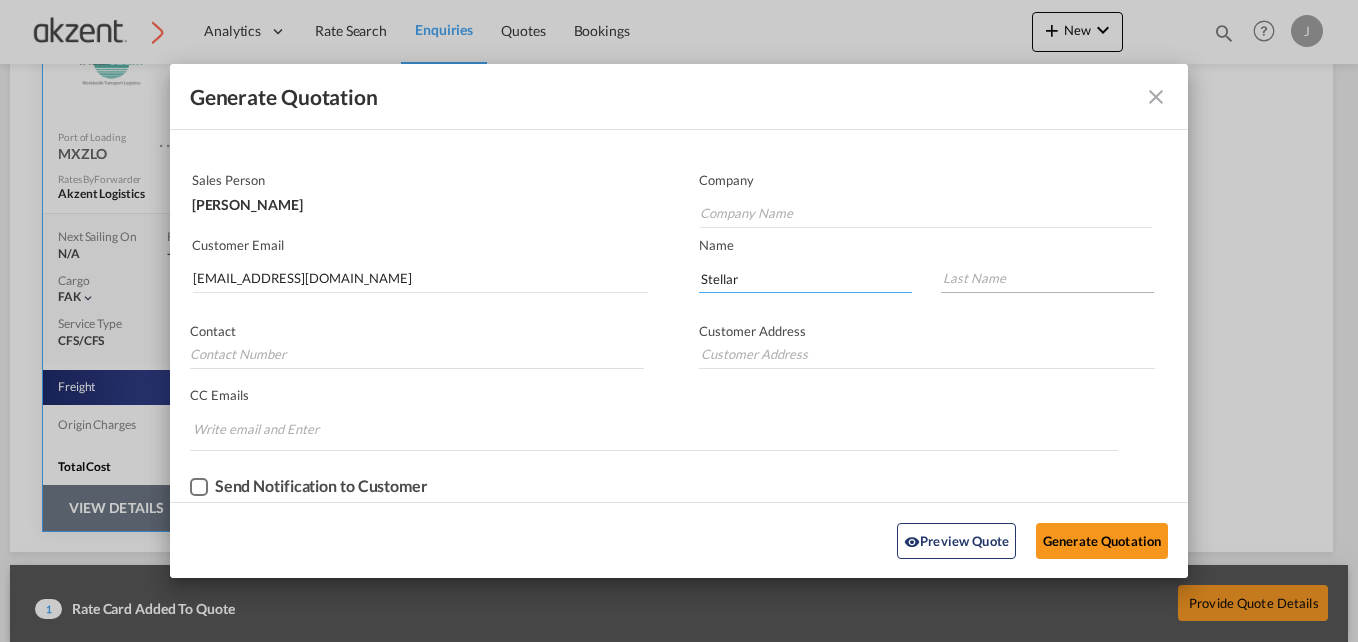 type on "Stellar" 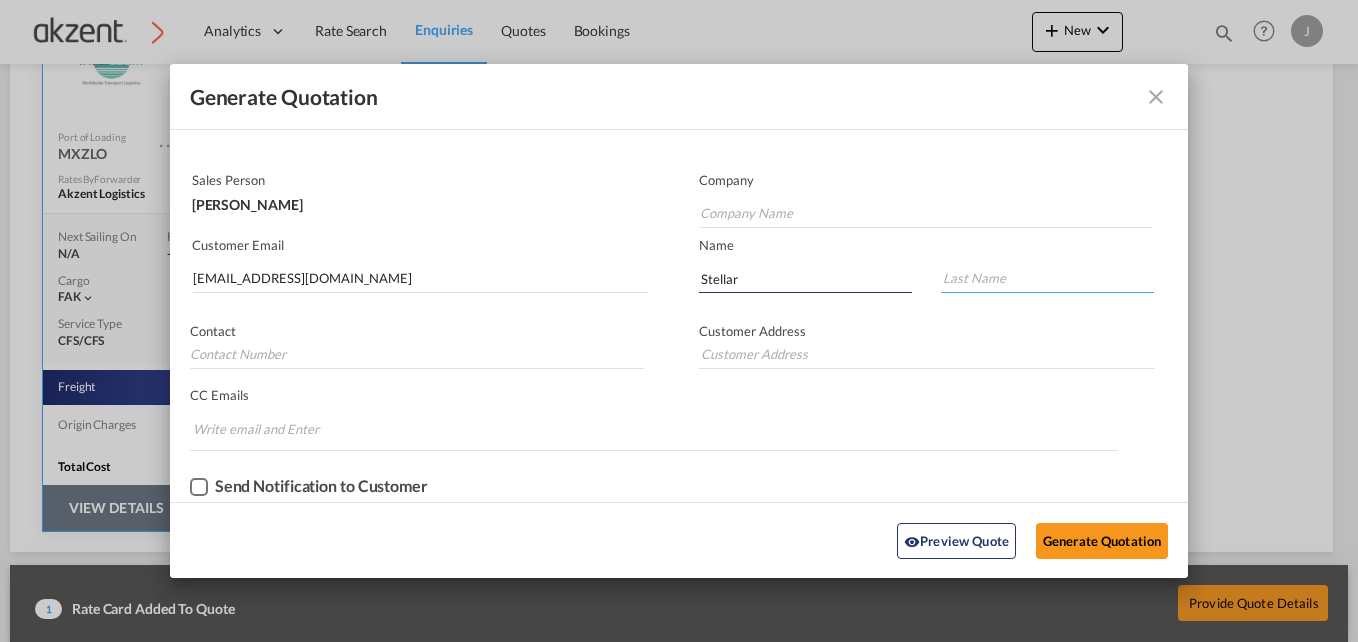 click at bounding box center (1047, 278) 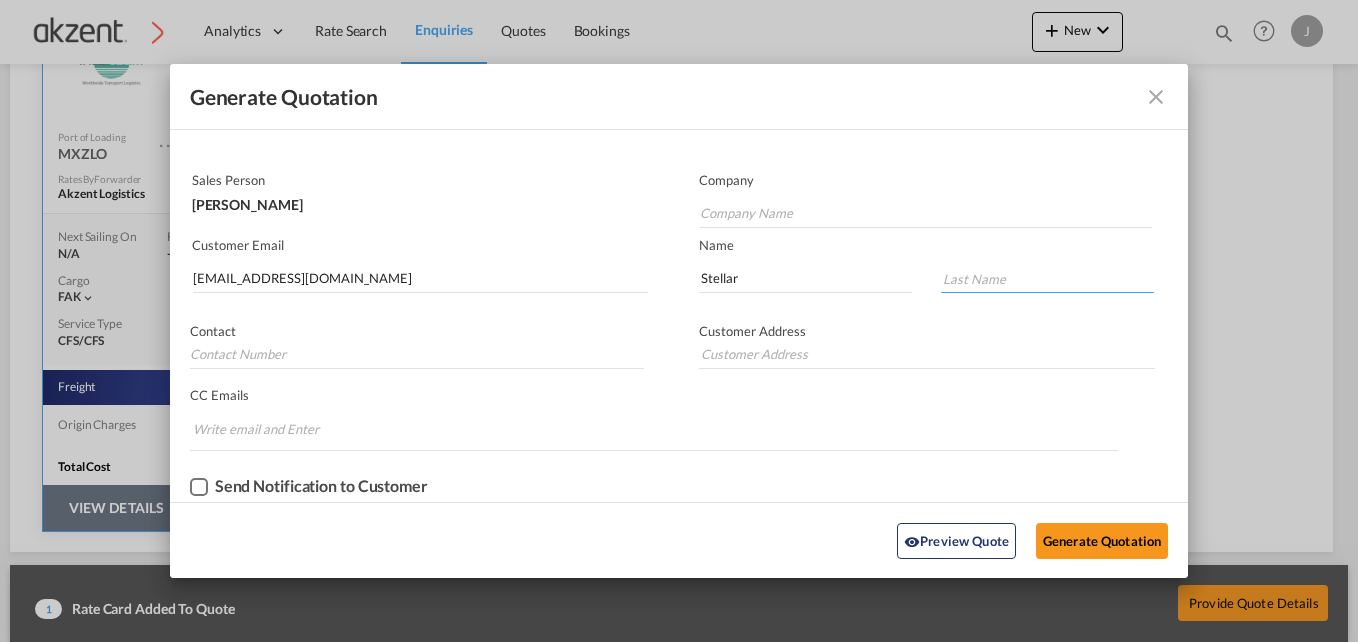 paste on "Fan" 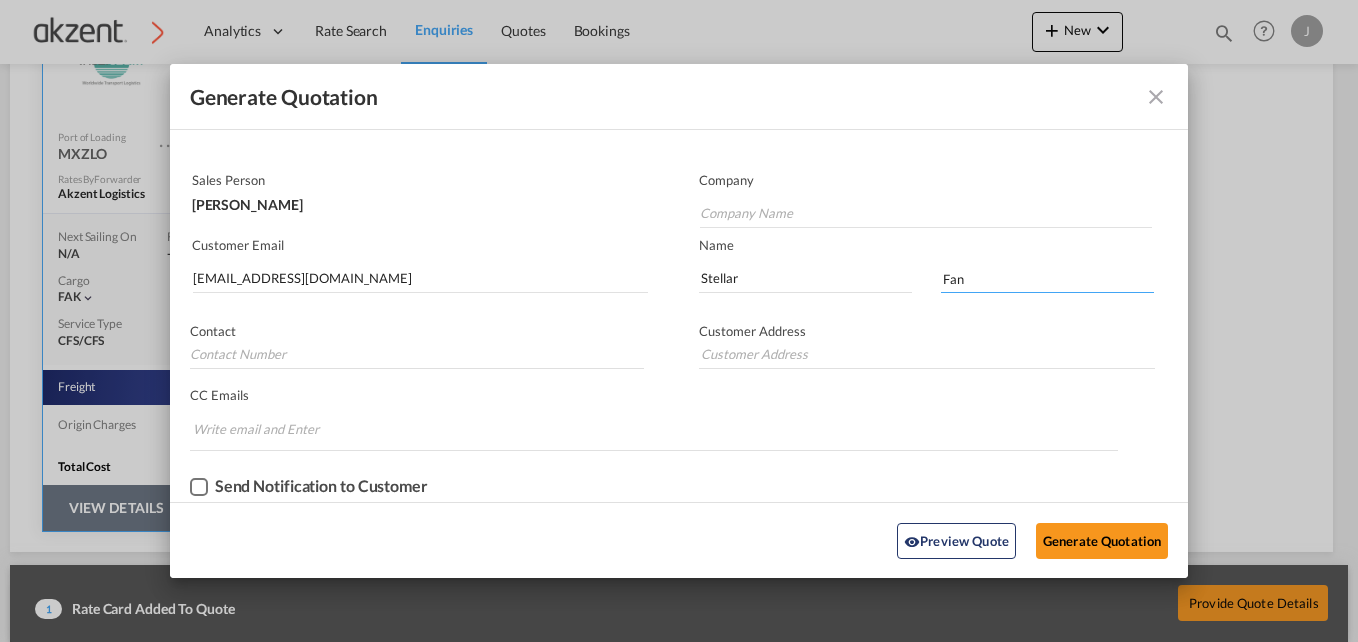 type on "Fan" 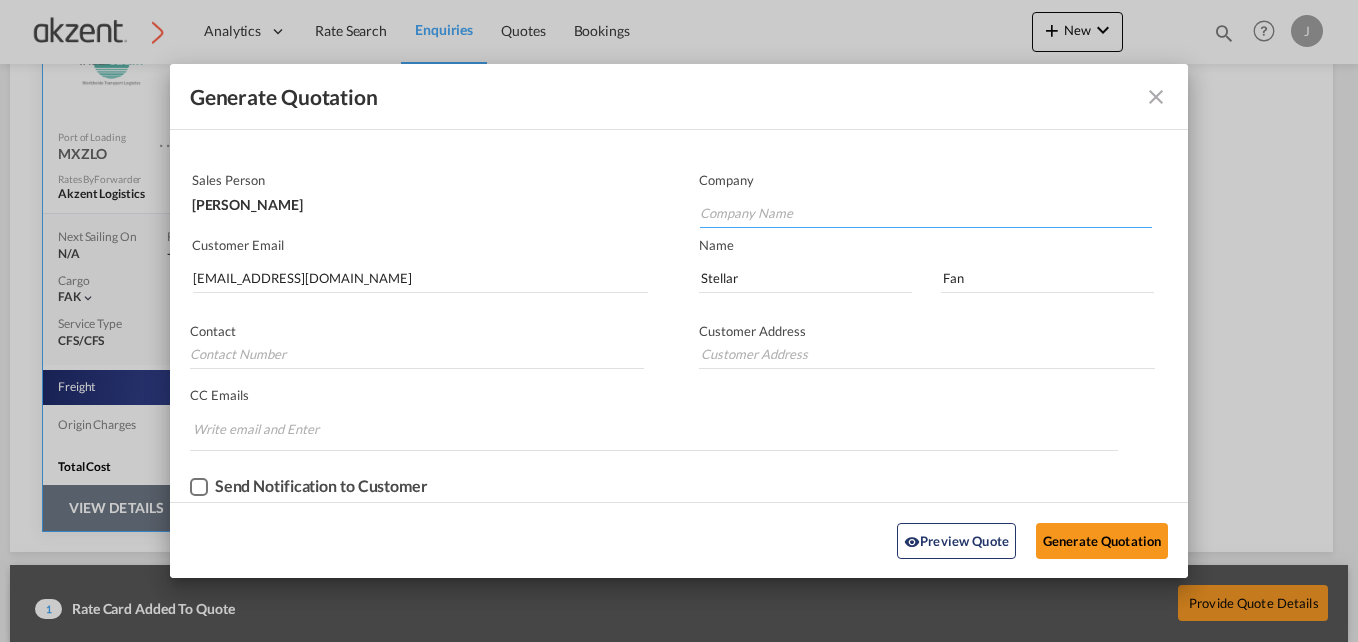 click at bounding box center [926, 213] 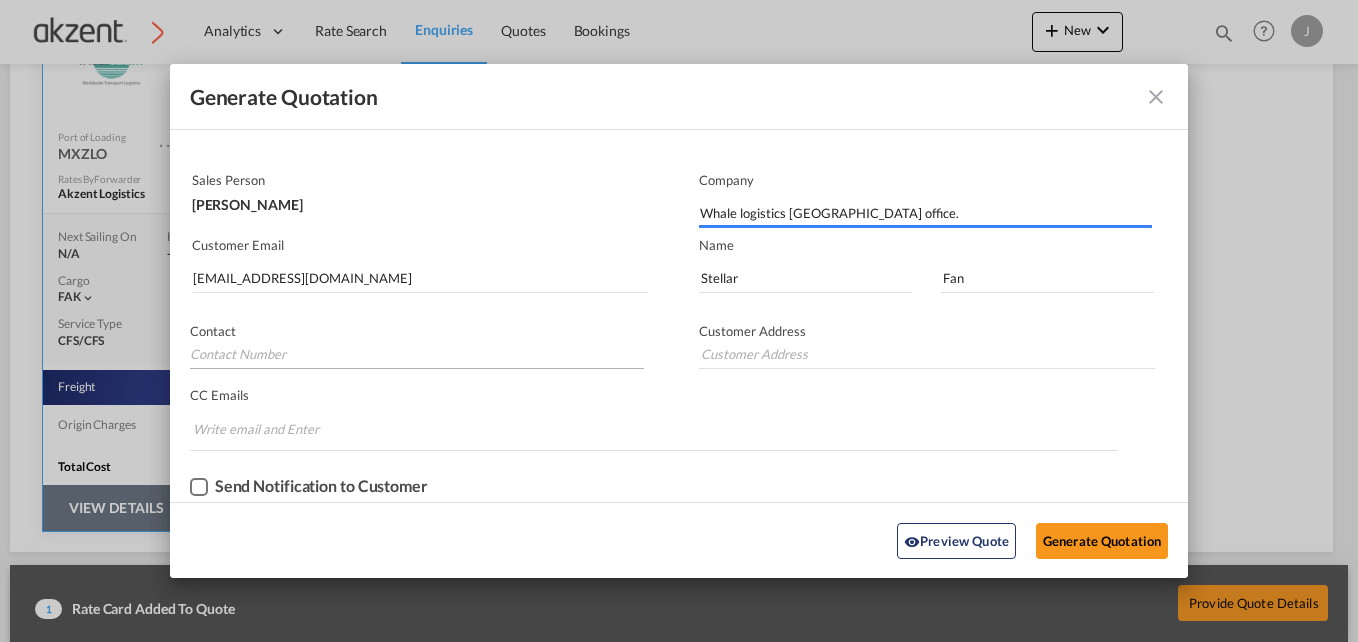 type on "Whale logistics [GEOGRAPHIC_DATA] office." 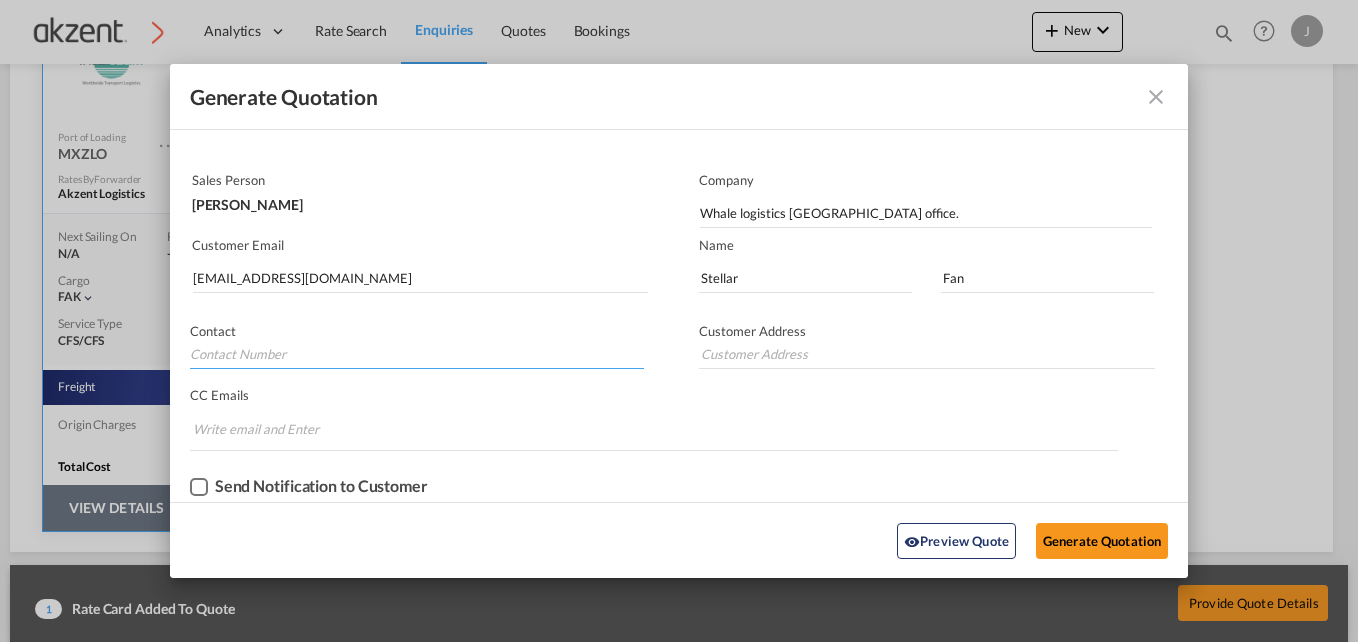 click at bounding box center (417, 354) 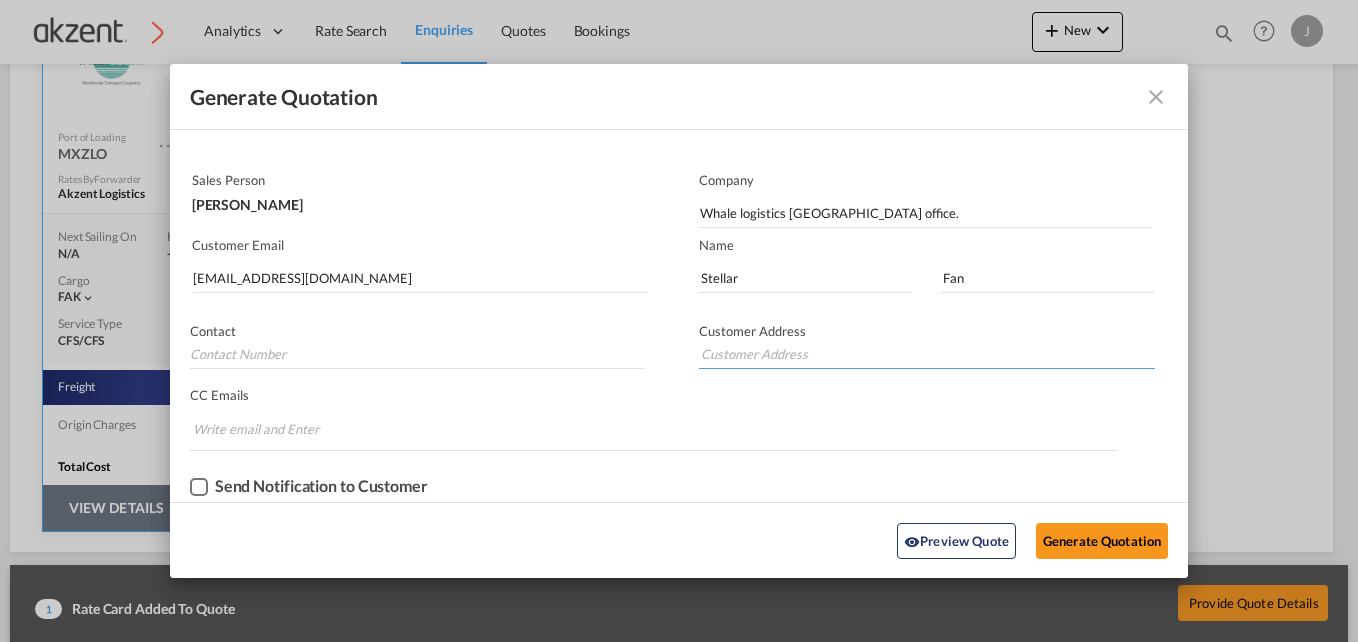 click at bounding box center [927, 354] 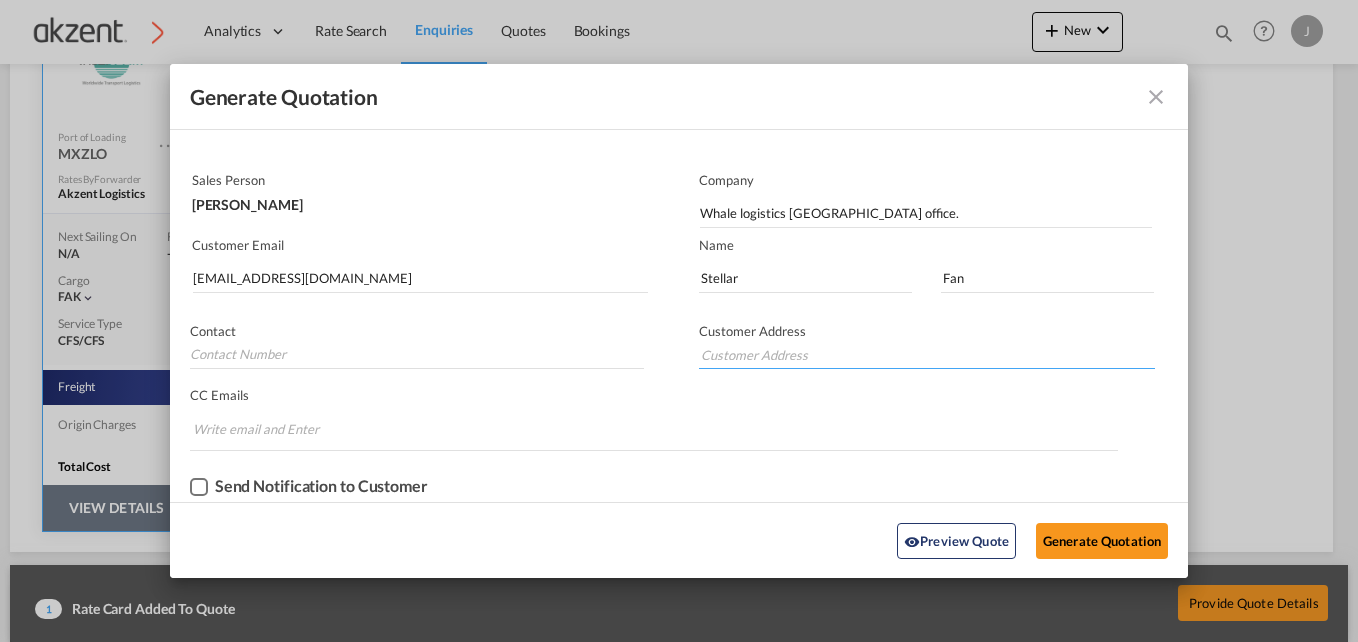 paste on "[STREET_ADDRESS]" 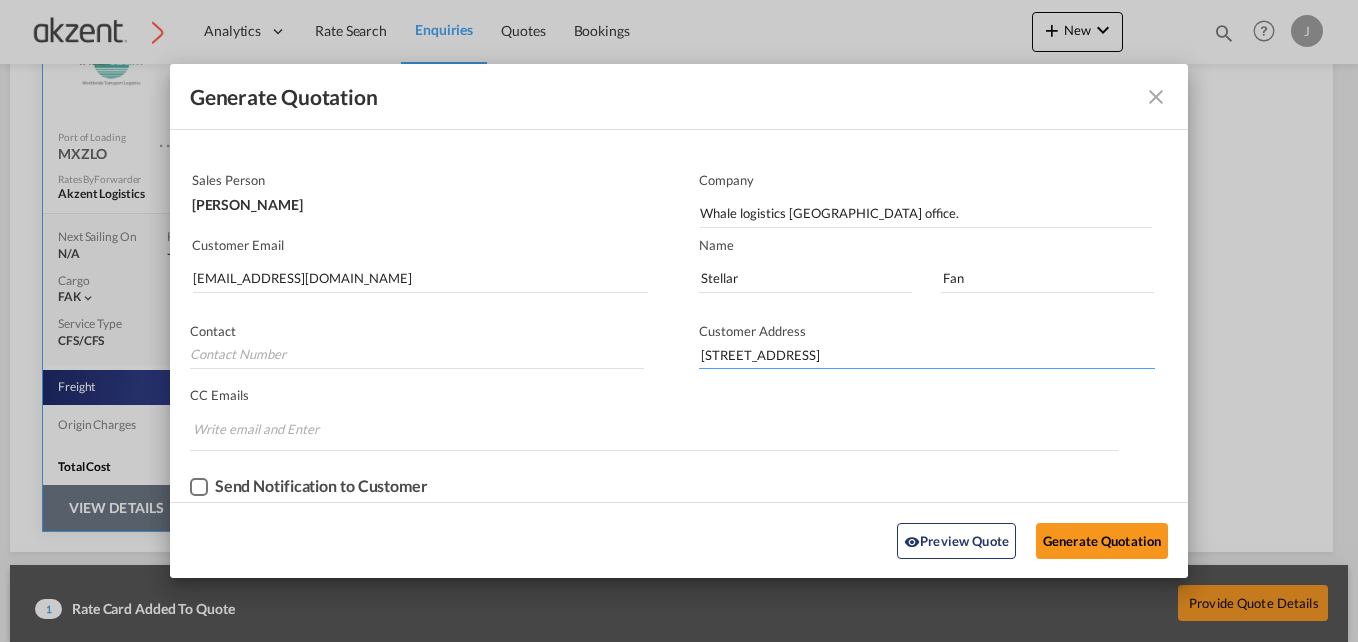 type on "[STREET_ADDRESS]" 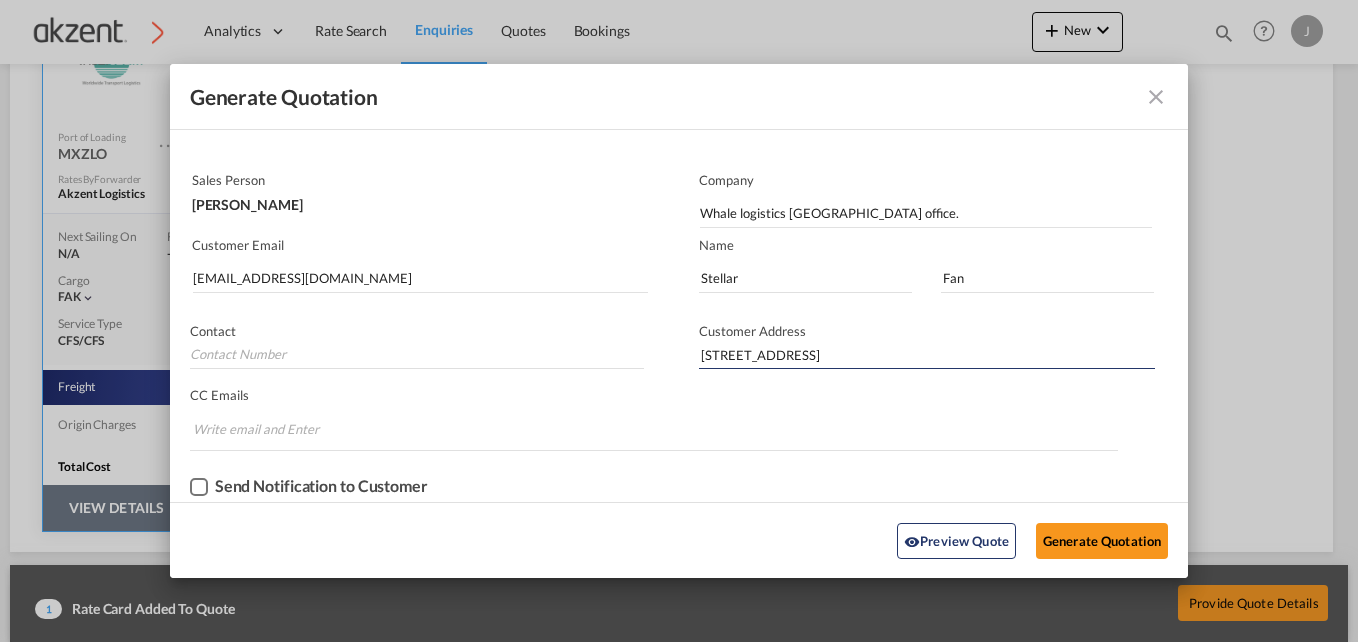 click at bounding box center (416, 373) 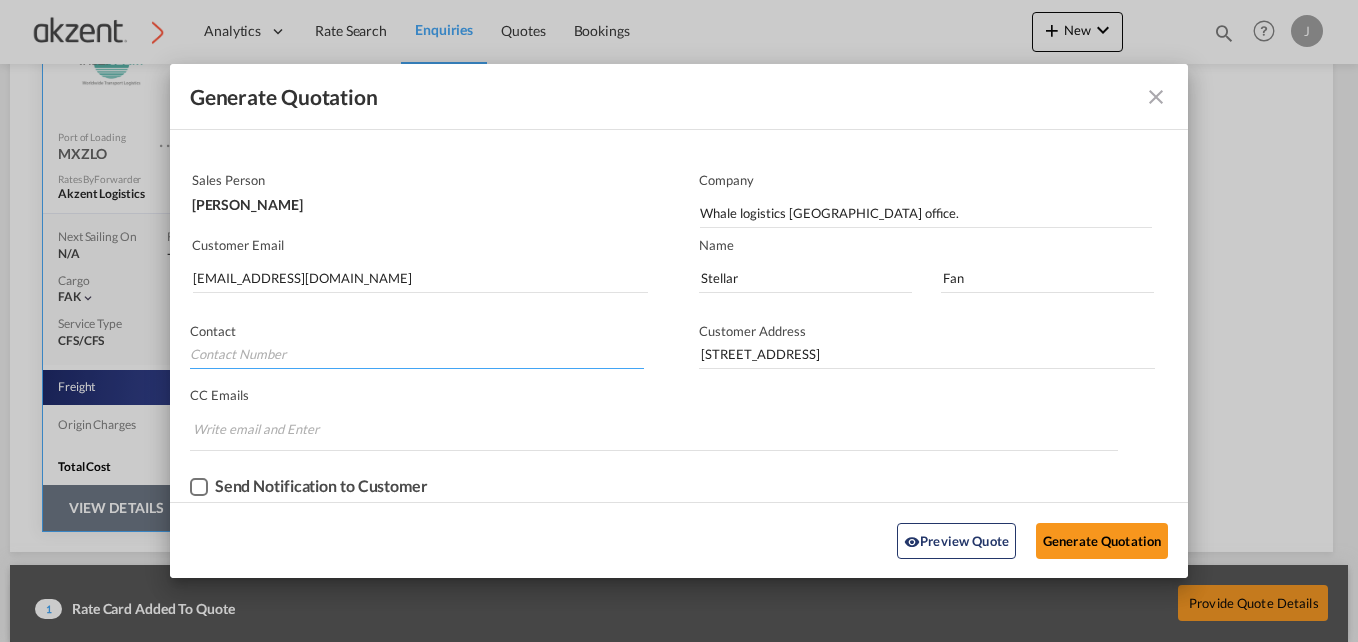 click at bounding box center (417, 354) 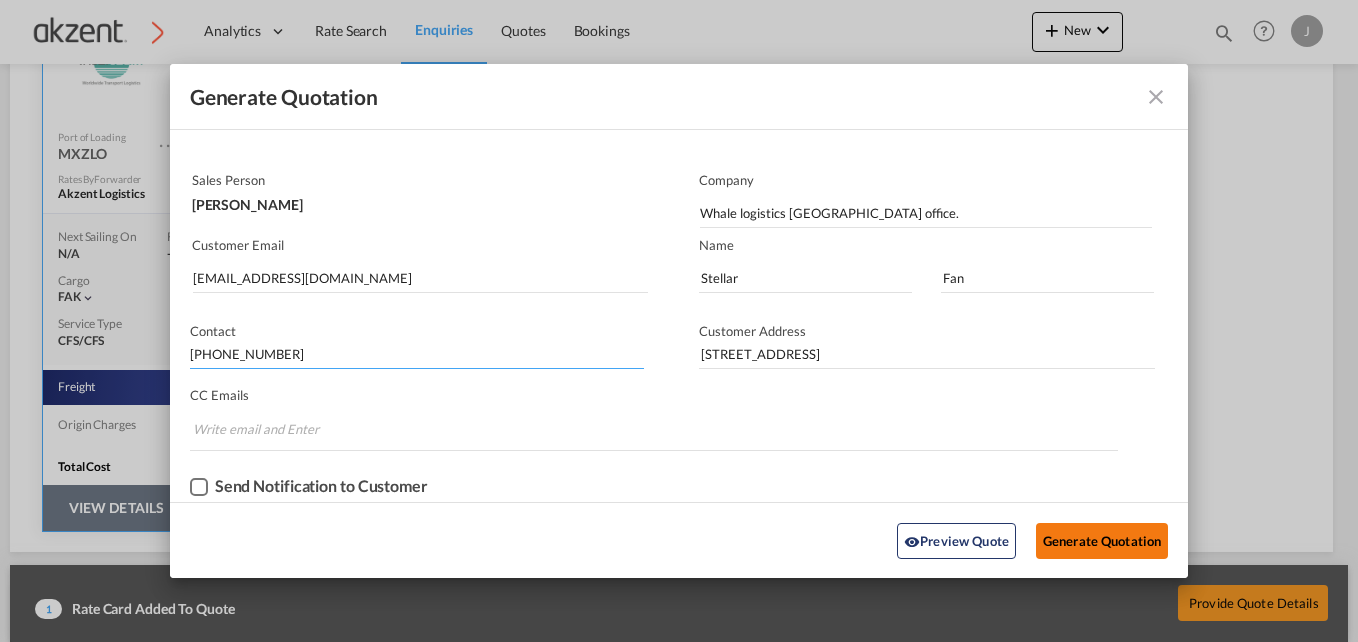 type on "[PHONE_NUMBER]" 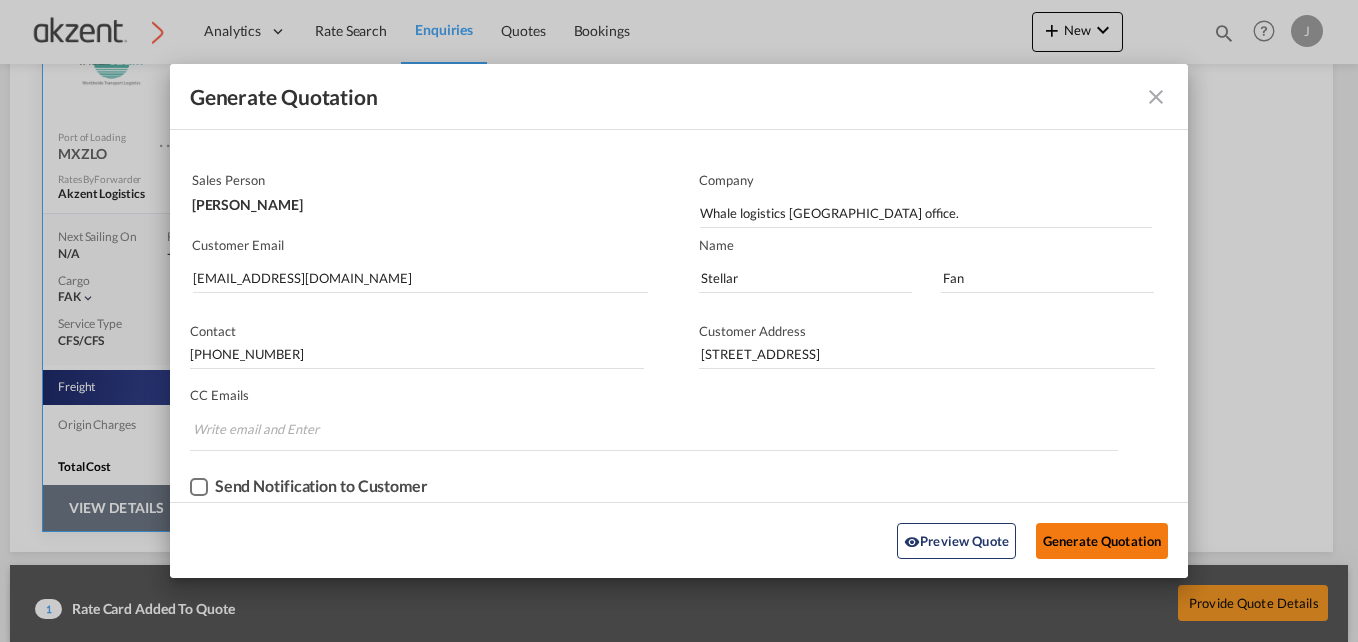 click on "Generate Quotation" at bounding box center (1102, 540) 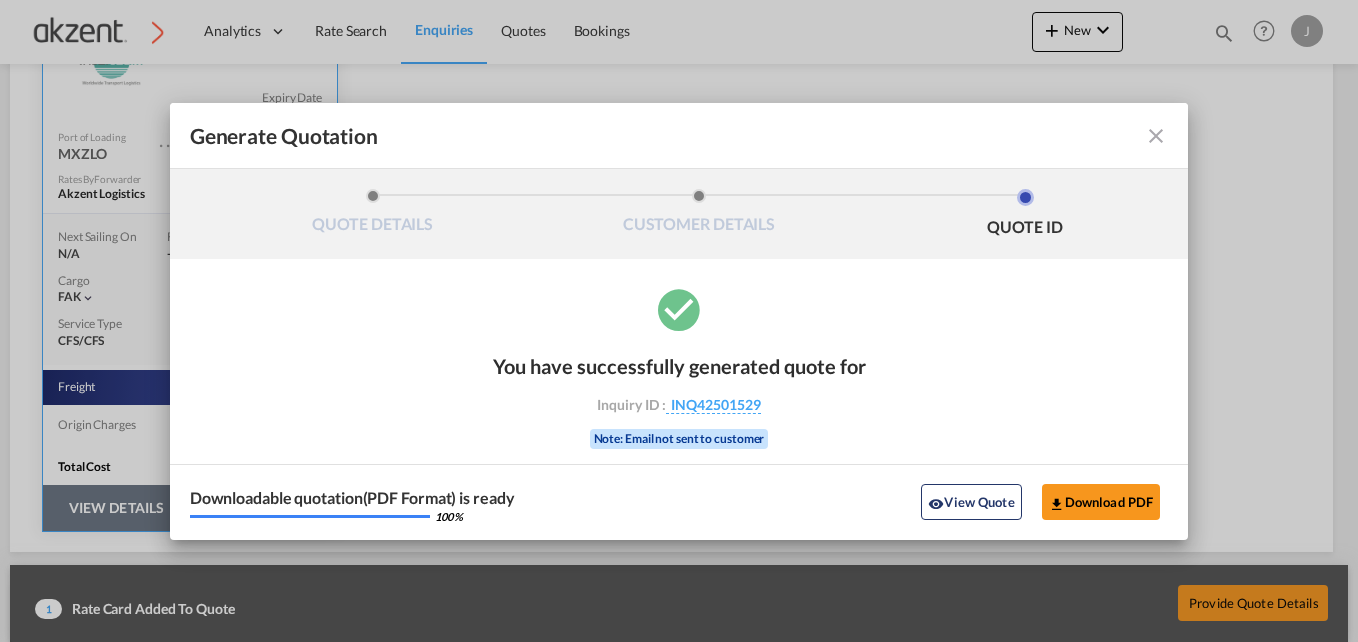 scroll, scrollTop: 0, scrollLeft: 0, axis: both 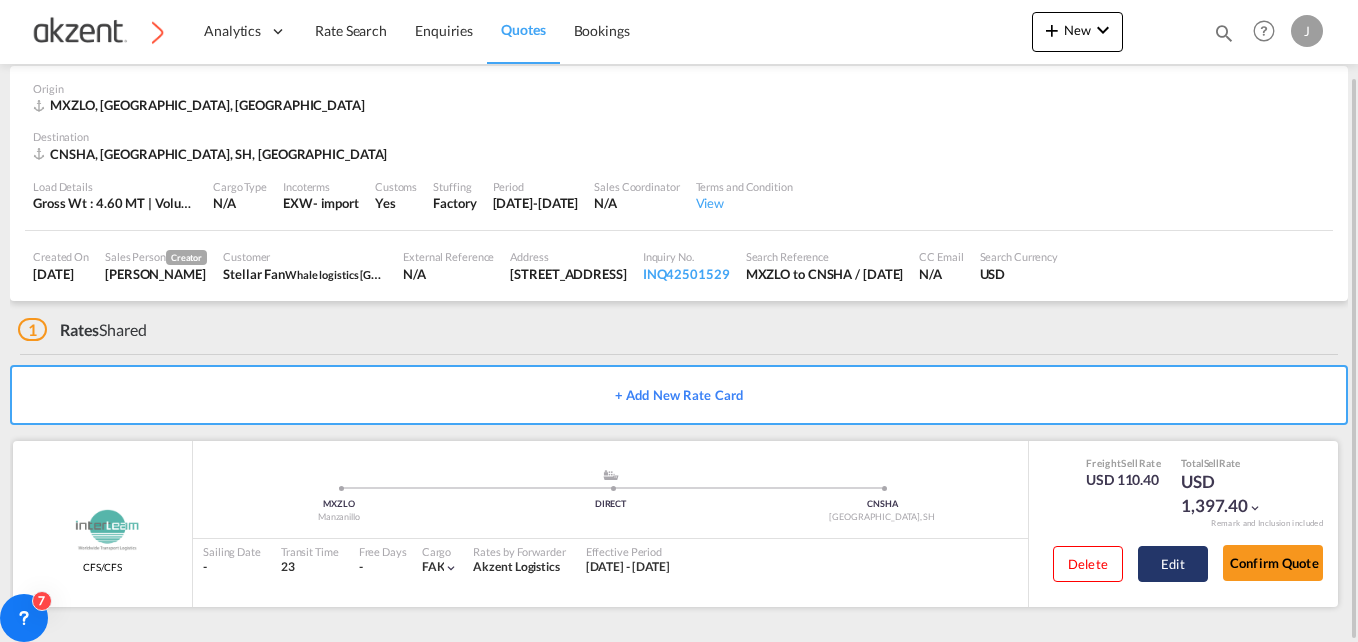 click on "Edit" at bounding box center (1173, 564) 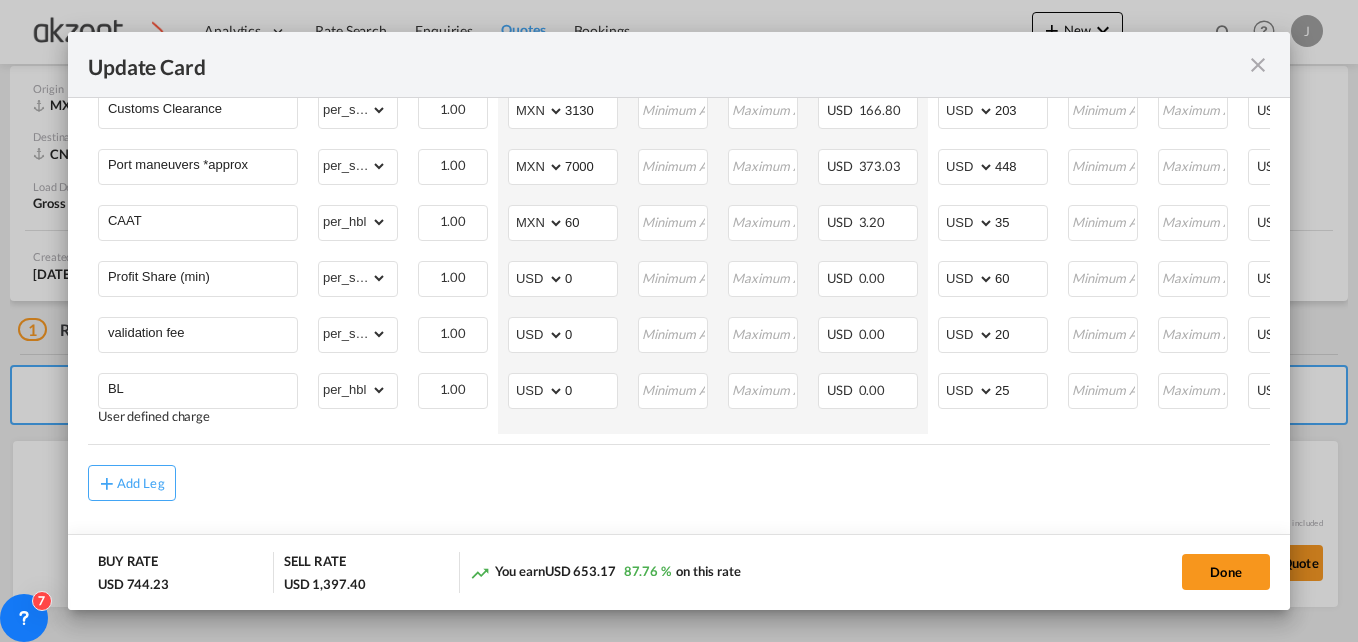 scroll, scrollTop: 1200, scrollLeft: 0, axis: vertical 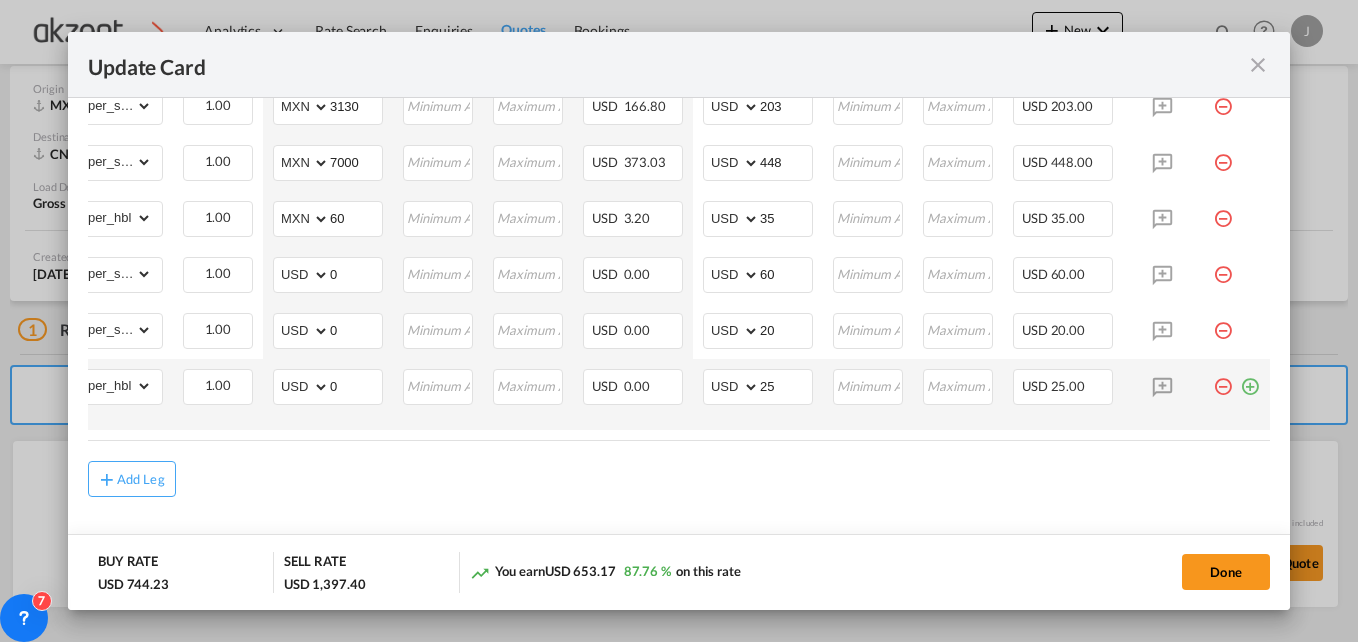click at bounding box center [1223, 379] 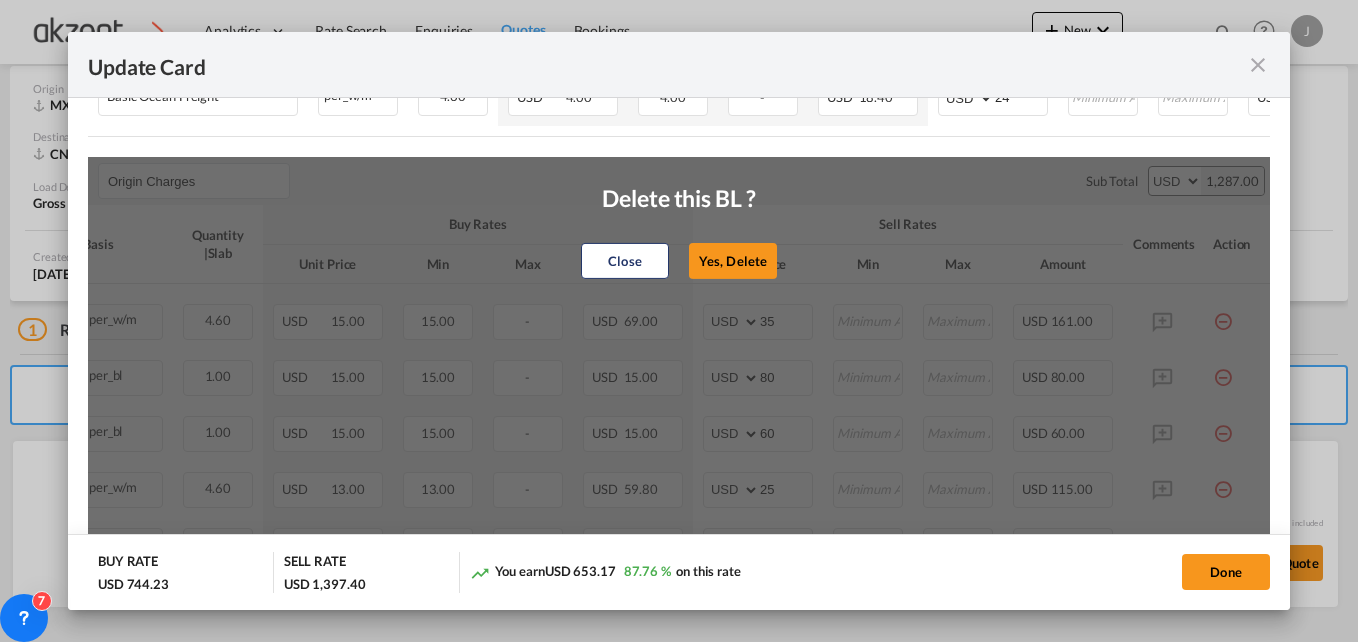 scroll, scrollTop: 600, scrollLeft: 0, axis: vertical 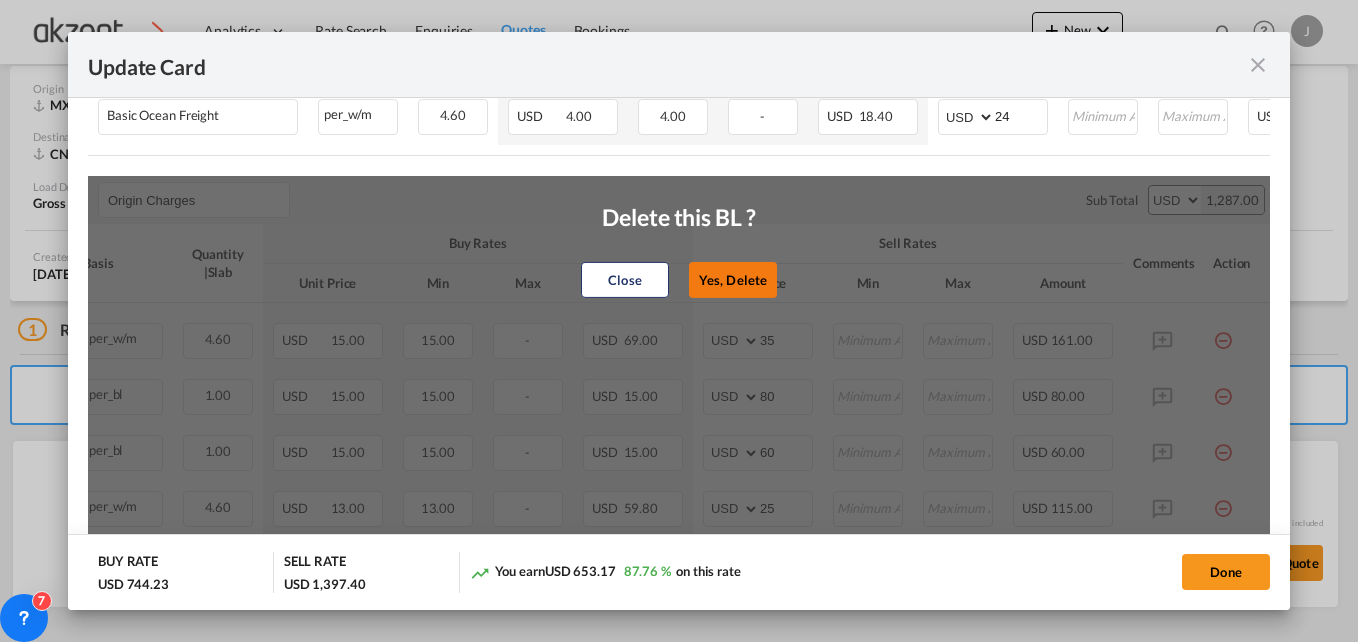 click on "Yes, Delete" at bounding box center [733, 280] 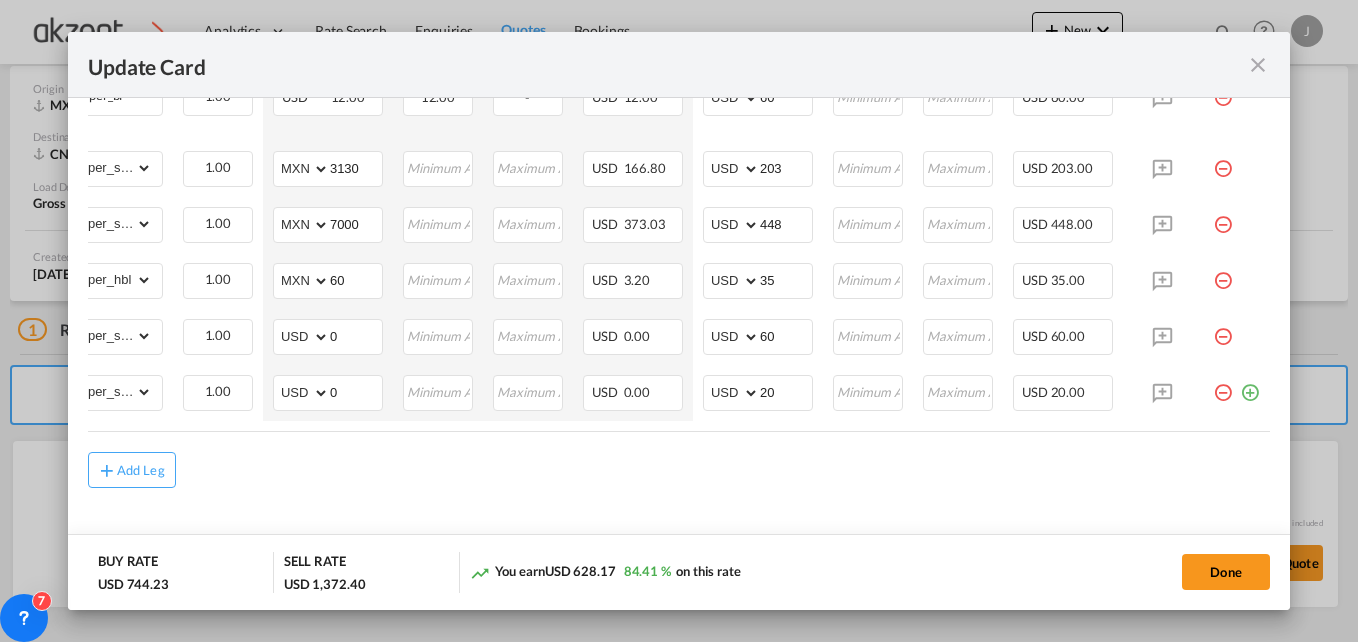 scroll, scrollTop: 1159, scrollLeft: 0, axis: vertical 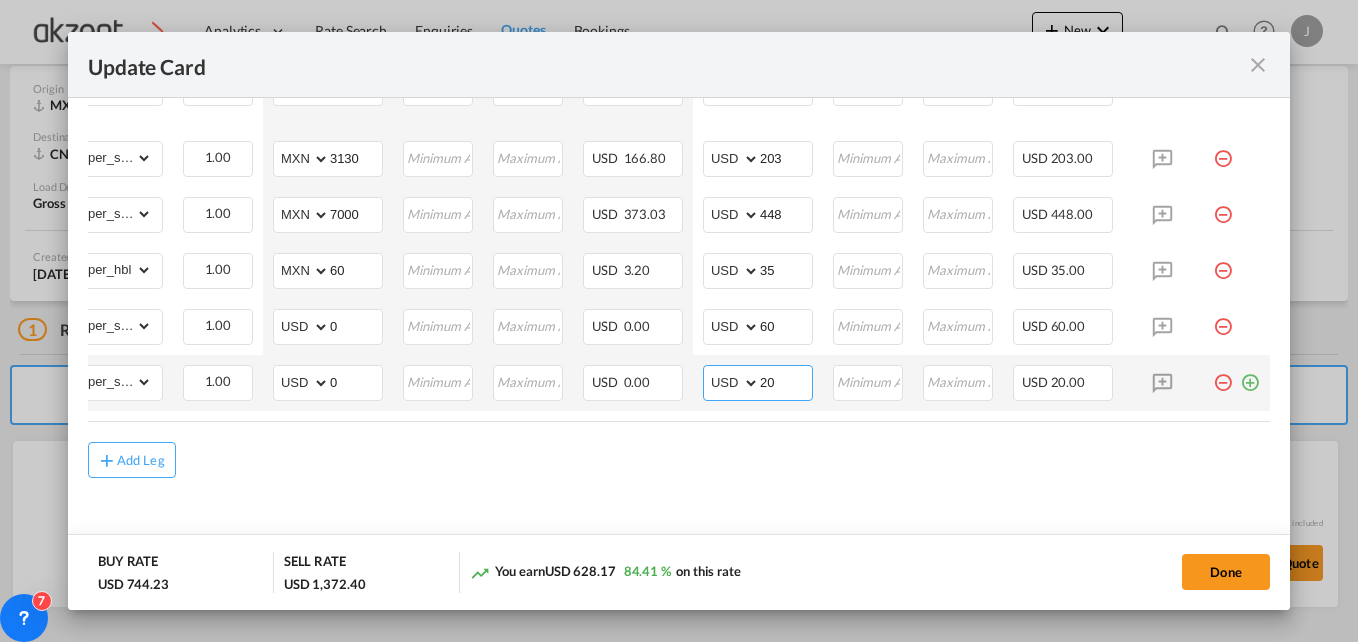 click on "20" at bounding box center [786, 381] 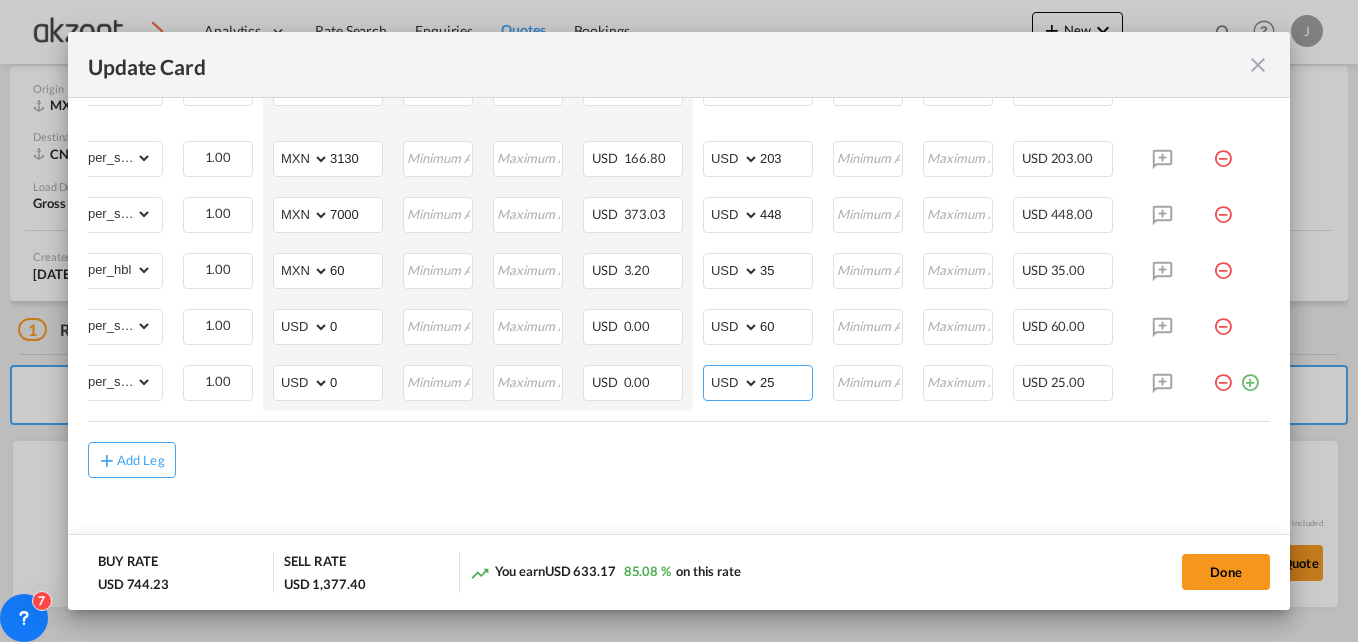 type on "25" 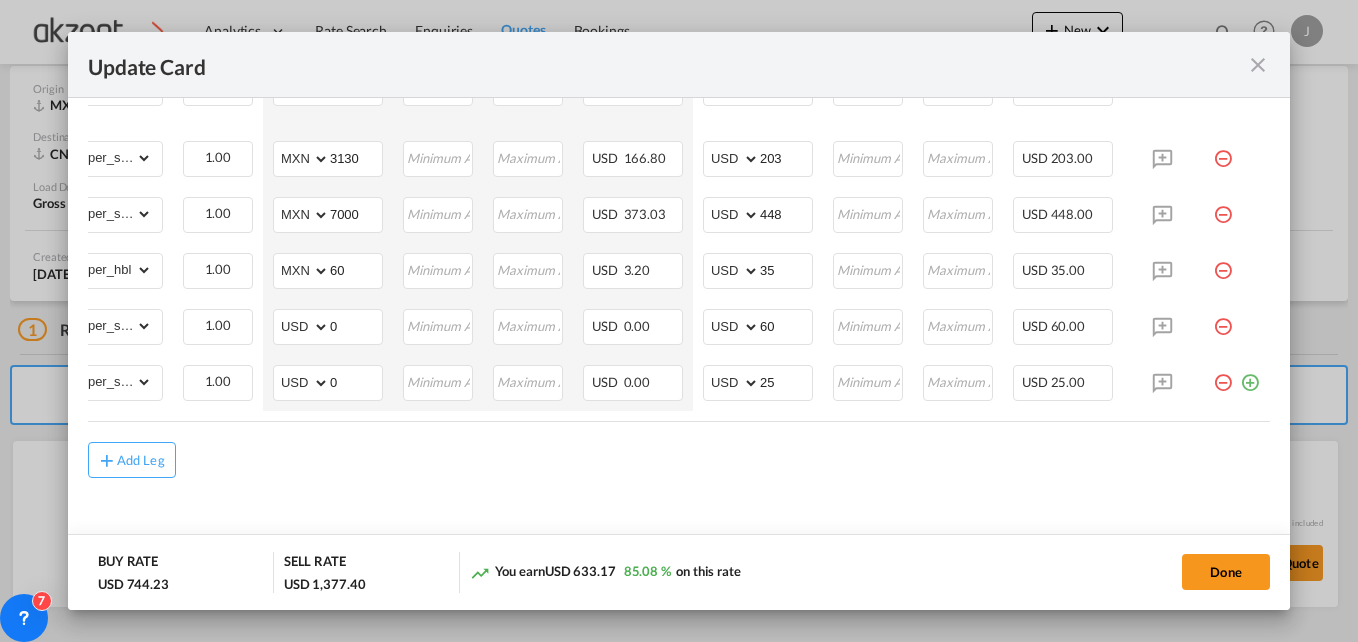 drag, startPoint x: 636, startPoint y: 462, endPoint x: 536, endPoint y: 413, distance: 111.35978 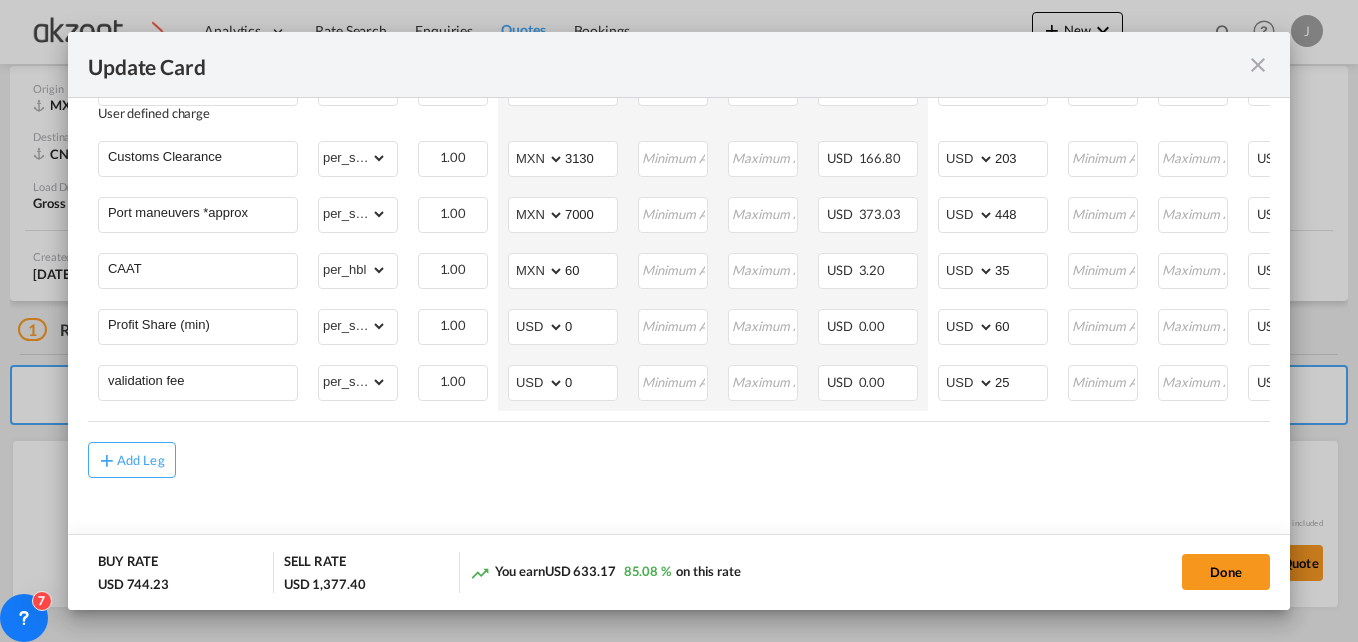 click on "Add Leg" at bounding box center (679, 460) 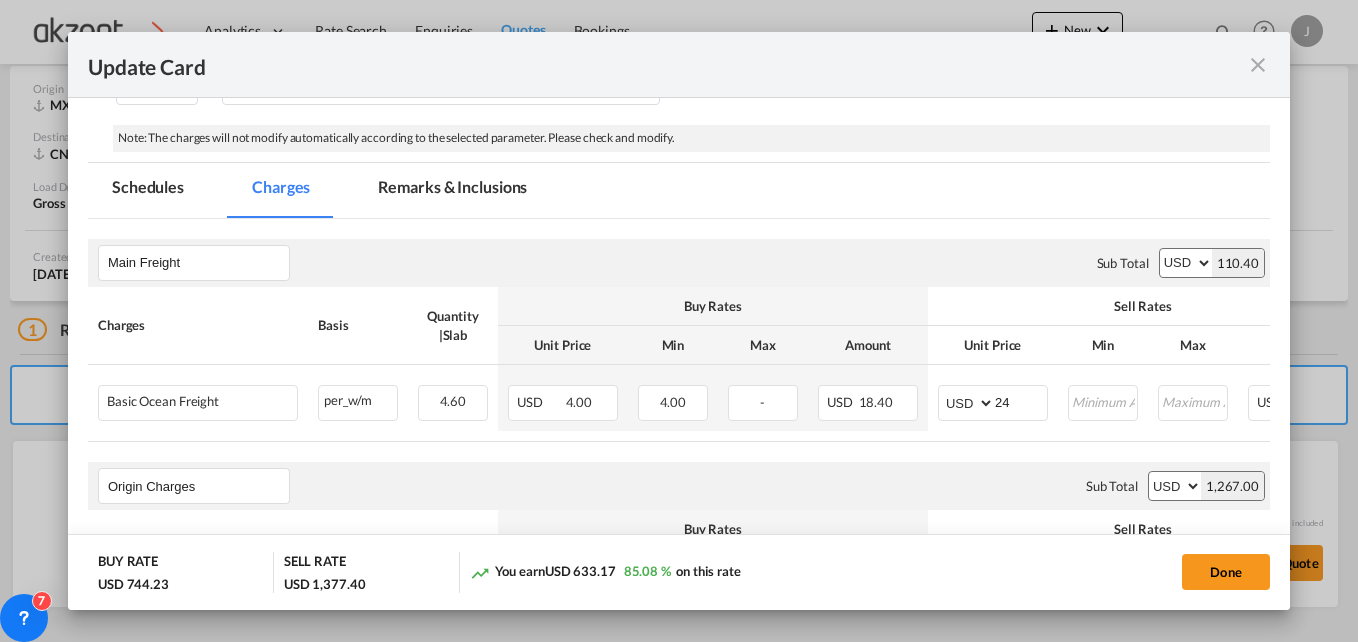 scroll, scrollTop: 259, scrollLeft: 0, axis: vertical 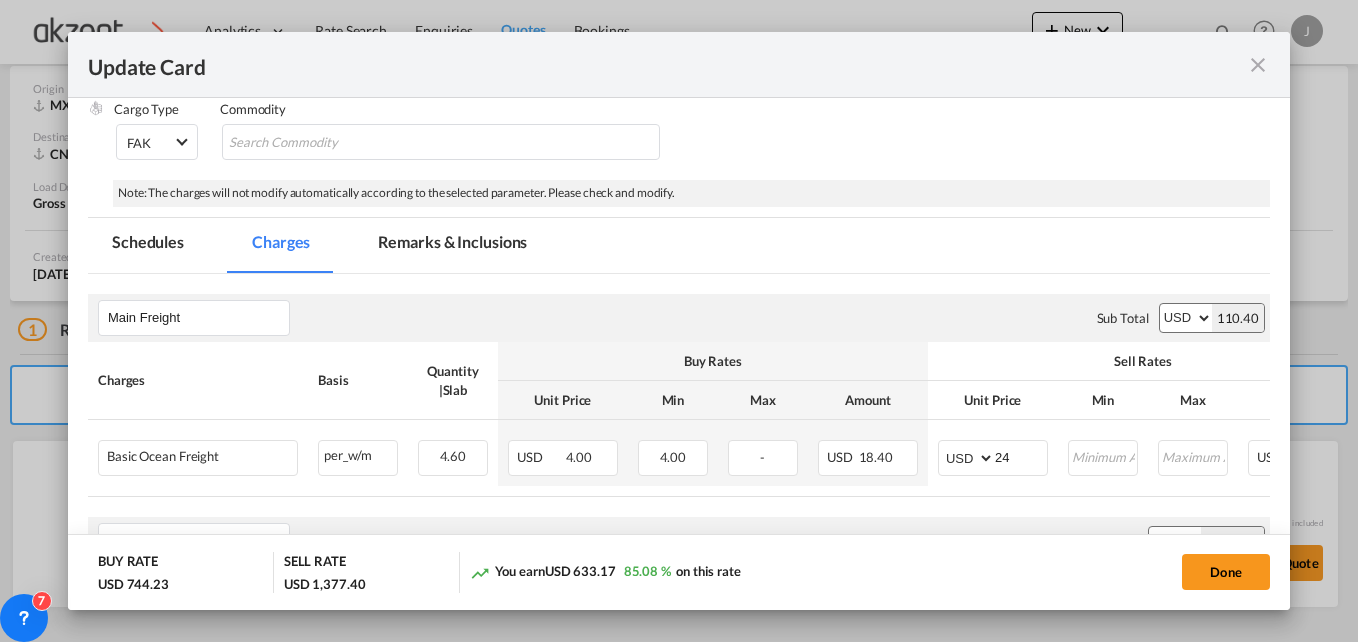 click on "Remarks & Inclusions" at bounding box center (452, 245) 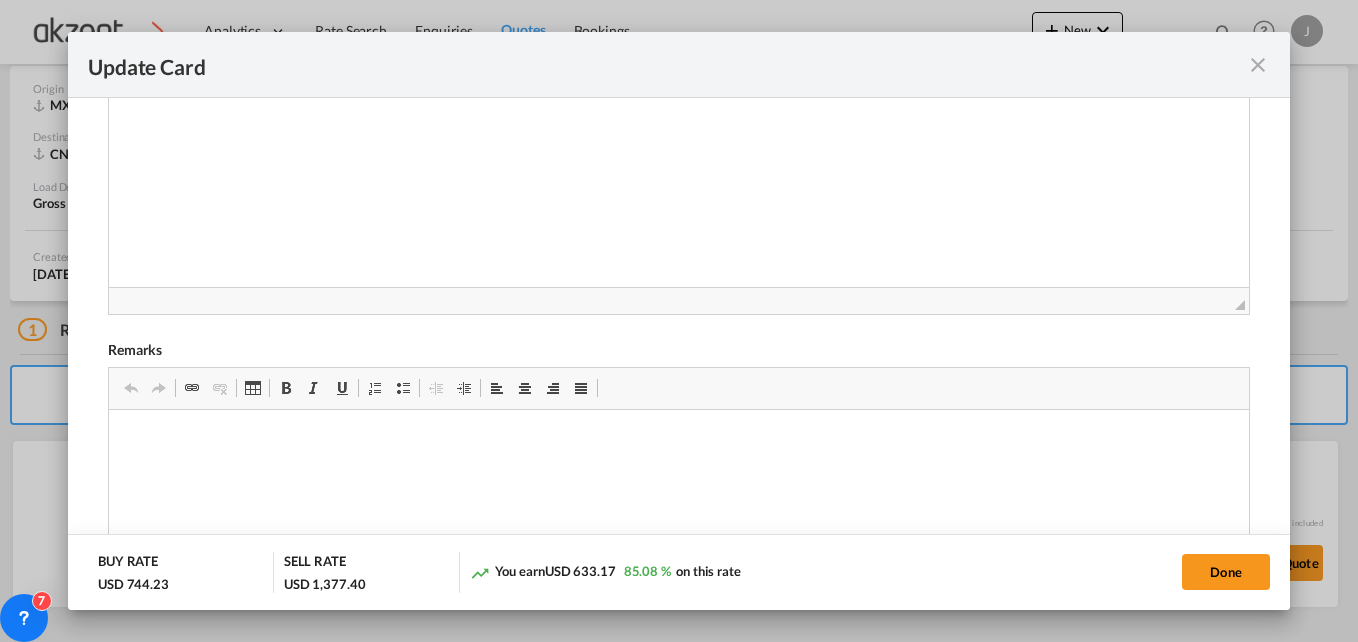 scroll, scrollTop: 559, scrollLeft: 0, axis: vertical 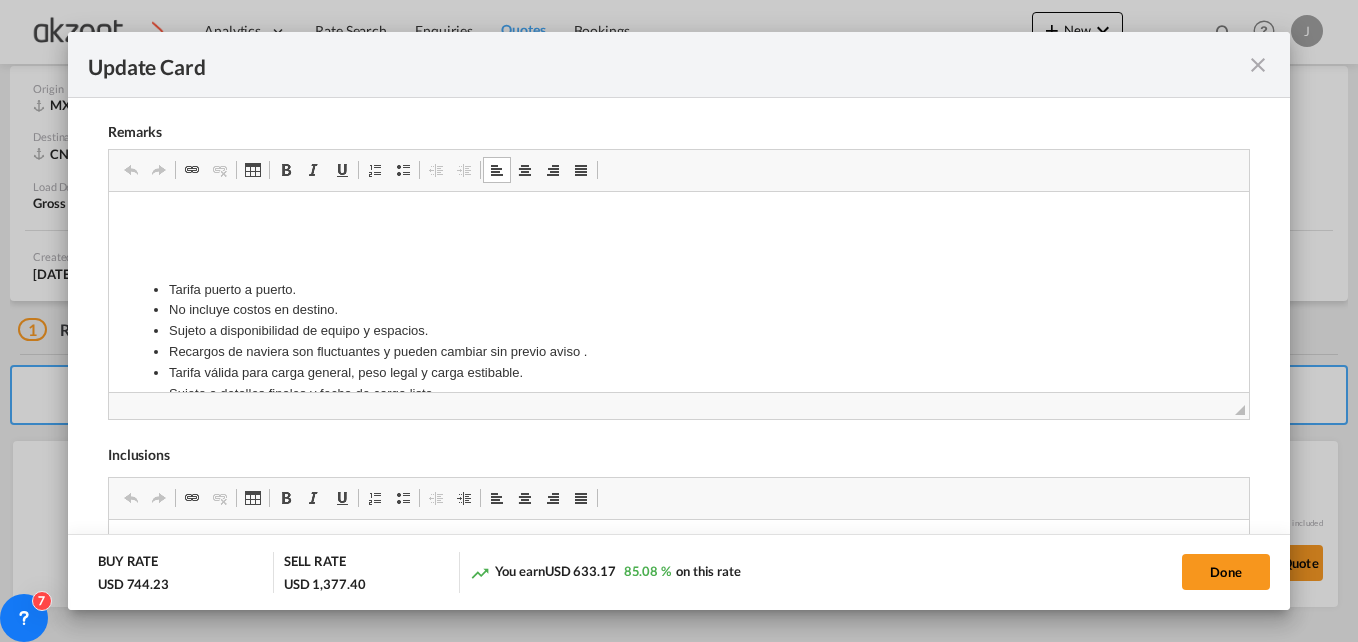 drag, startPoint x: 149, startPoint y: 287, endPoint x: 531, endPoint y: 376, distance: 392.2308 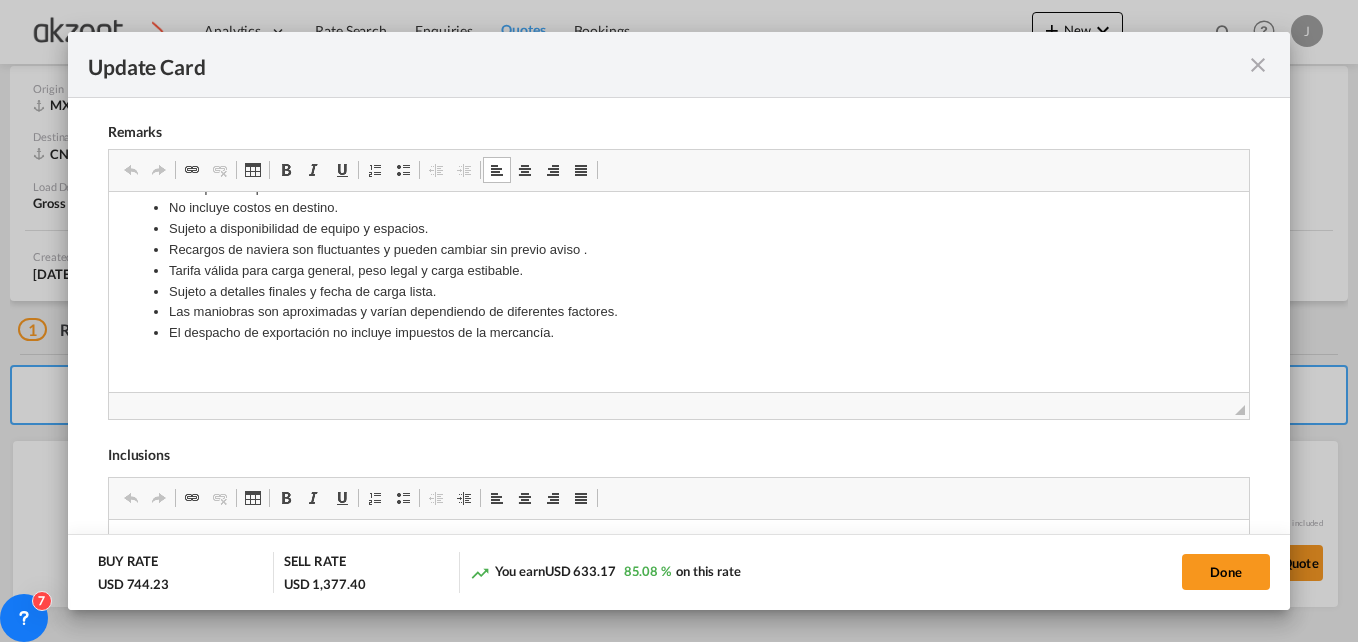 scroll, scrollTop: 108, scrollLeft: 0, axis: vertical 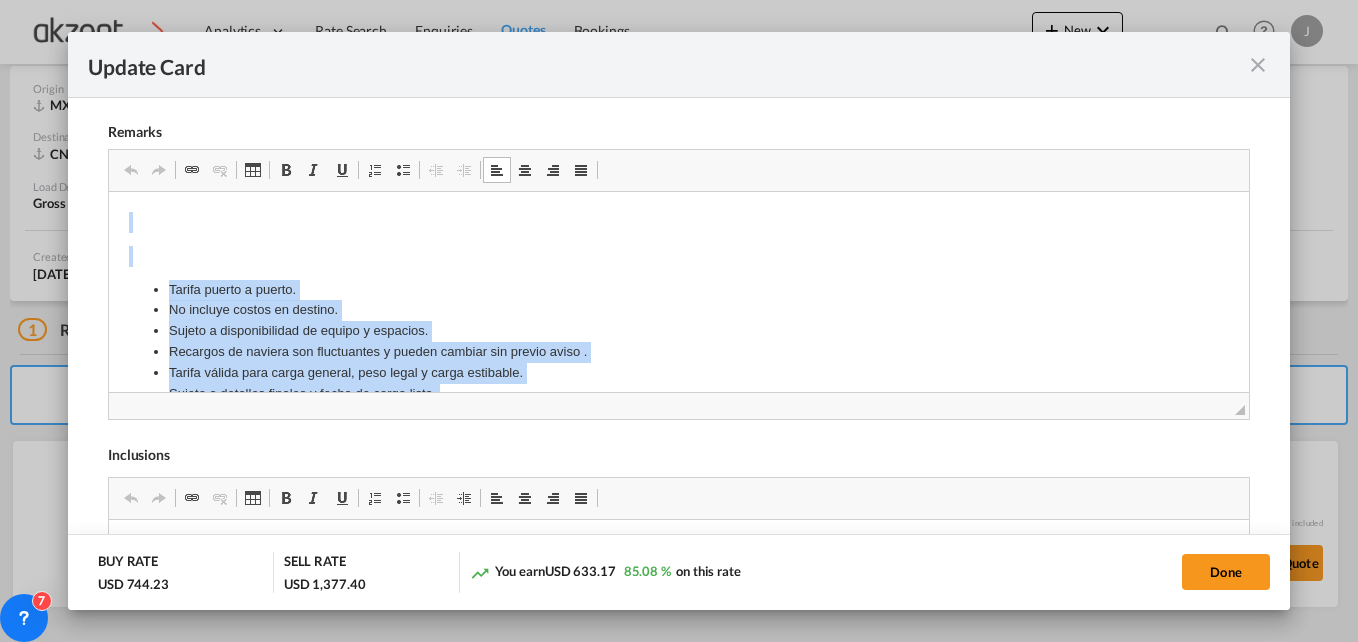 drag, startPoint x: 578, startPoint y: 337, endPoint x: 9, endPoint y: 144, distance: 600.84106 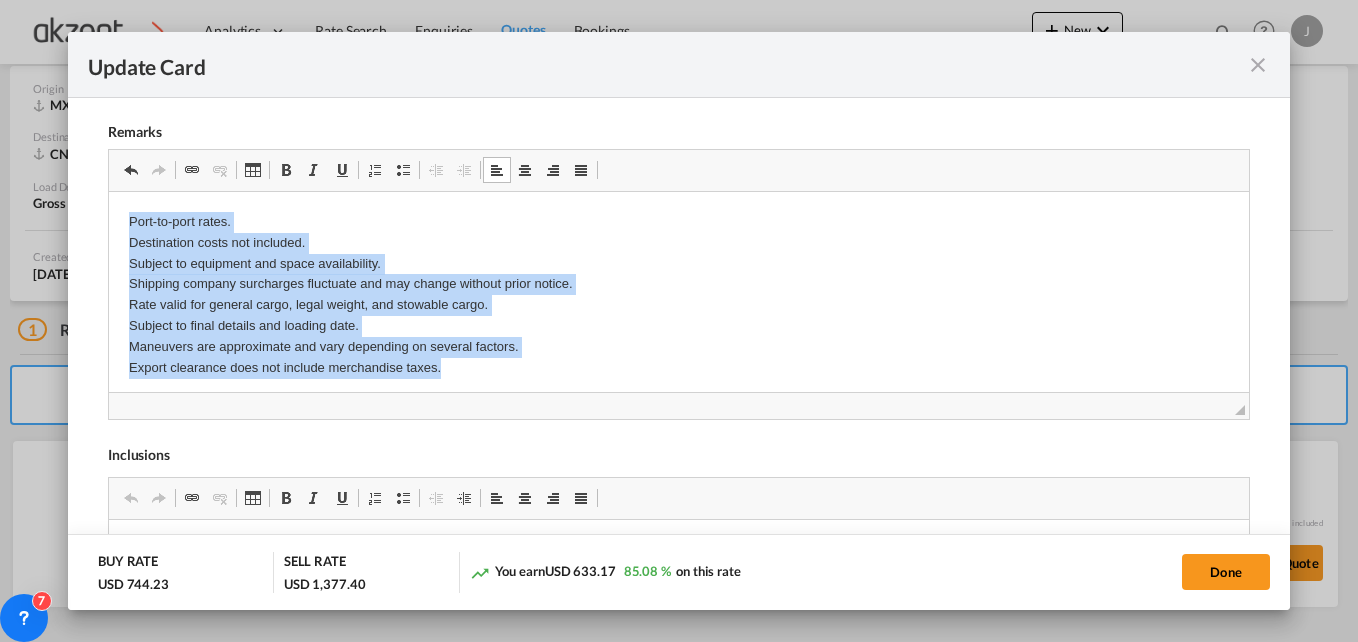 drag, startPoint x: 442, startPoint y: 369, endPoint x: 490, endPoint y: 346, distance: 53.225933 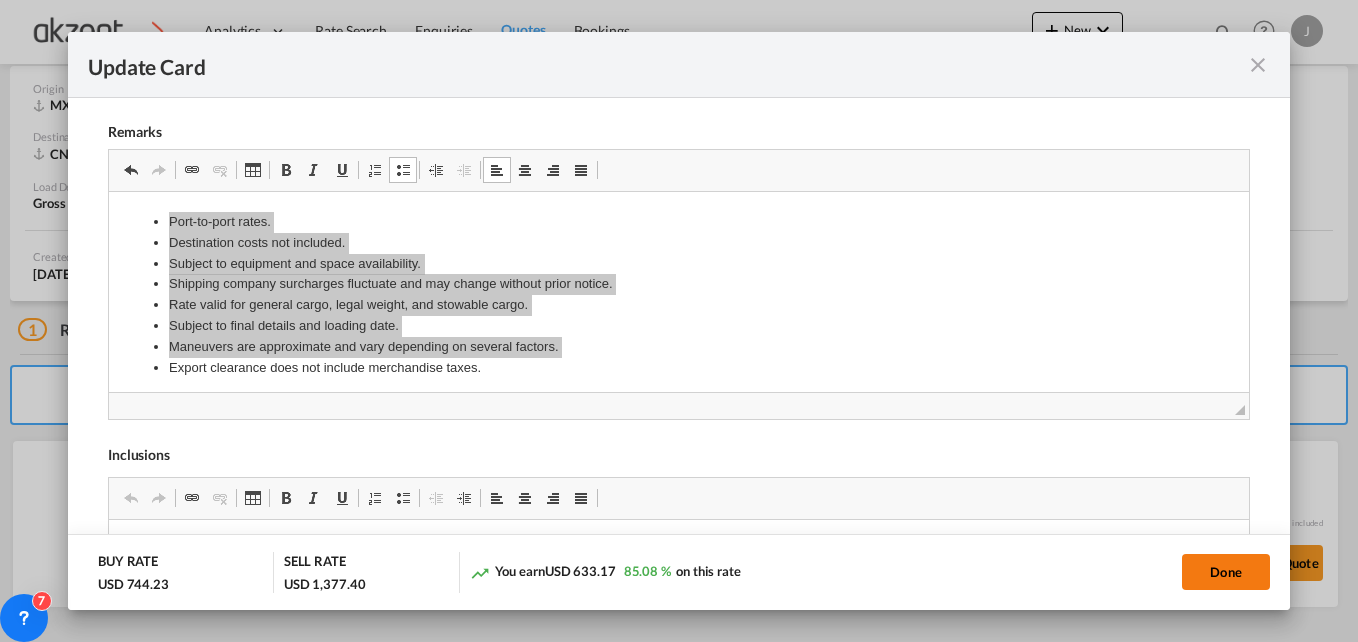 click on "Done" 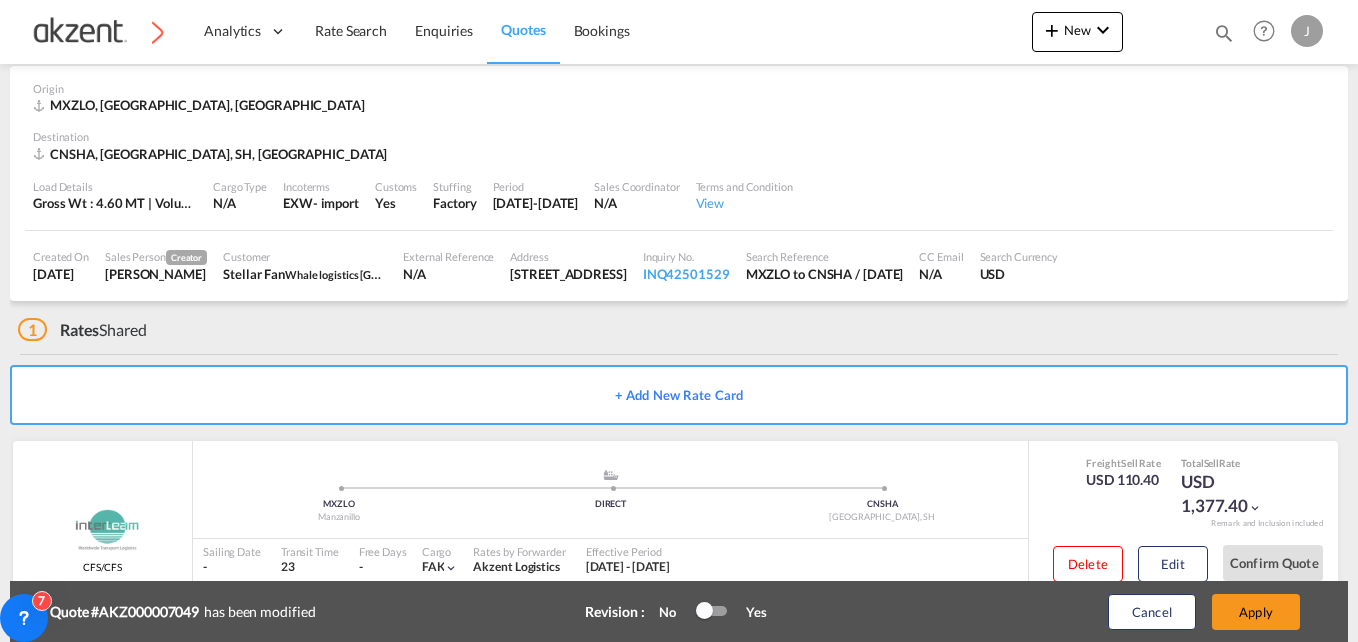 scroll, scrollTop: 388, scrollLeft: 0, axis: vertical 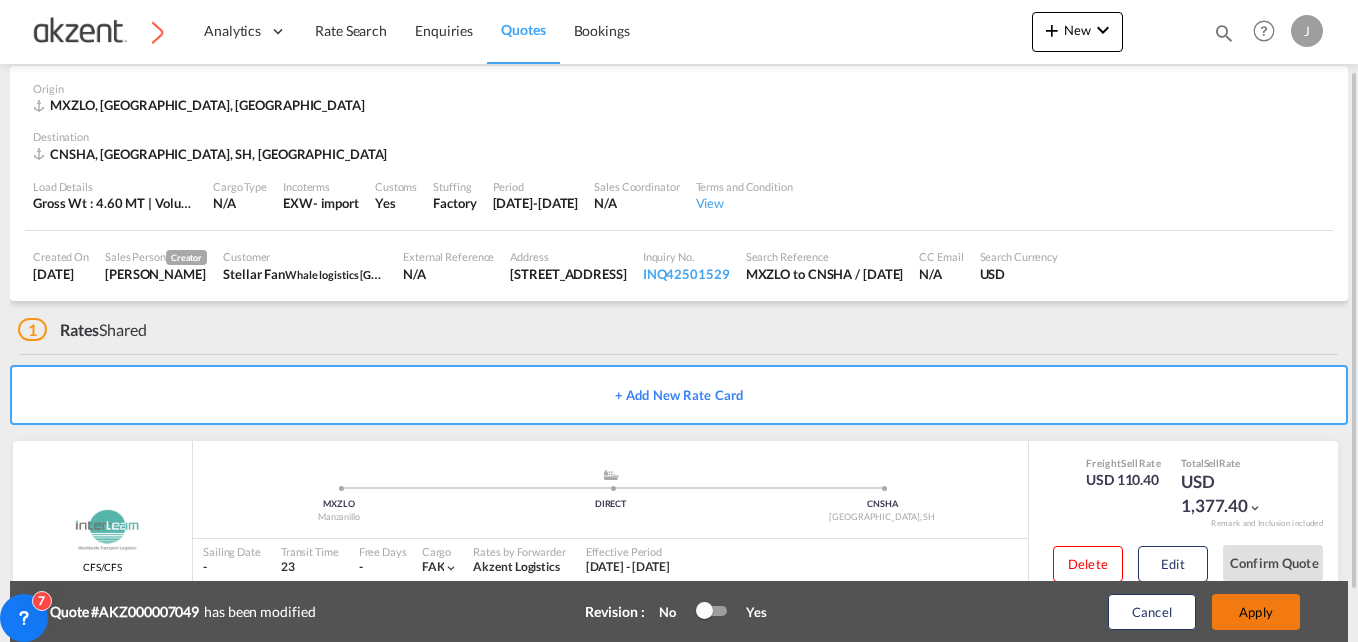click on "Apply" at bounding box center (1256, 612) 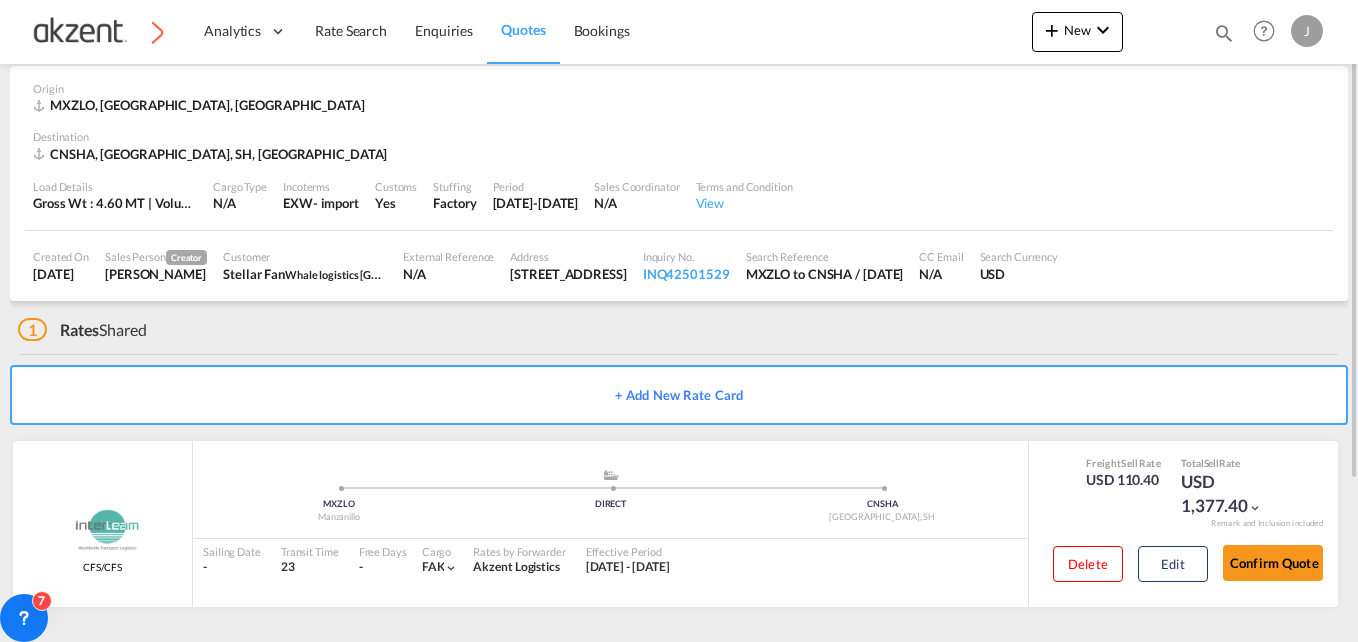 scroll, scrollTop: 0, scrollLeft: 0, axis: both 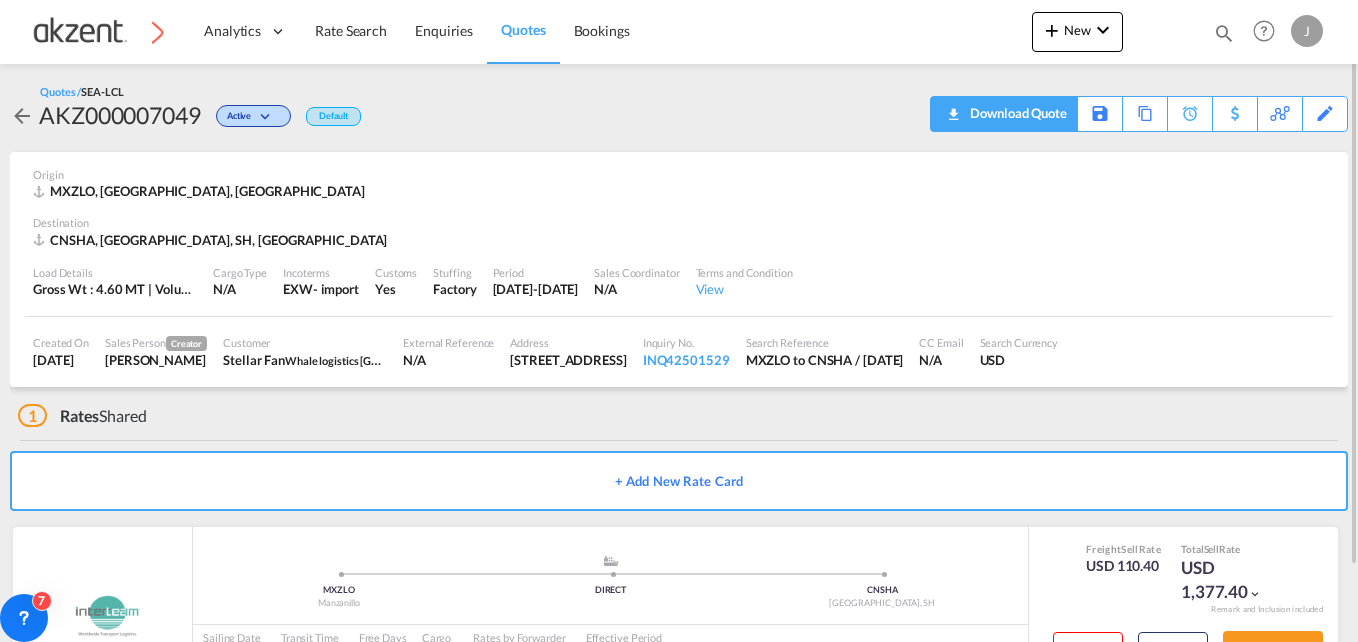 click on "Download Quote" at bounding box center [1016, 113] 